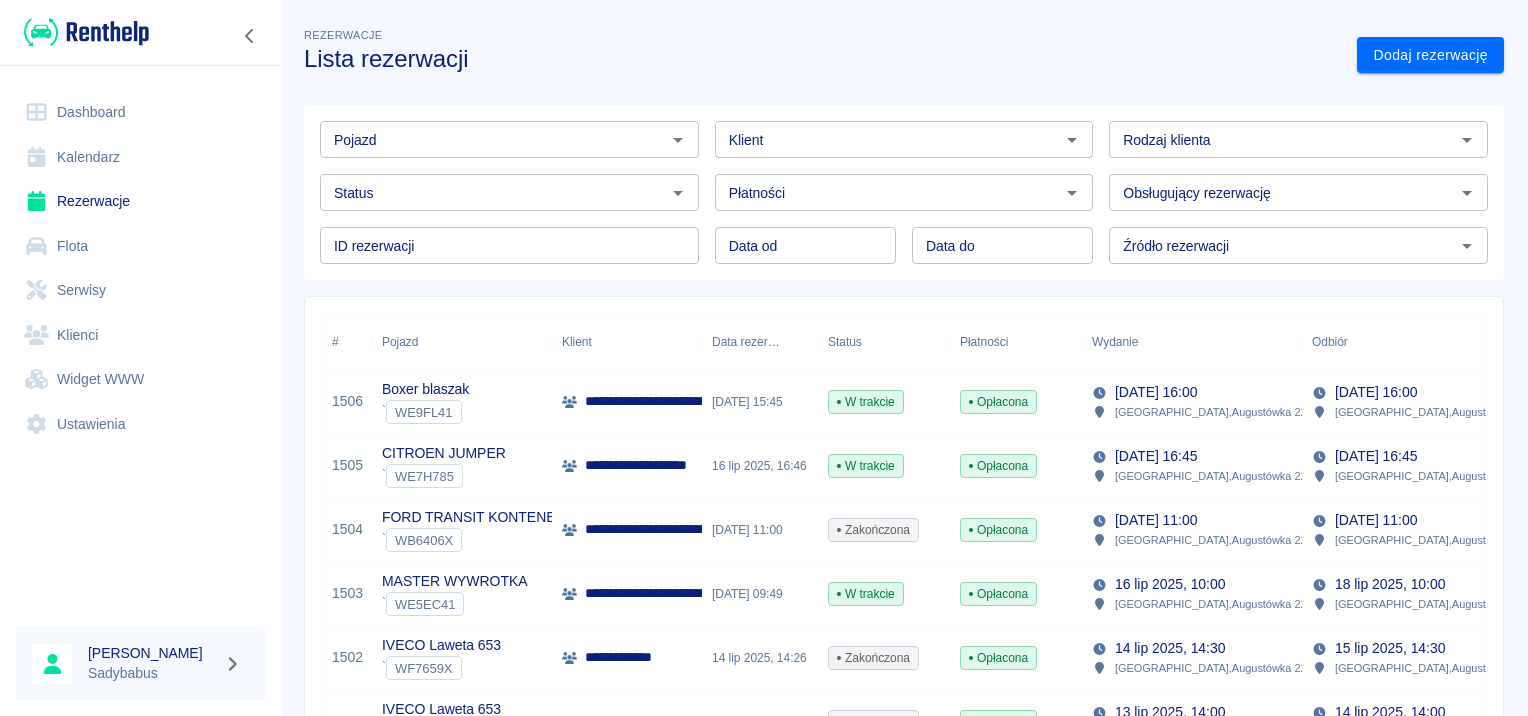 scroll, scrollTop: 0, scrollLeft: 0, axis: both 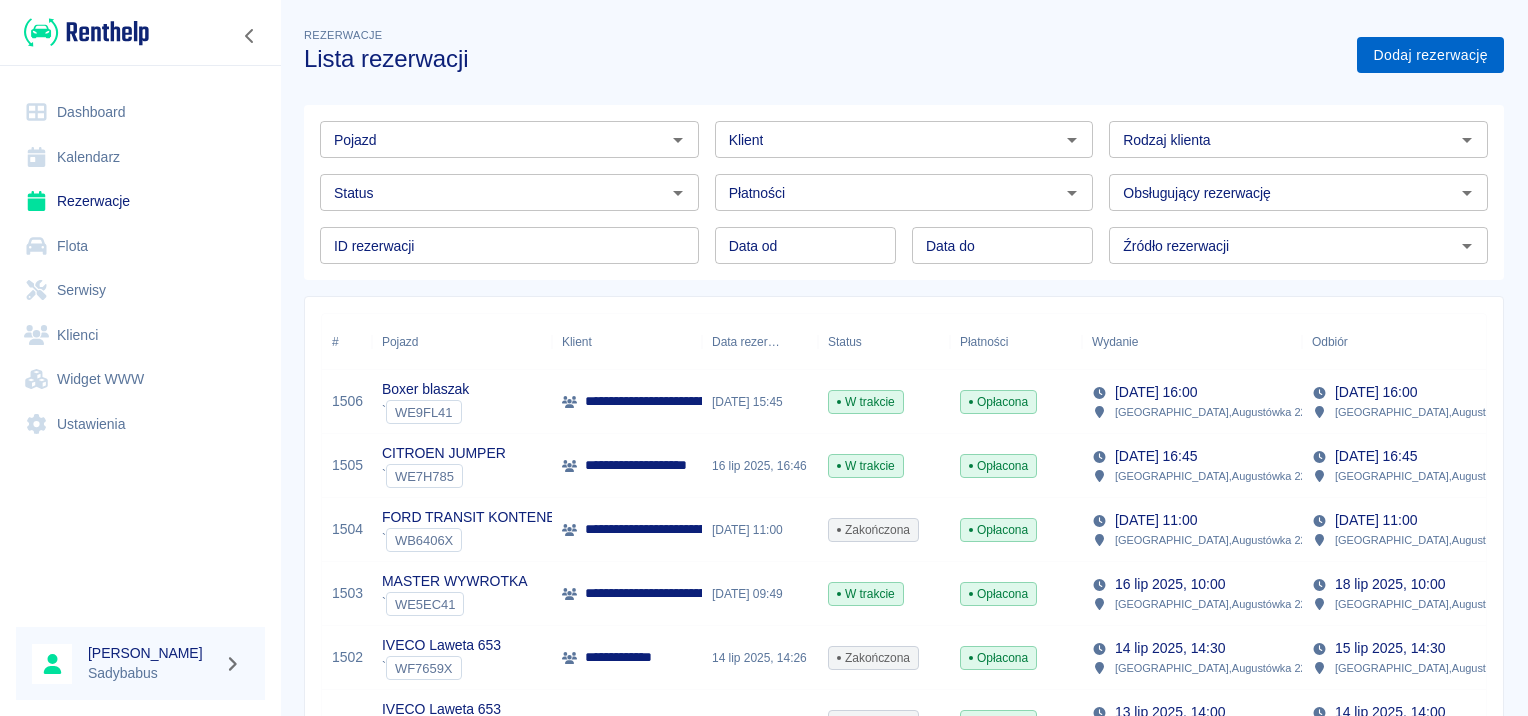 click on "Dodaj rezerwację" at bounding box center [1430, 55] 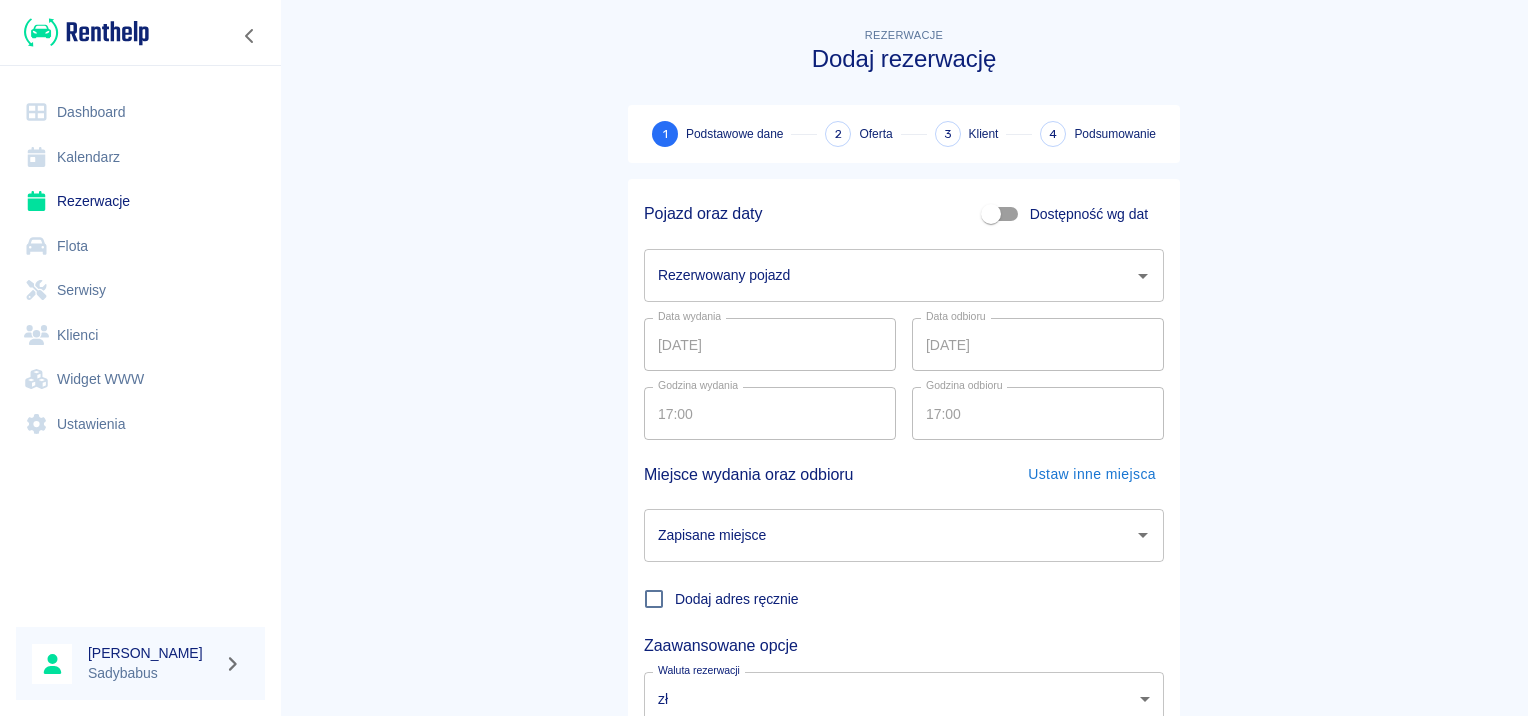 click on "Pojazd oraz daty Dostępność wg dat" at bounding box center (896, 206) 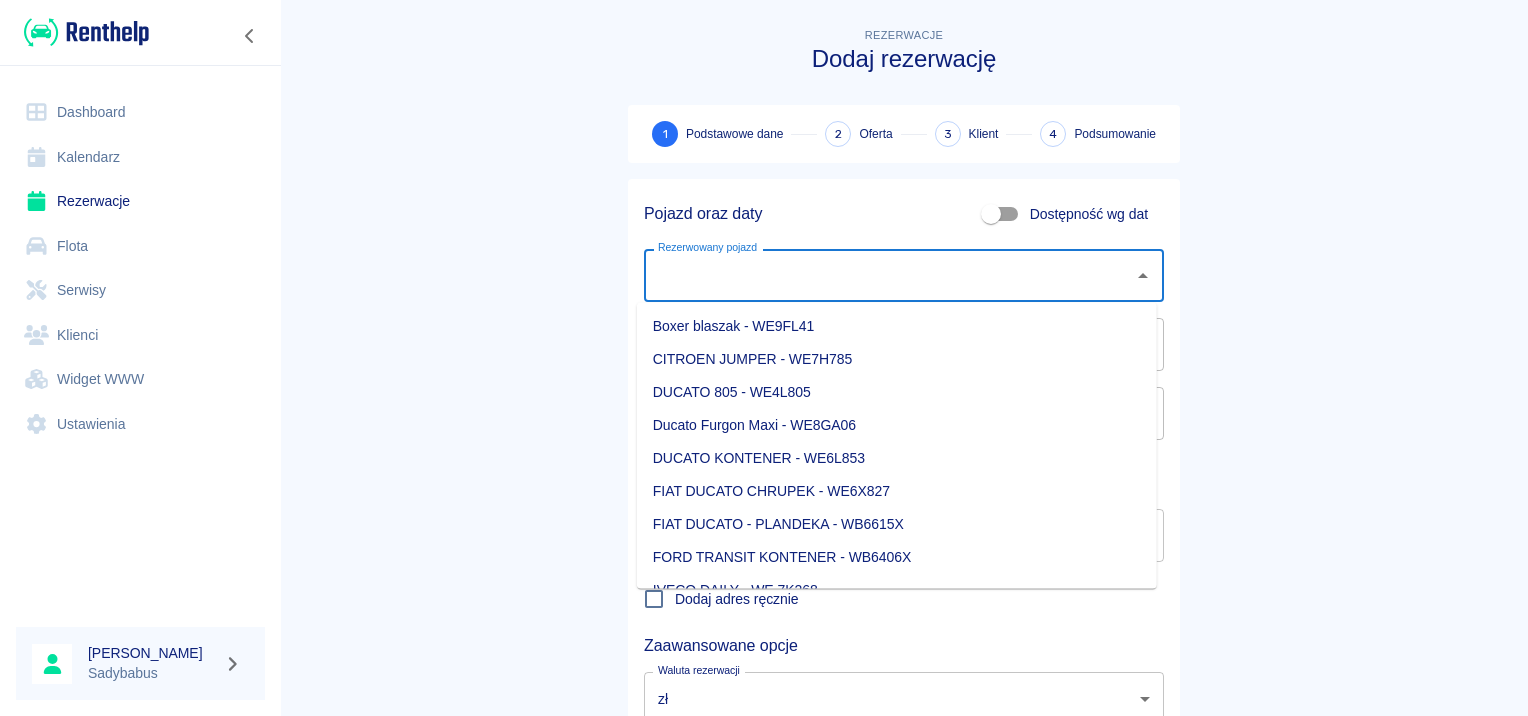 drag, startPoint x: 796, startPoint y: 263, endPoint x: 812, endPoint y: 252, distance: 19.416489 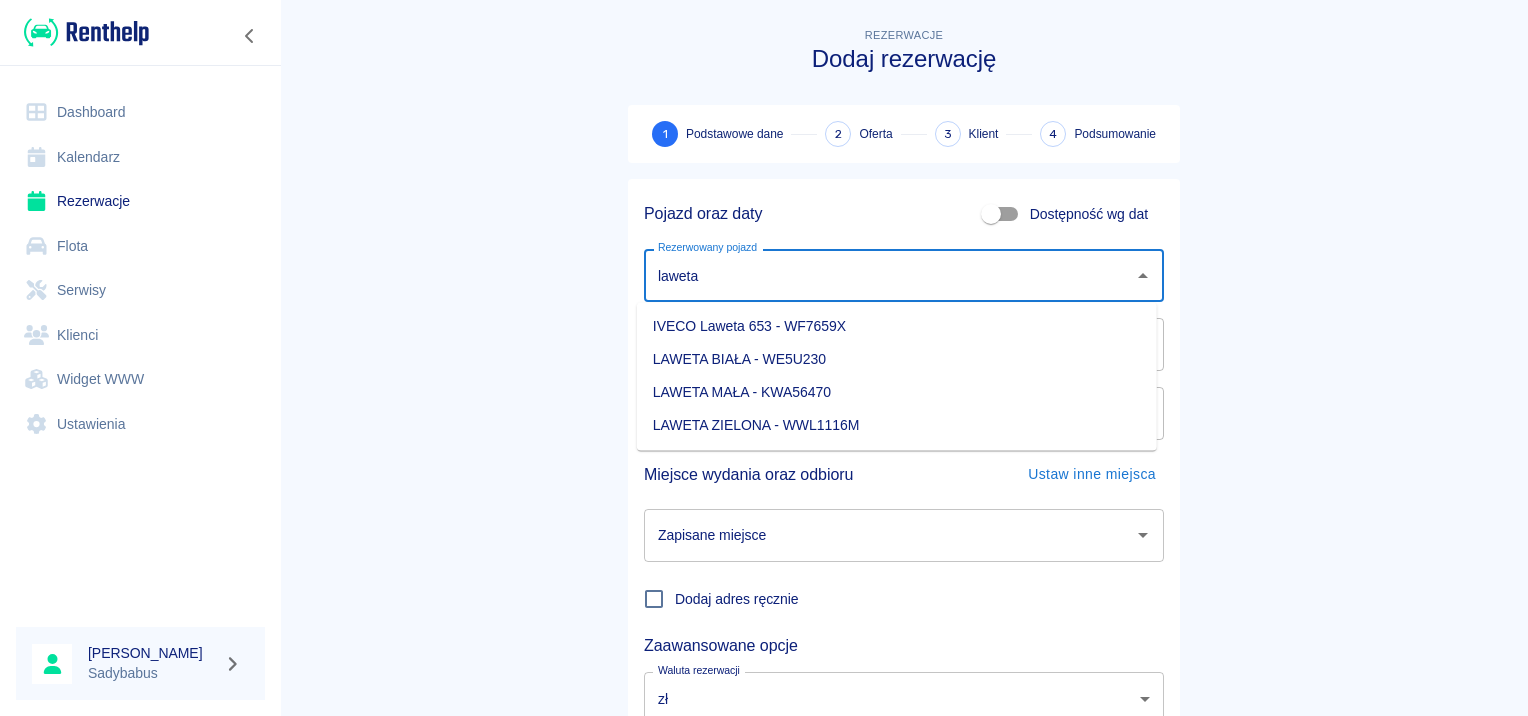 drag, startPoint x: 800, startPoint y: 328, endPoint x: 823, endPoint y: 322, distance: 23.769728 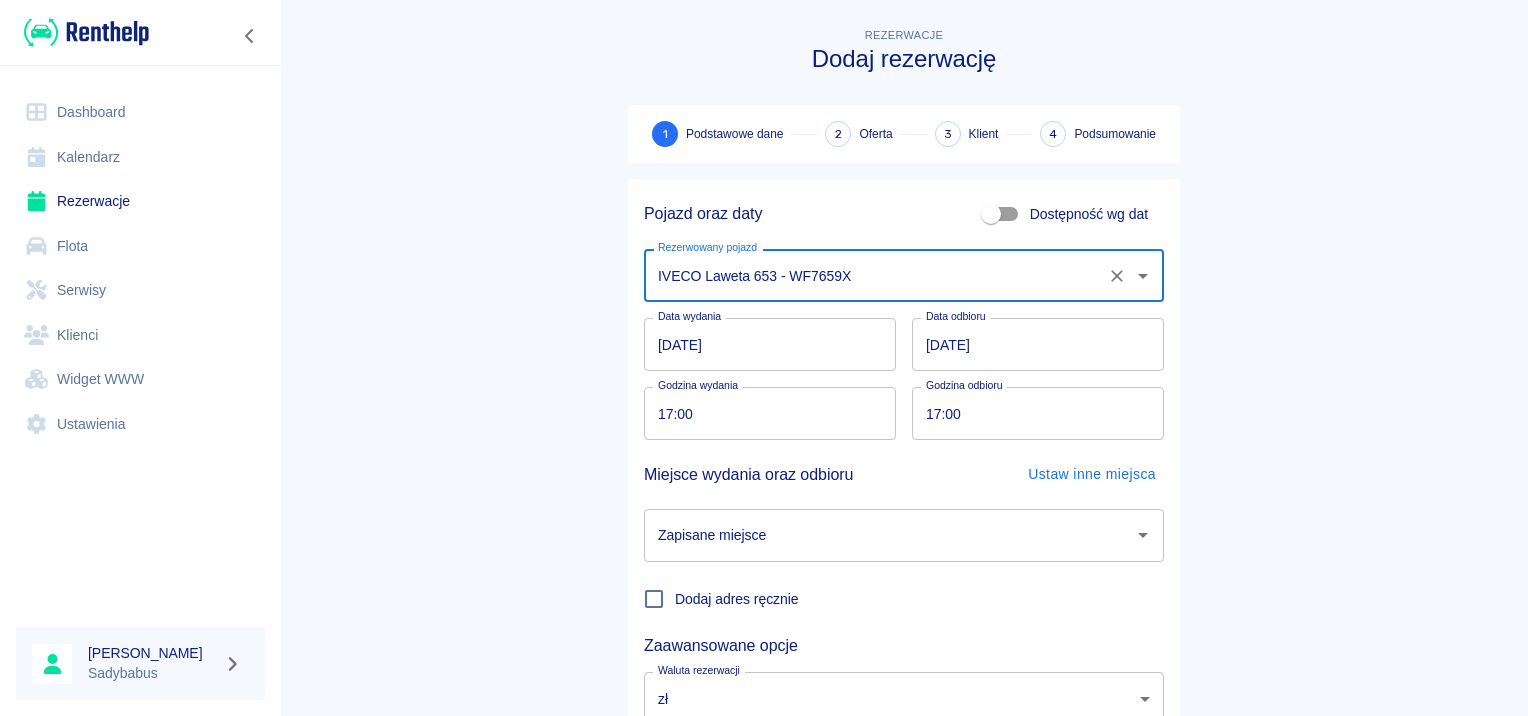 type on "IVECO Laweta 653 - WF7659X" 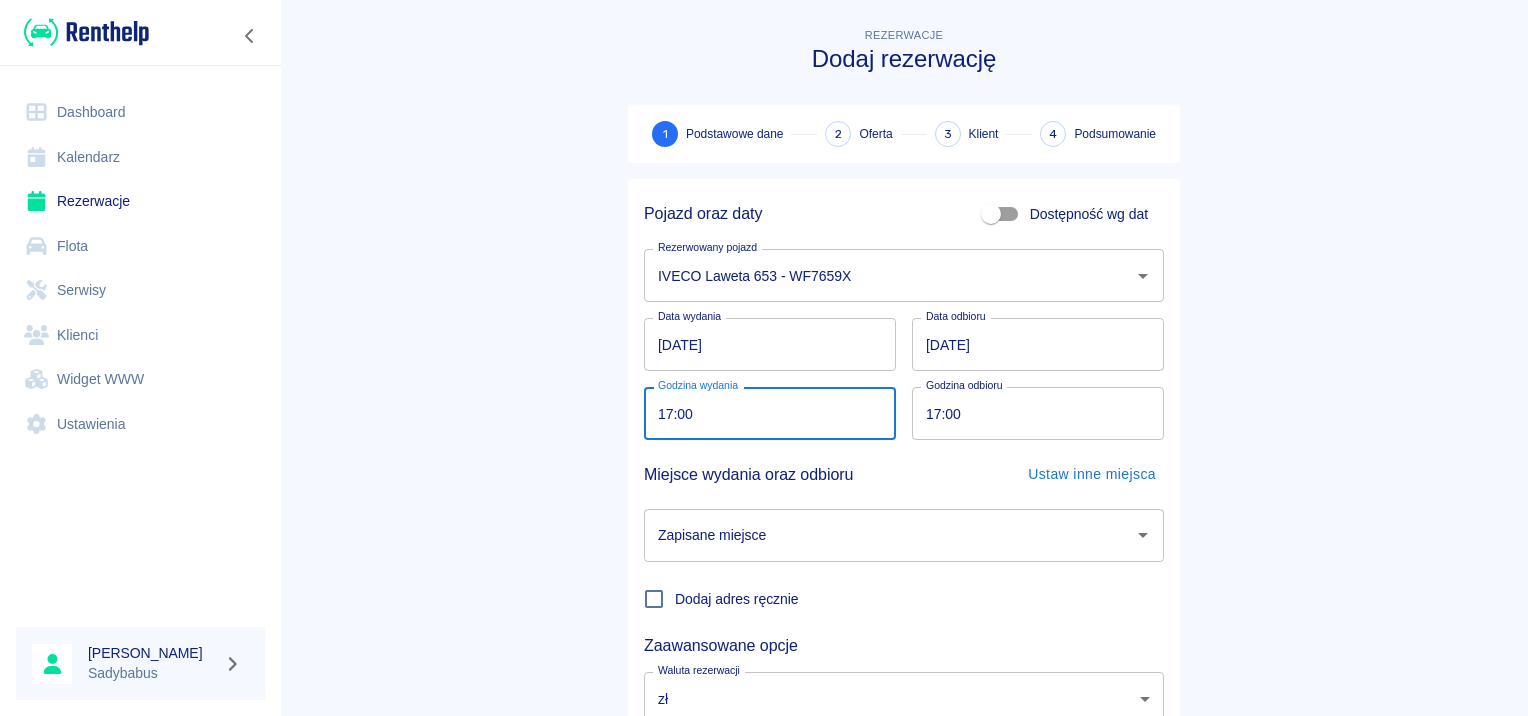 click on "17:00" at bounding box center (763, 413) 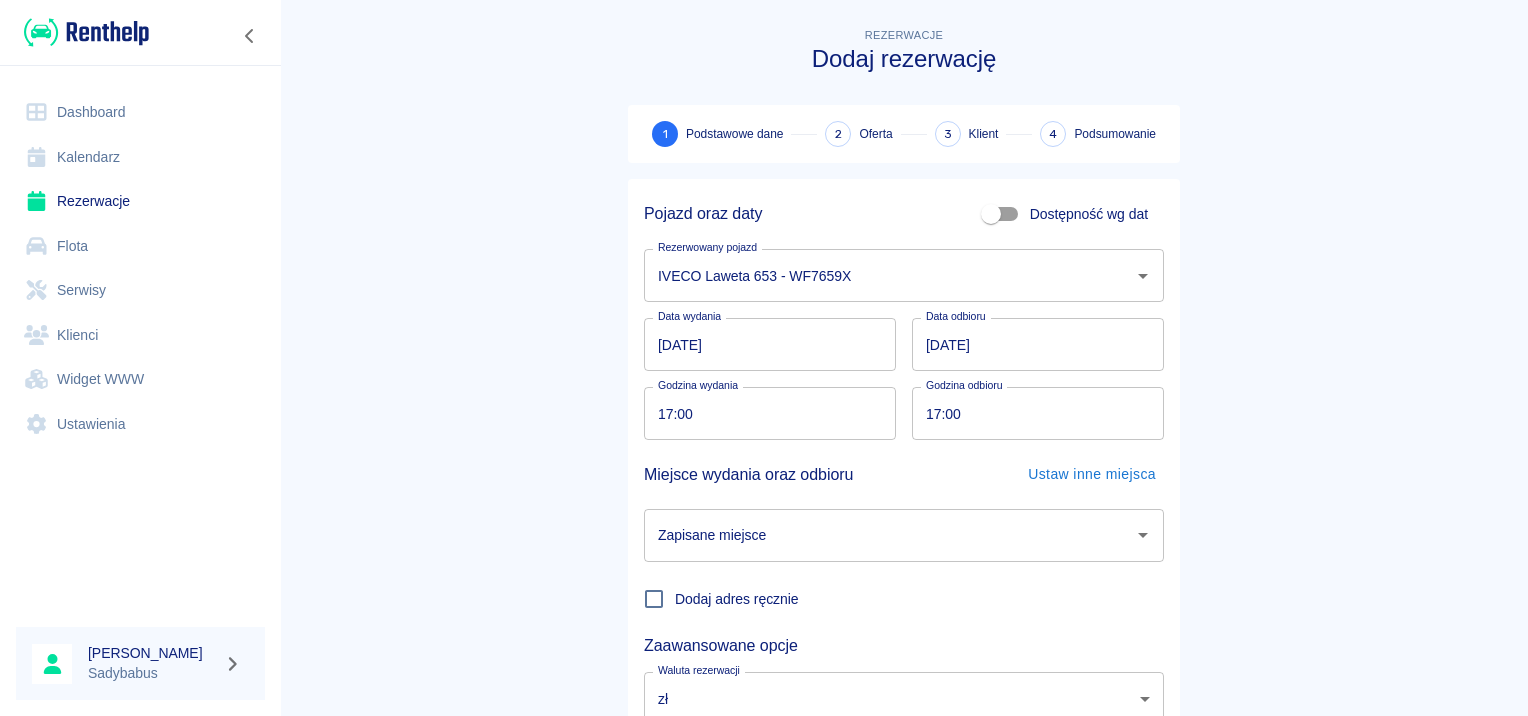 drag, startPoint x: 1227, startPoint y: 375, endPoint x: 988, endPoint y: 465, distance: 255.38402 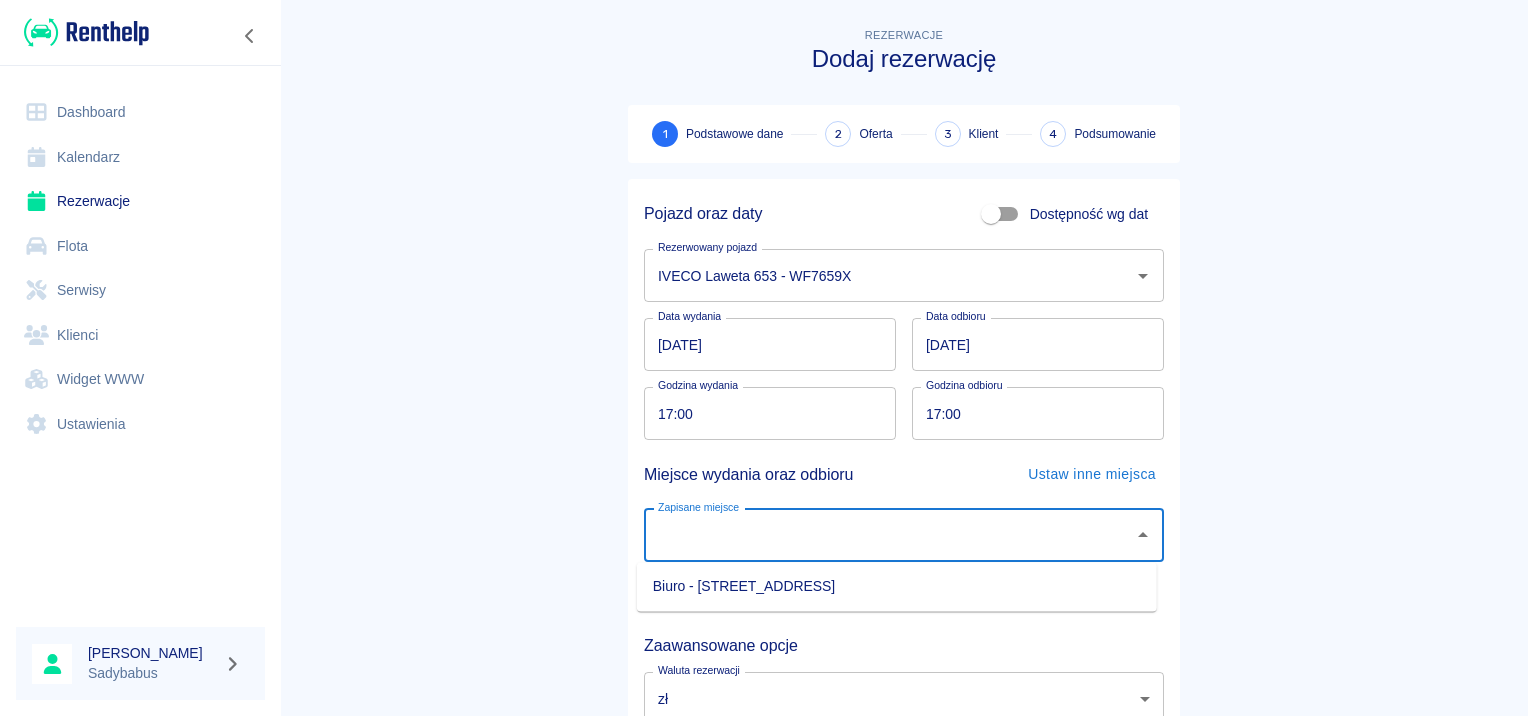 click on "Biuro - Warszawa, Augustówka 22A" at bounding box center (897, 586) 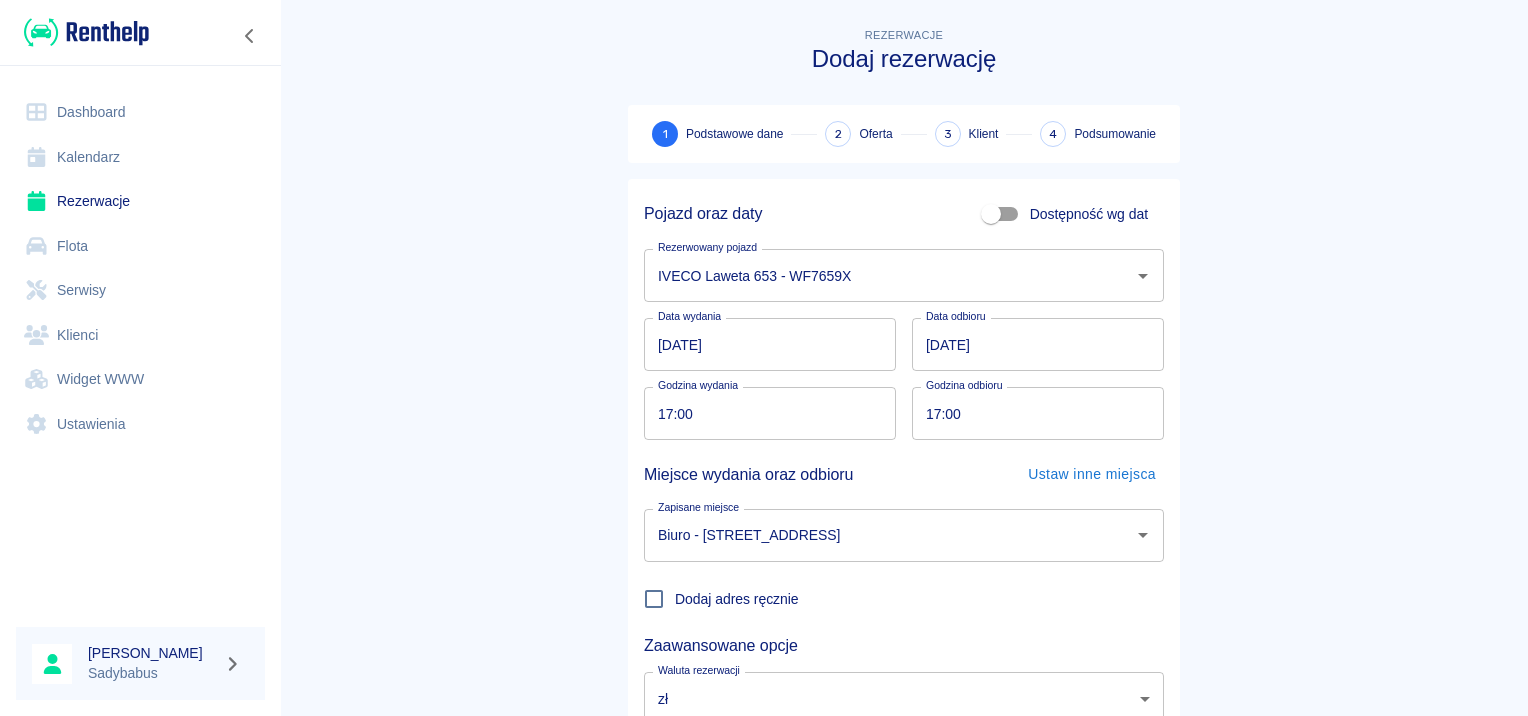 click on "Rezerwacje Dodaj rezerwację 1 Podstawowe dane 2 Oferta 3 Klient 4 Podsumowanie Pojazd oraz daty Dostępność wg dat Rezerwowany pojazd IVECO Laweta 653 - WF7659X Rezerwowany pojazd Data wydania 17.07.2025 Data wydania Data odbioru 18.07.2025 Data odbioru Godzina wydania 17:00 Godzina wydania Godzina odbioru 17:00 Godzina odbioru Miejsce wydania oraz odbioru Ustaw inne miejsca Zapisane miejsce Biuro - Warszawa, Augustówka 22A Zapisane miejsce Dodaj adres ręcznie Zaawansowane opcje Waluta rezerwacji zł PLN Waluta rezerwacji Następny krok" at bounding box center (904, 417) 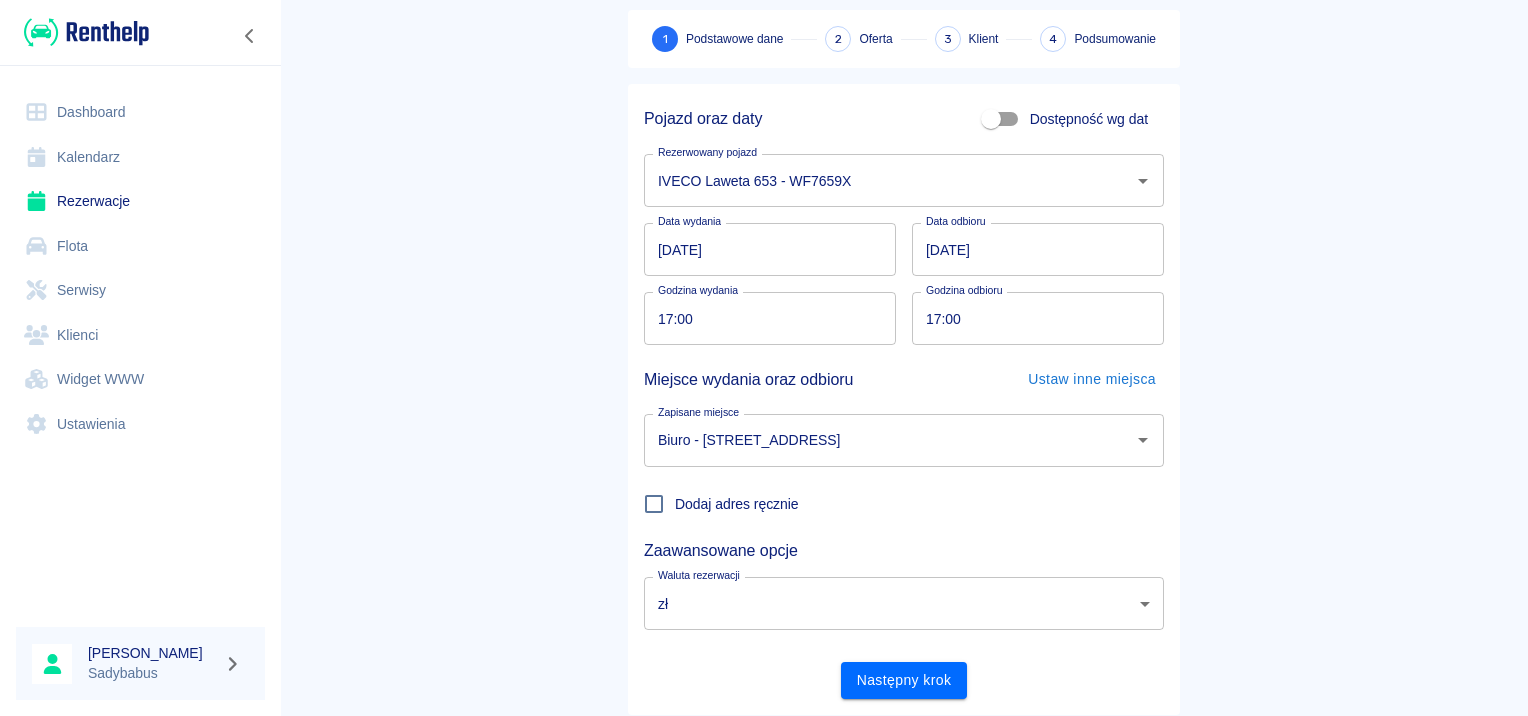 scroll, scrollTop: 152, scrollLeft: 0, axis: vertical 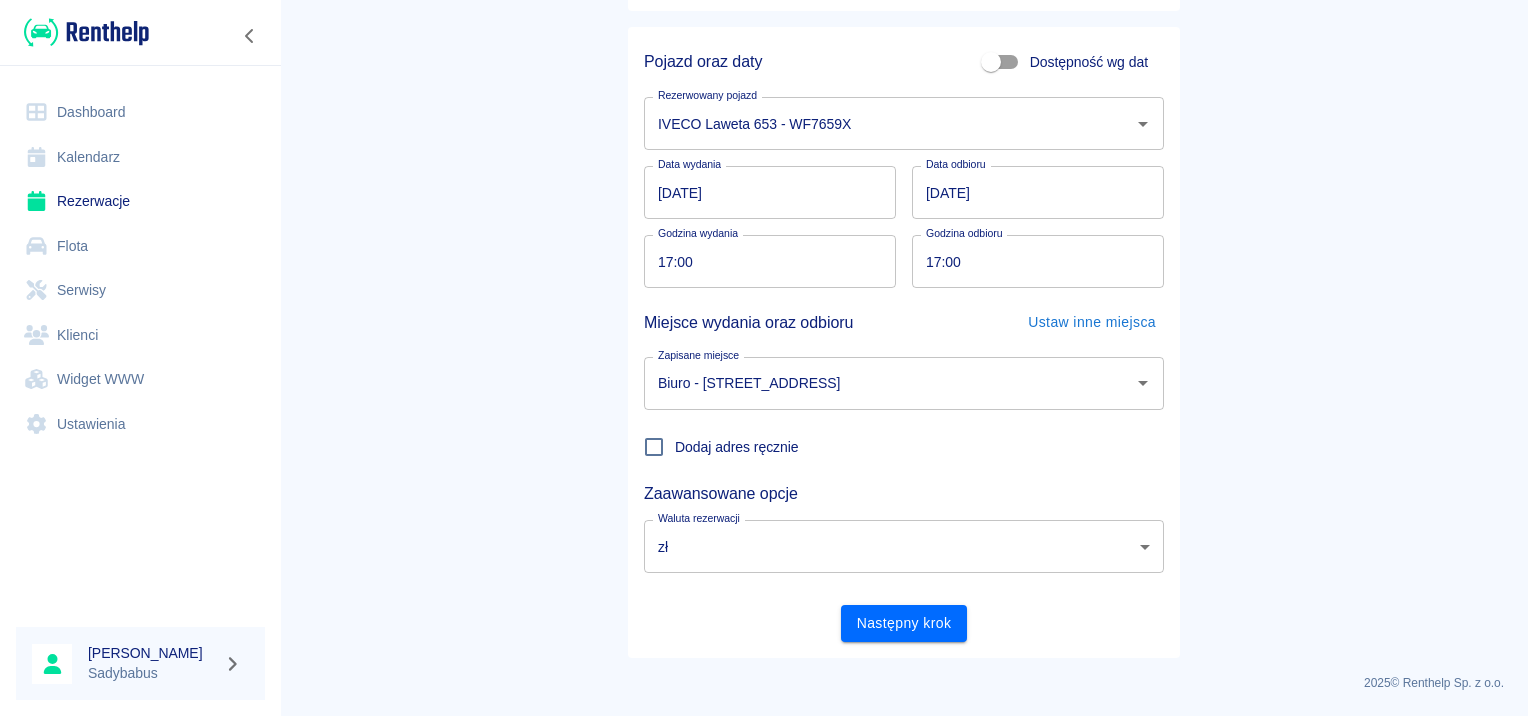 click on "Następny krok" at bounding box center (904, 623) 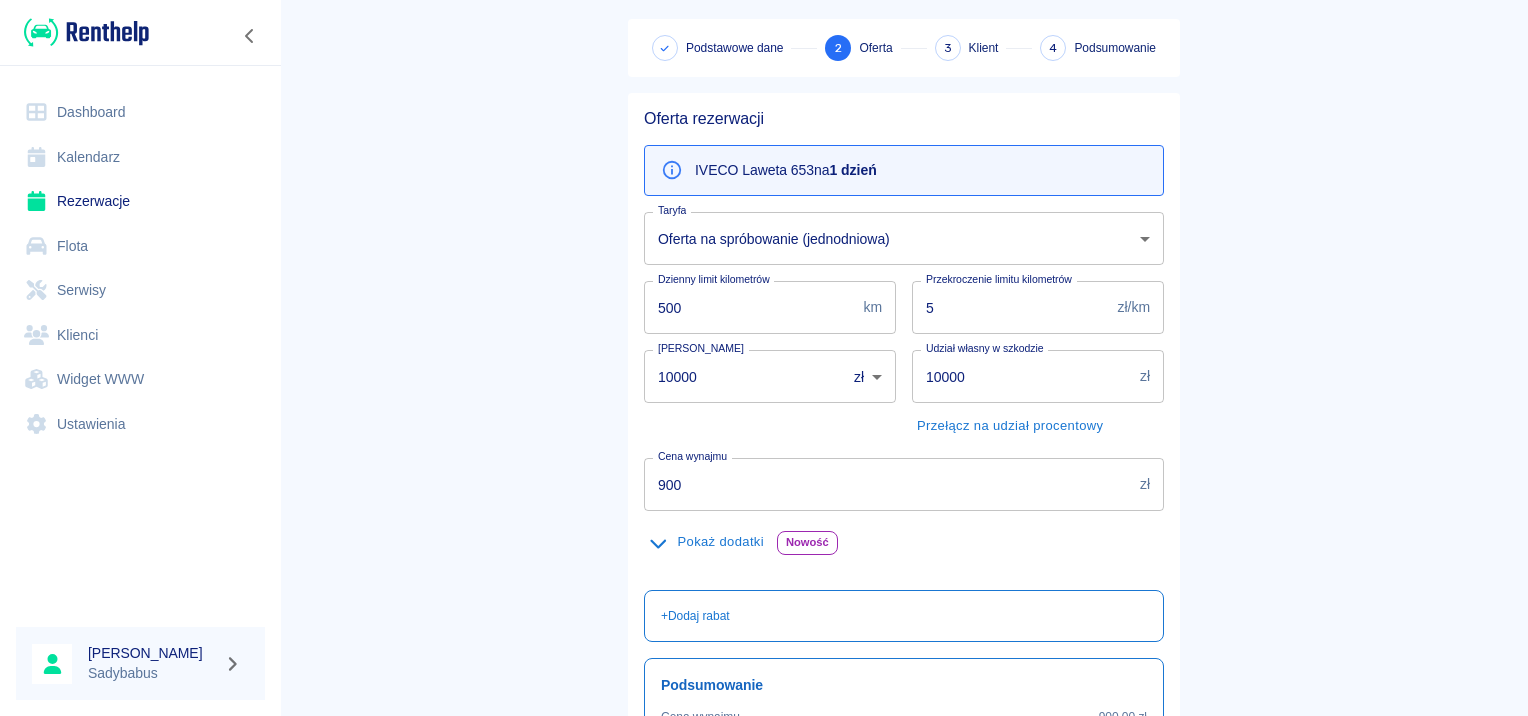 scroll, scrollTop: 200, scrollLeft: 0, axis: vertical 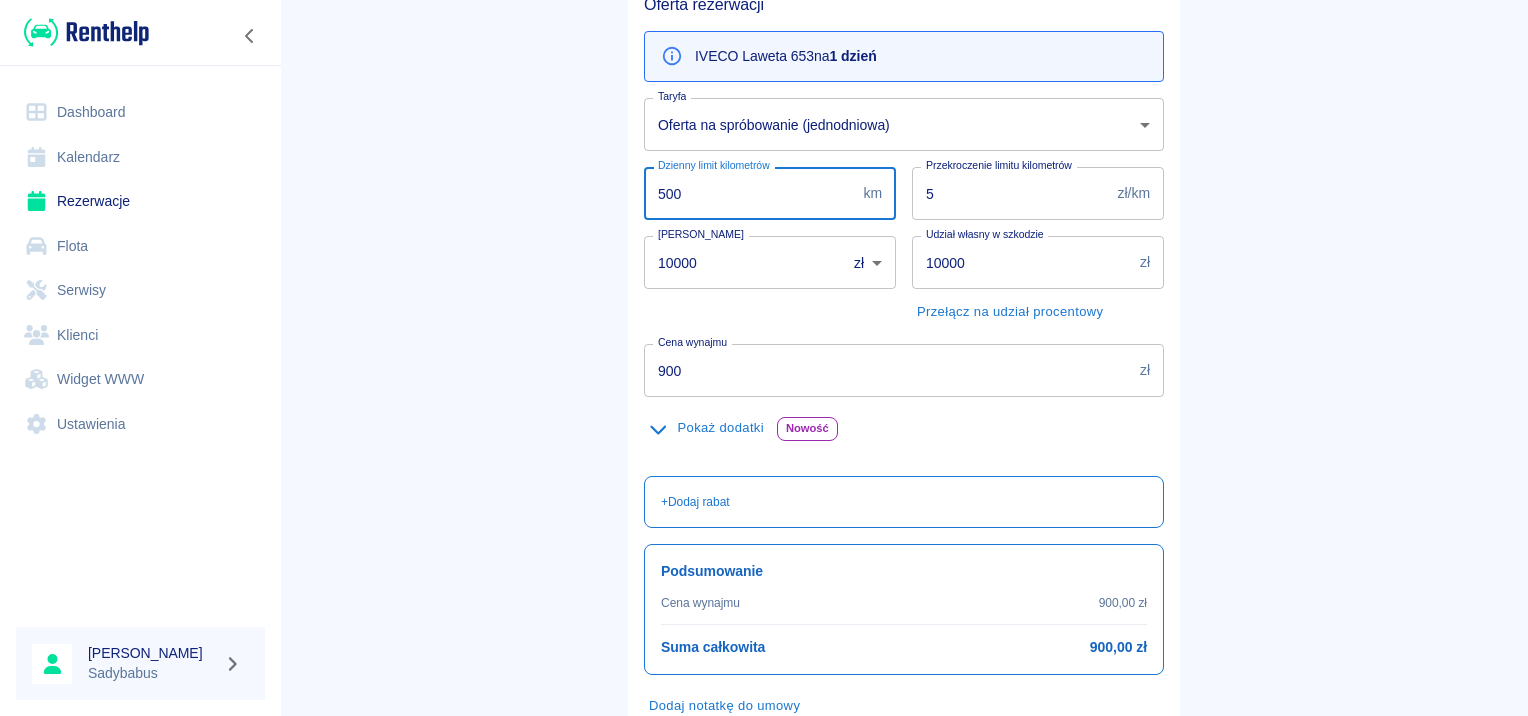 click on "500" at bounding box center (749, 193) 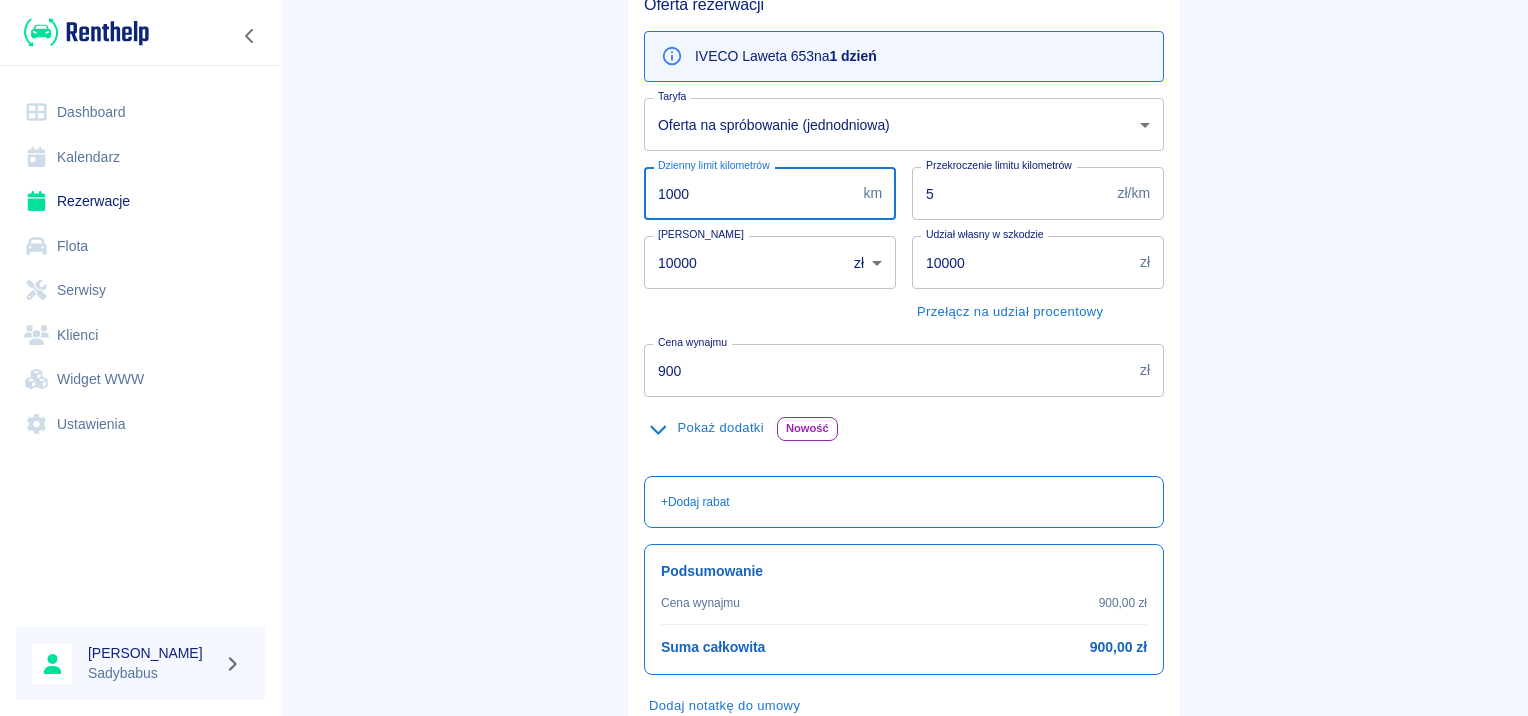 type on "1000" 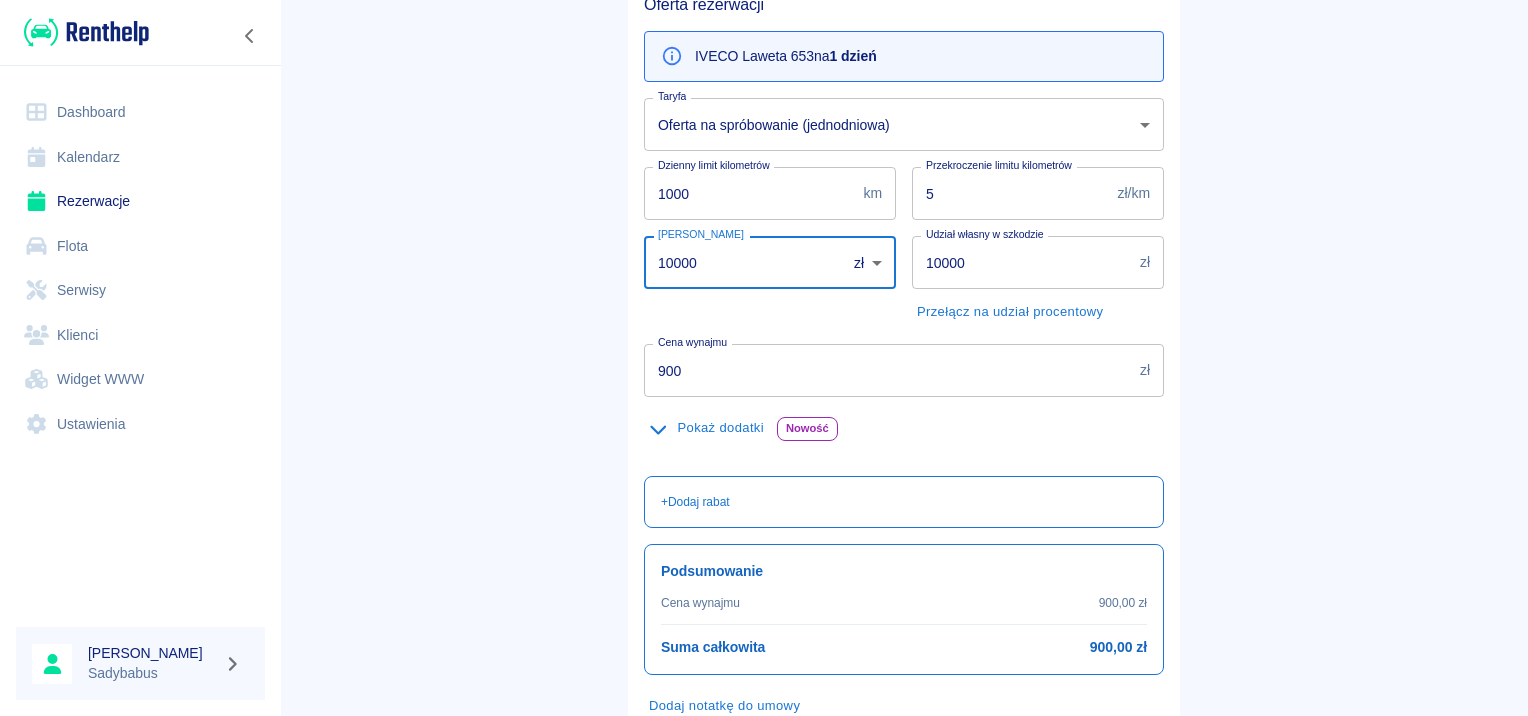 click on "10000" at bounding box center (738, 262) 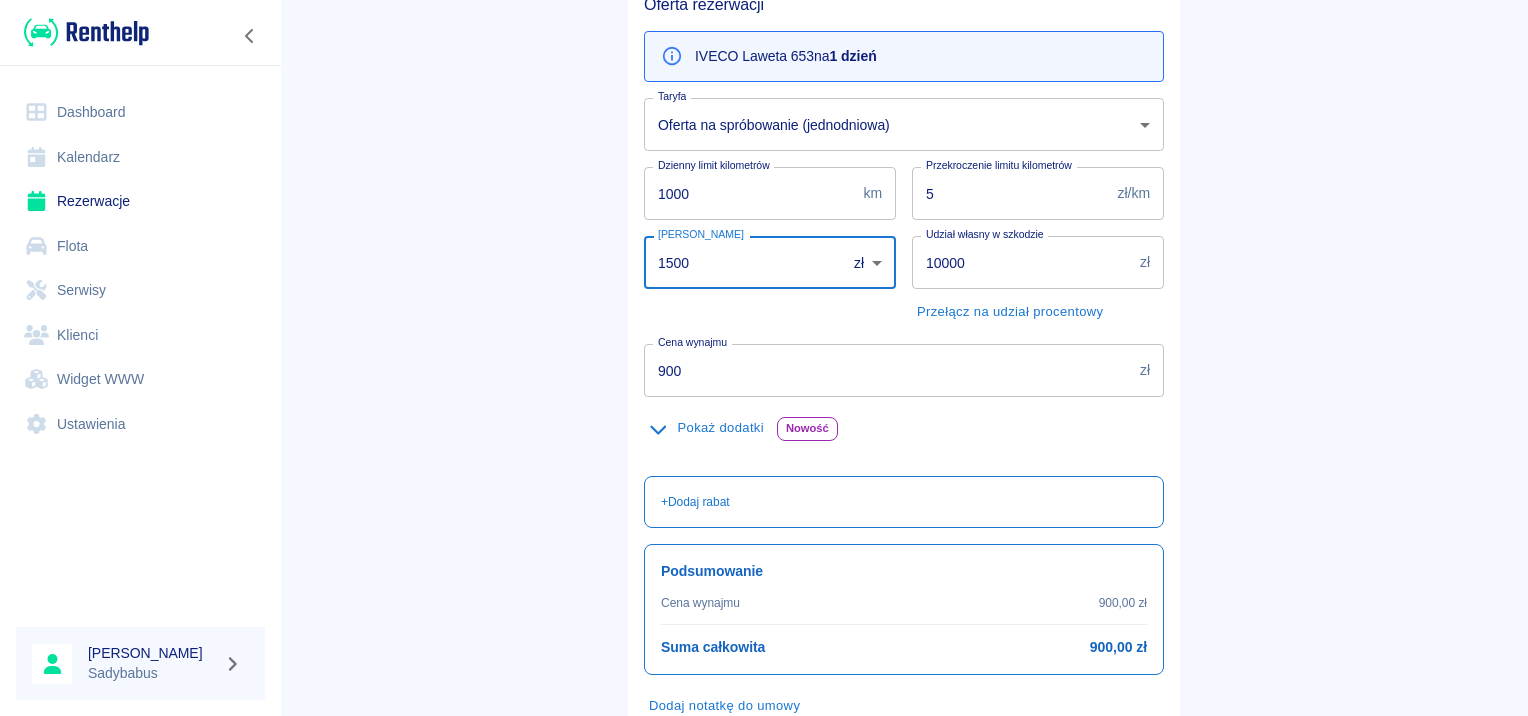 type on "1500" 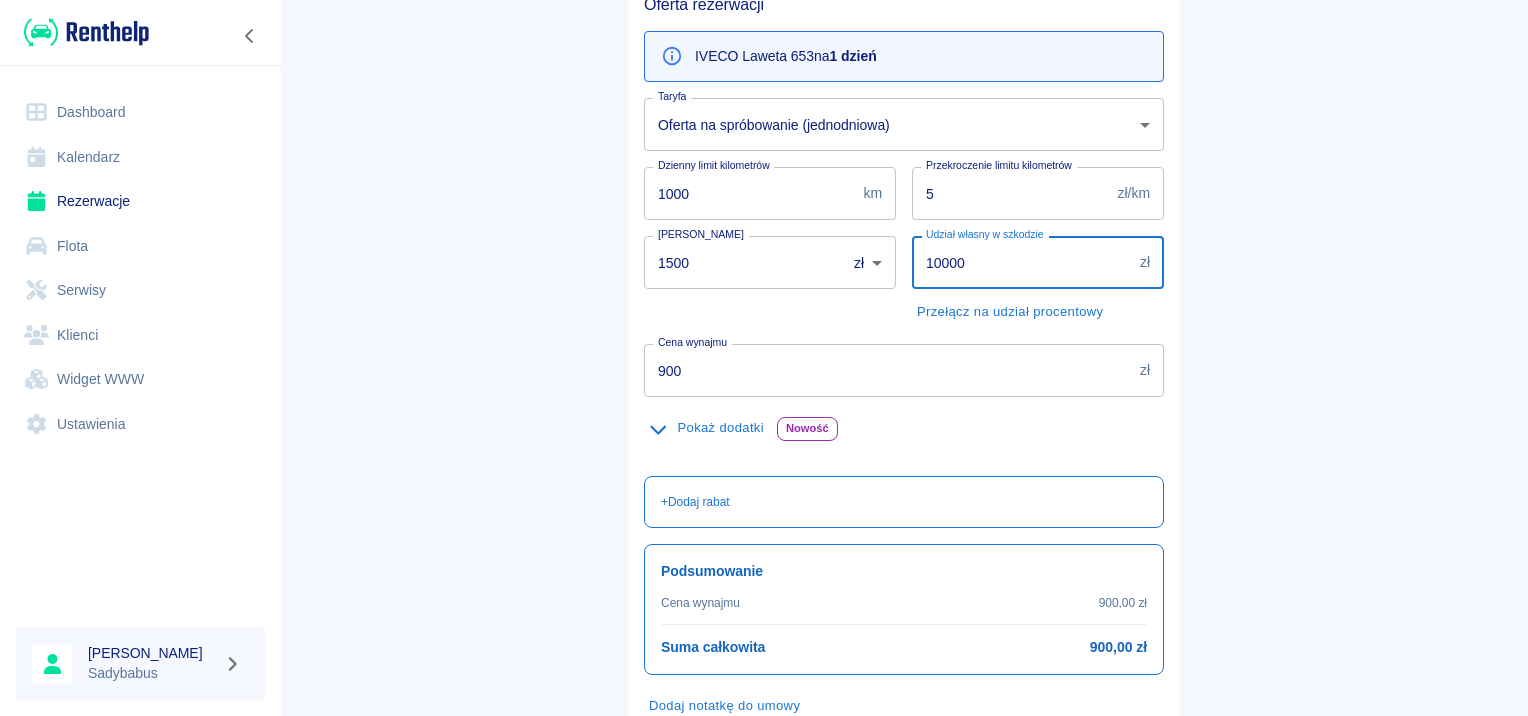 click on "10000" at bounding box center [1022, 262] 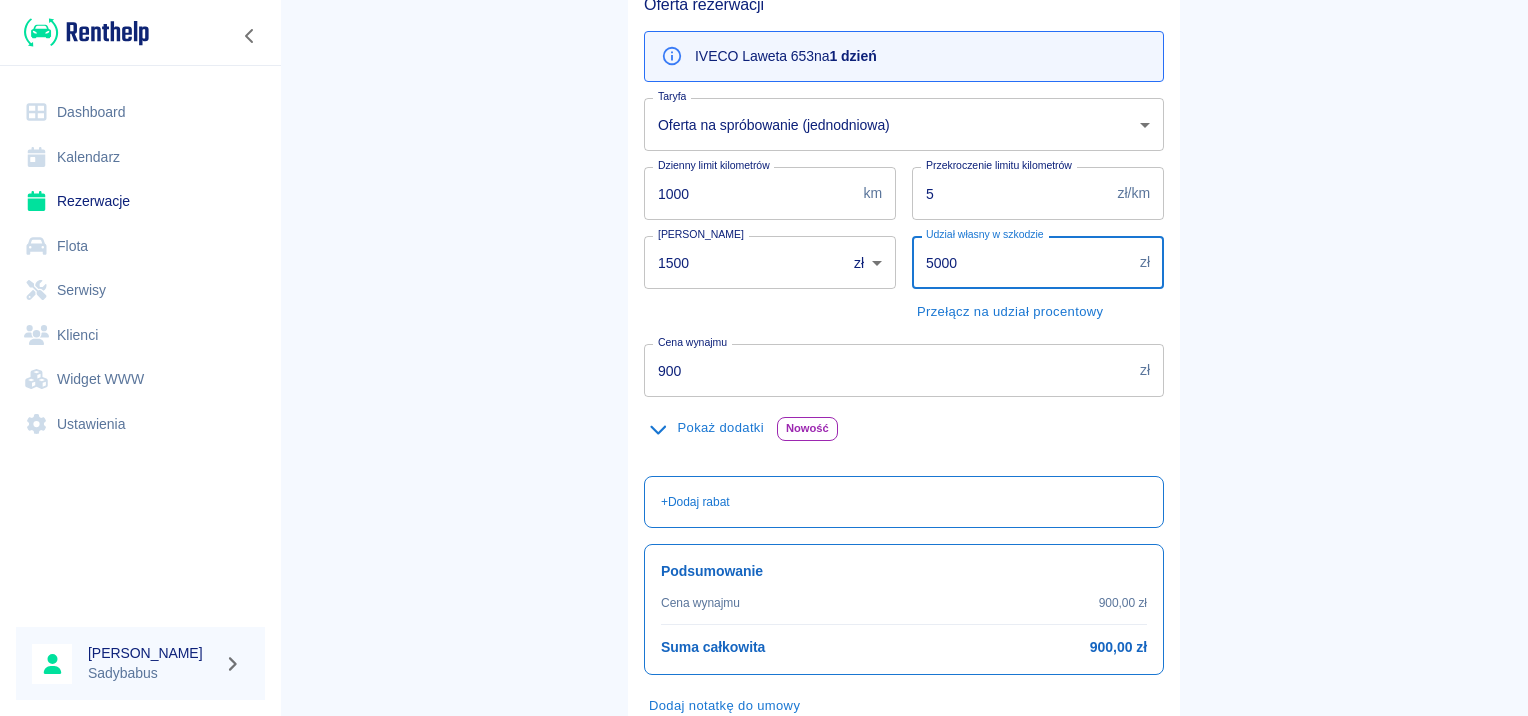 type on "5000" 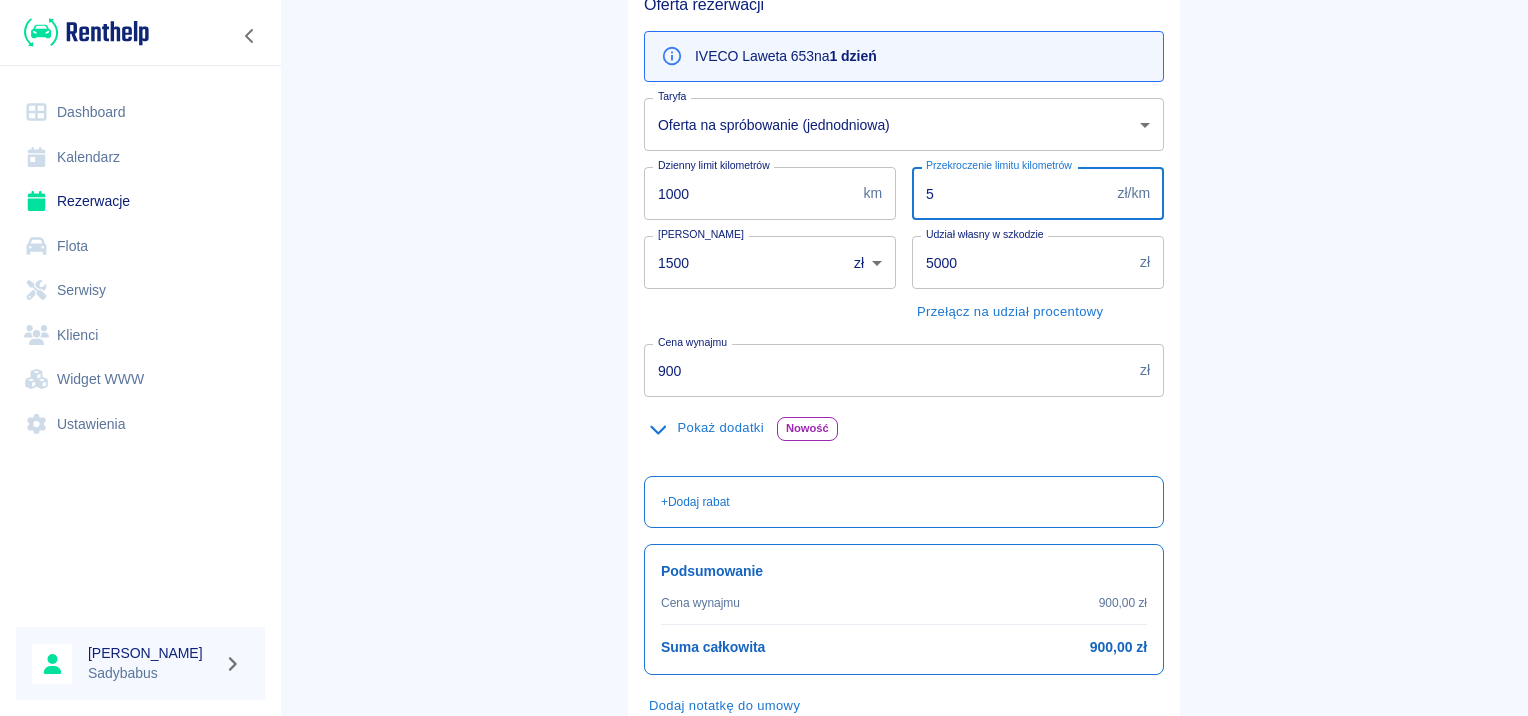click on "5" at bounding box center [1011, 193] 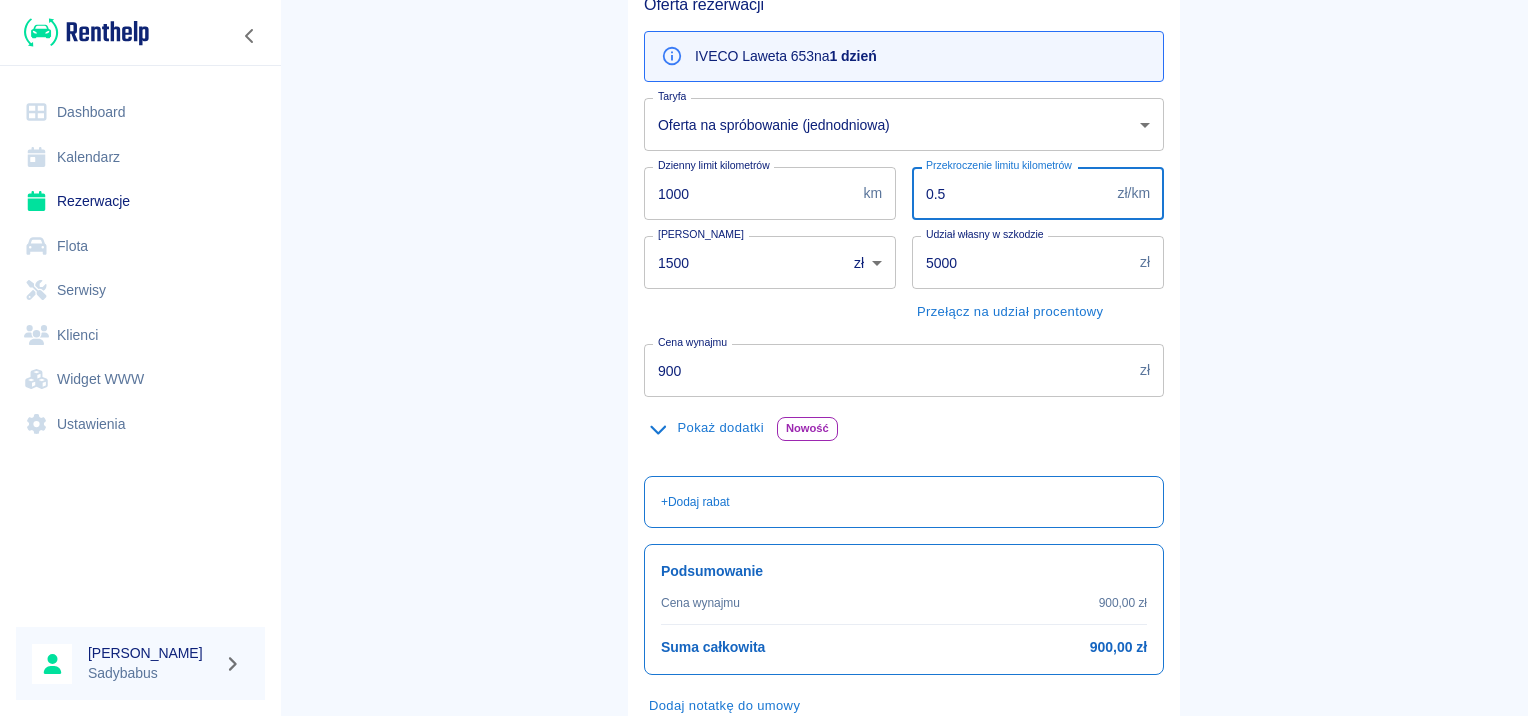 type on "0.5" 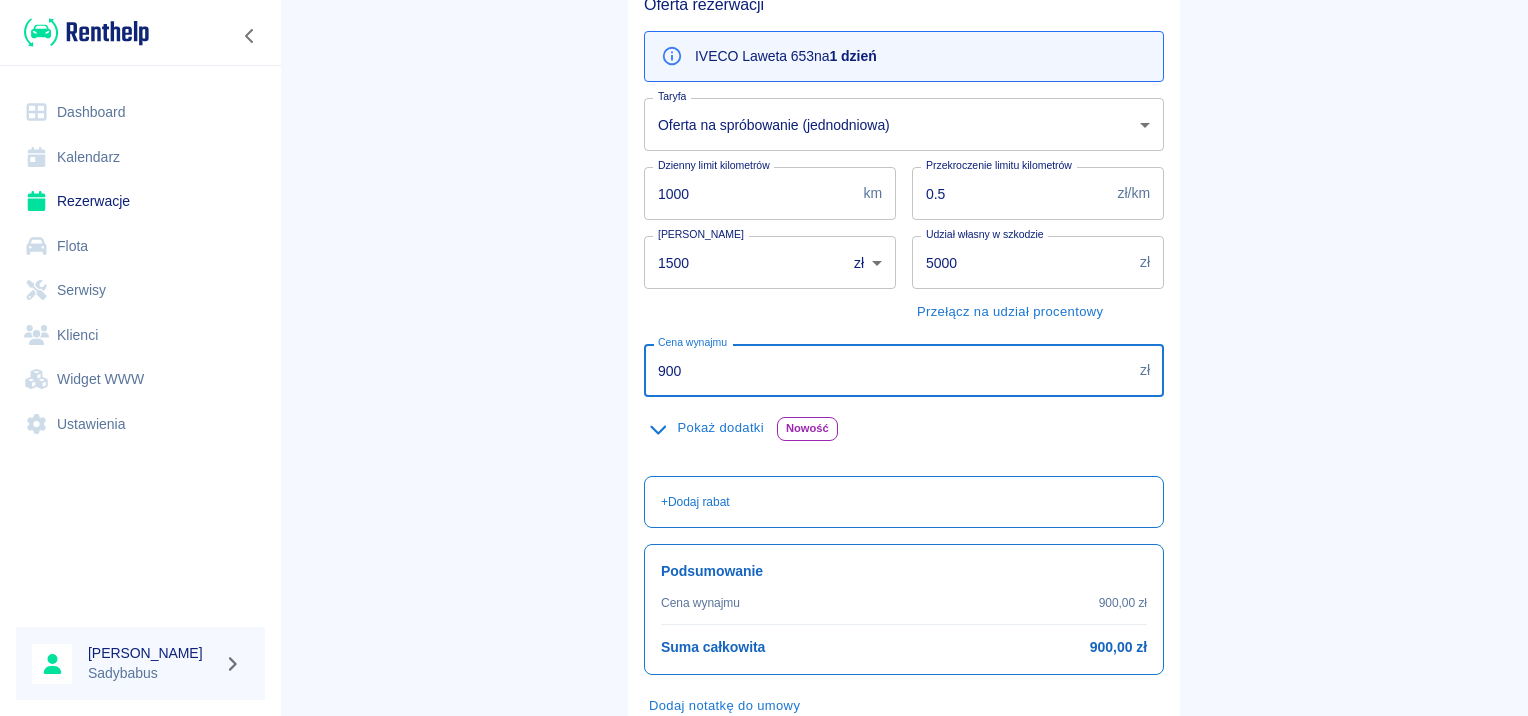 click on "900" at bounding box center [888, 370] 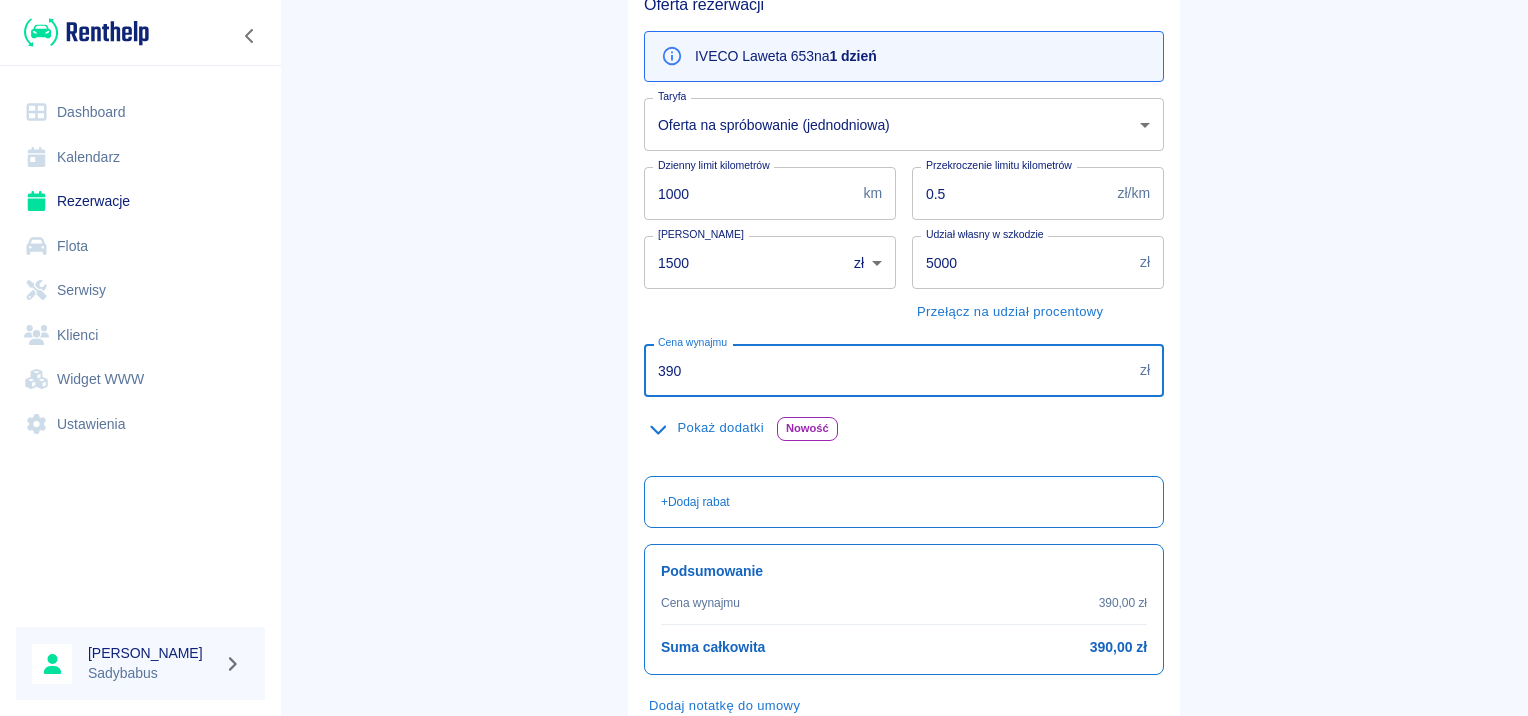 type on "390" 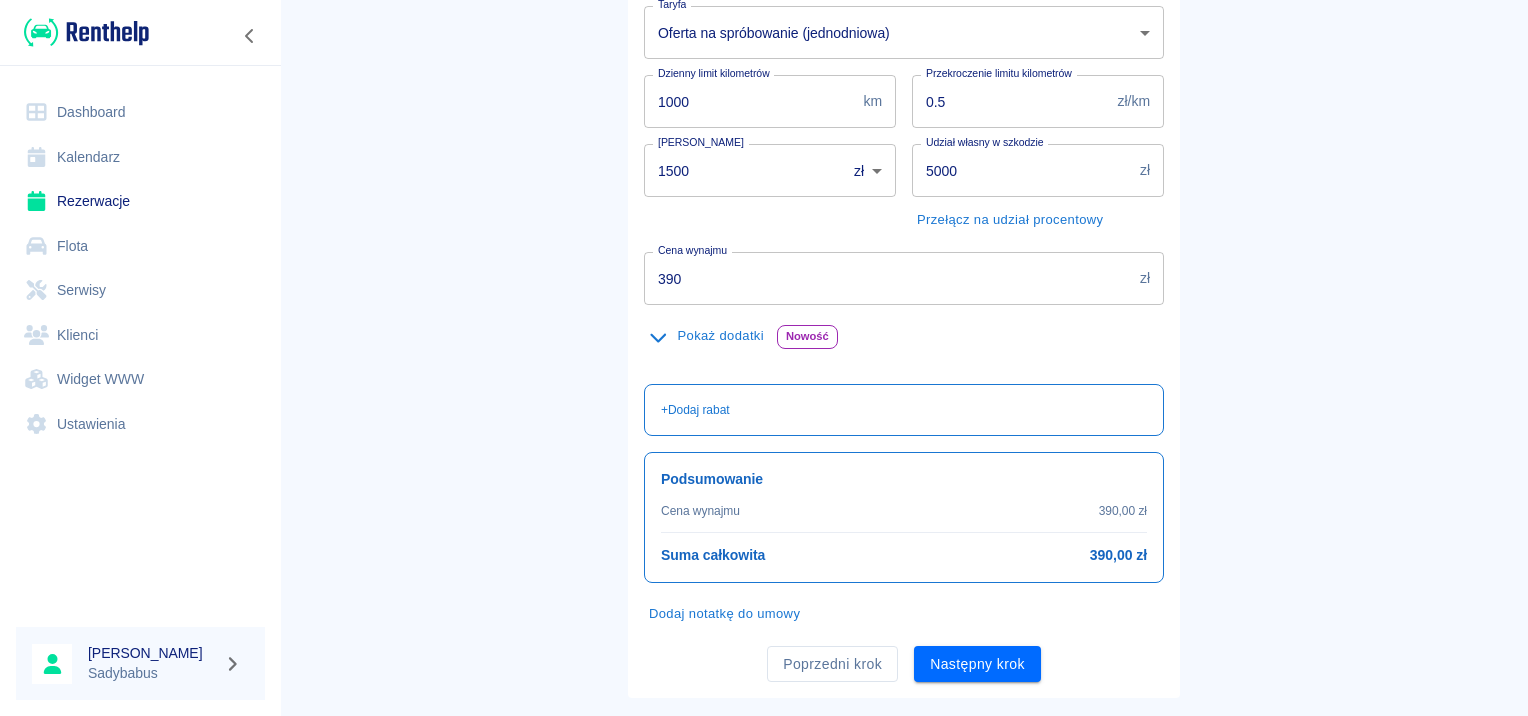 scroll, scrollTop: 331, scrollLeft: 0, axis: vertical 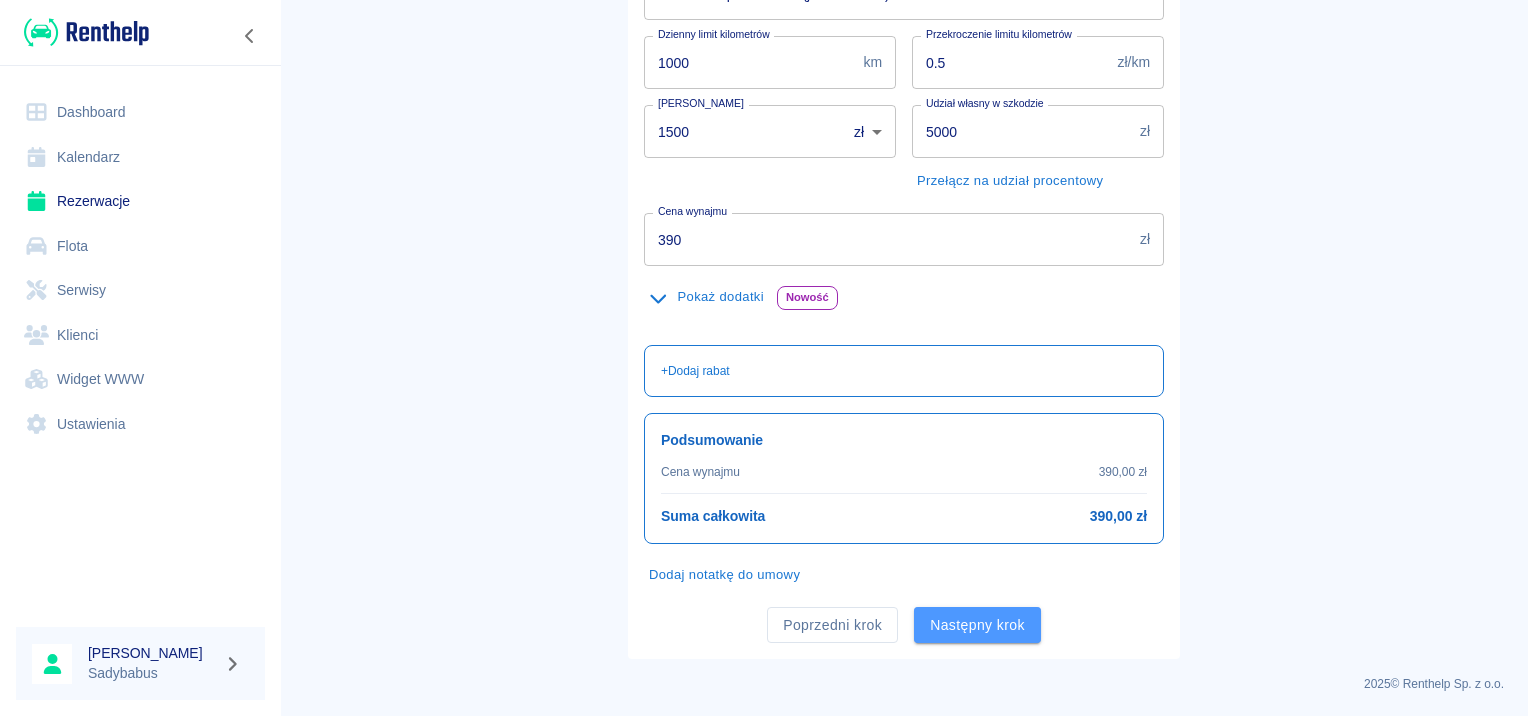 click on "Następny krok" at bounding box center [977, 625] 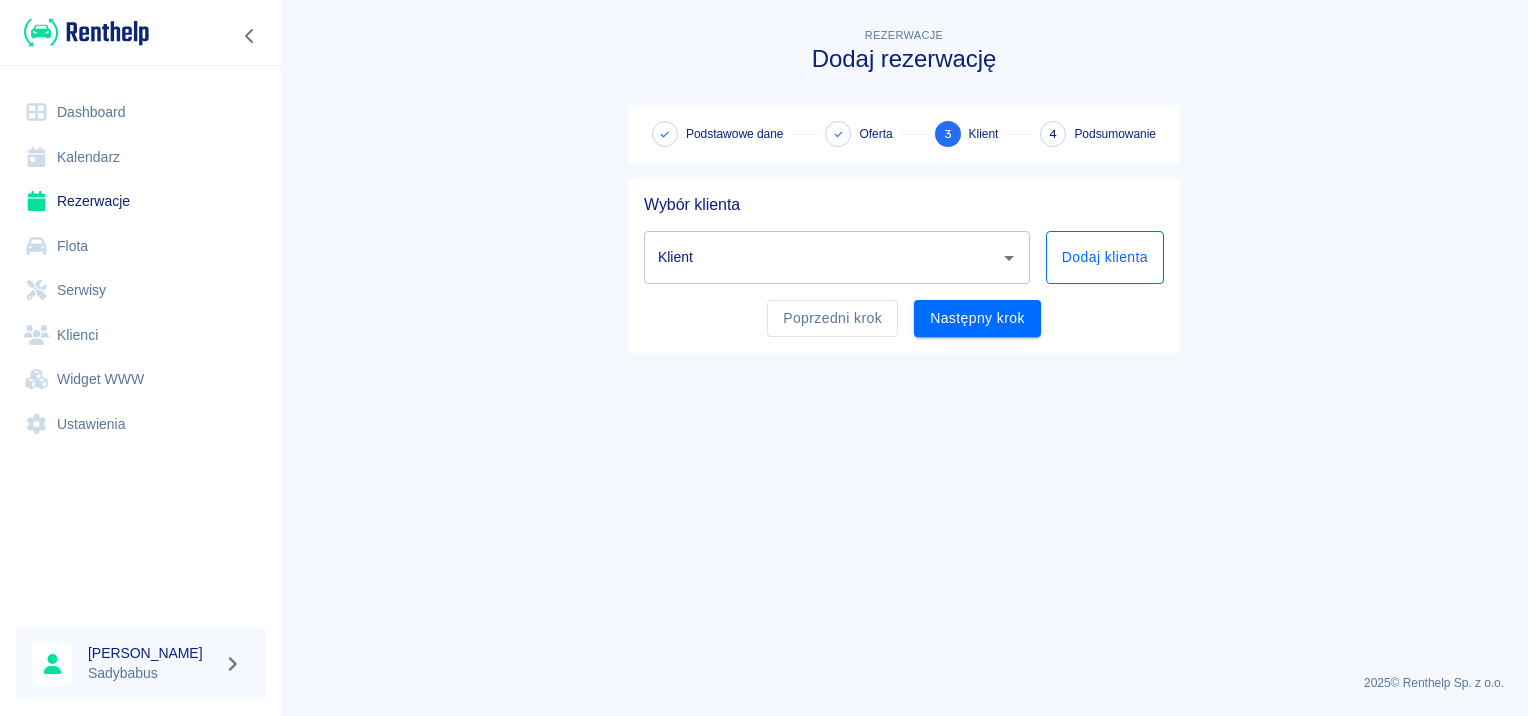 click on "Dodaj klienta" at bounding box center [1105, 257] 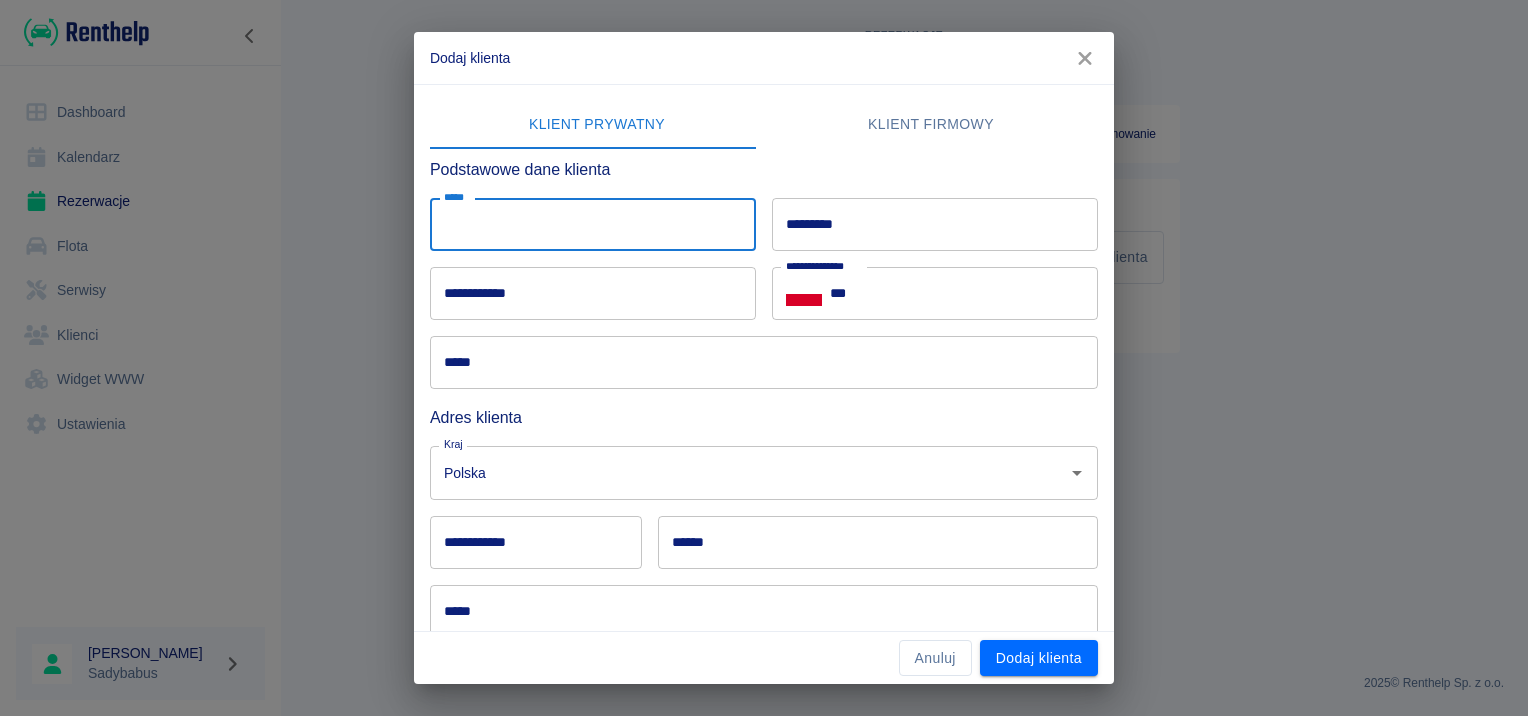 drag, startPoint x: 558, startPoint y: 225, endPoint x: 580, endPoint y: 229, distance: 22.36068 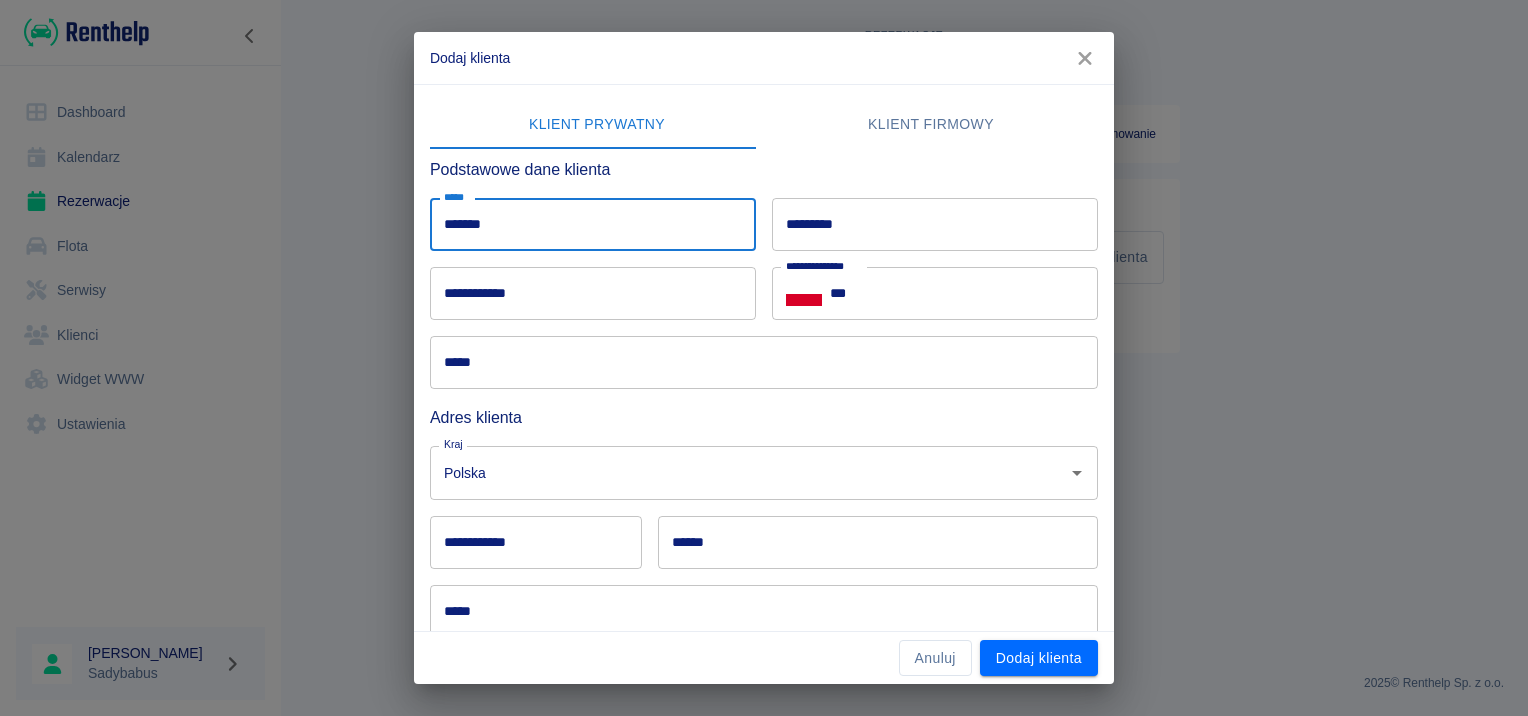 type on "*******" 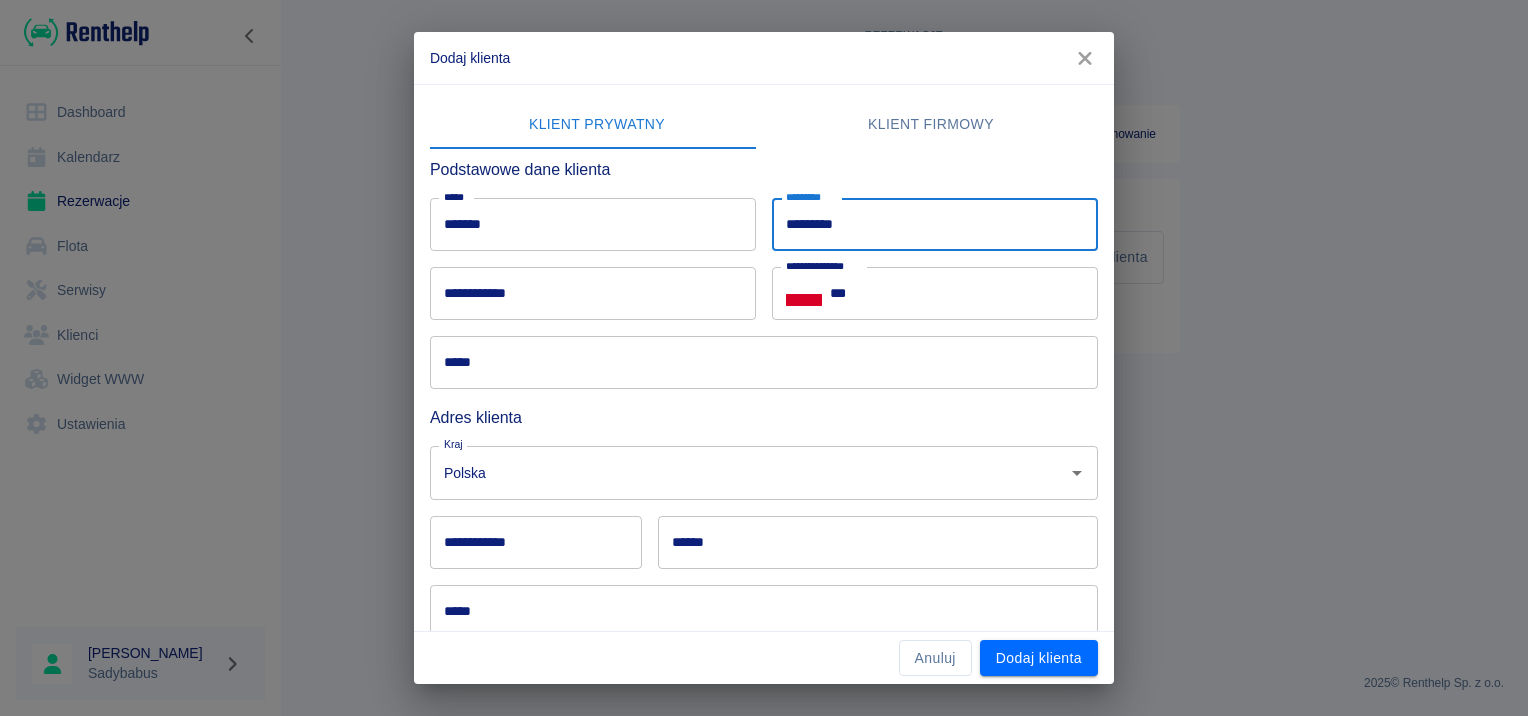 type on "*********" 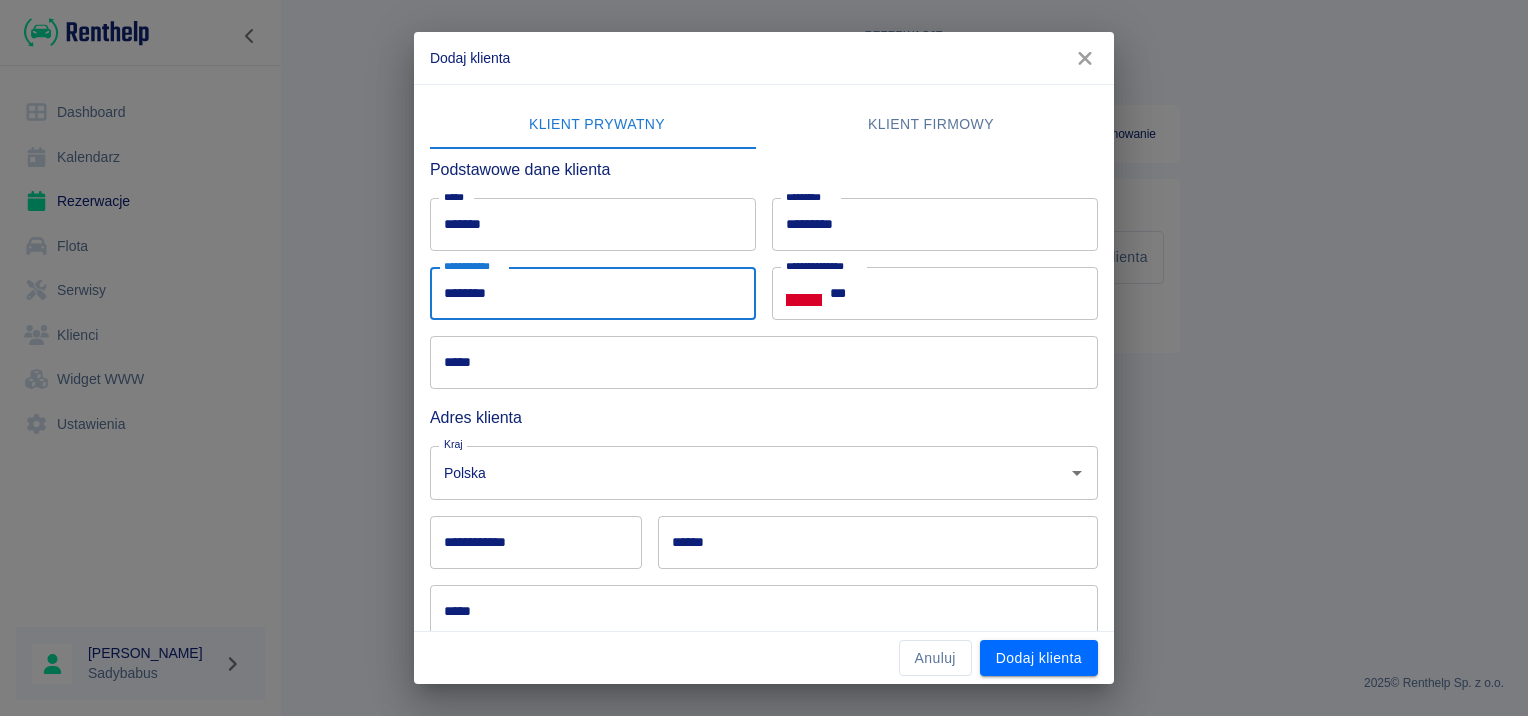 type on "********" 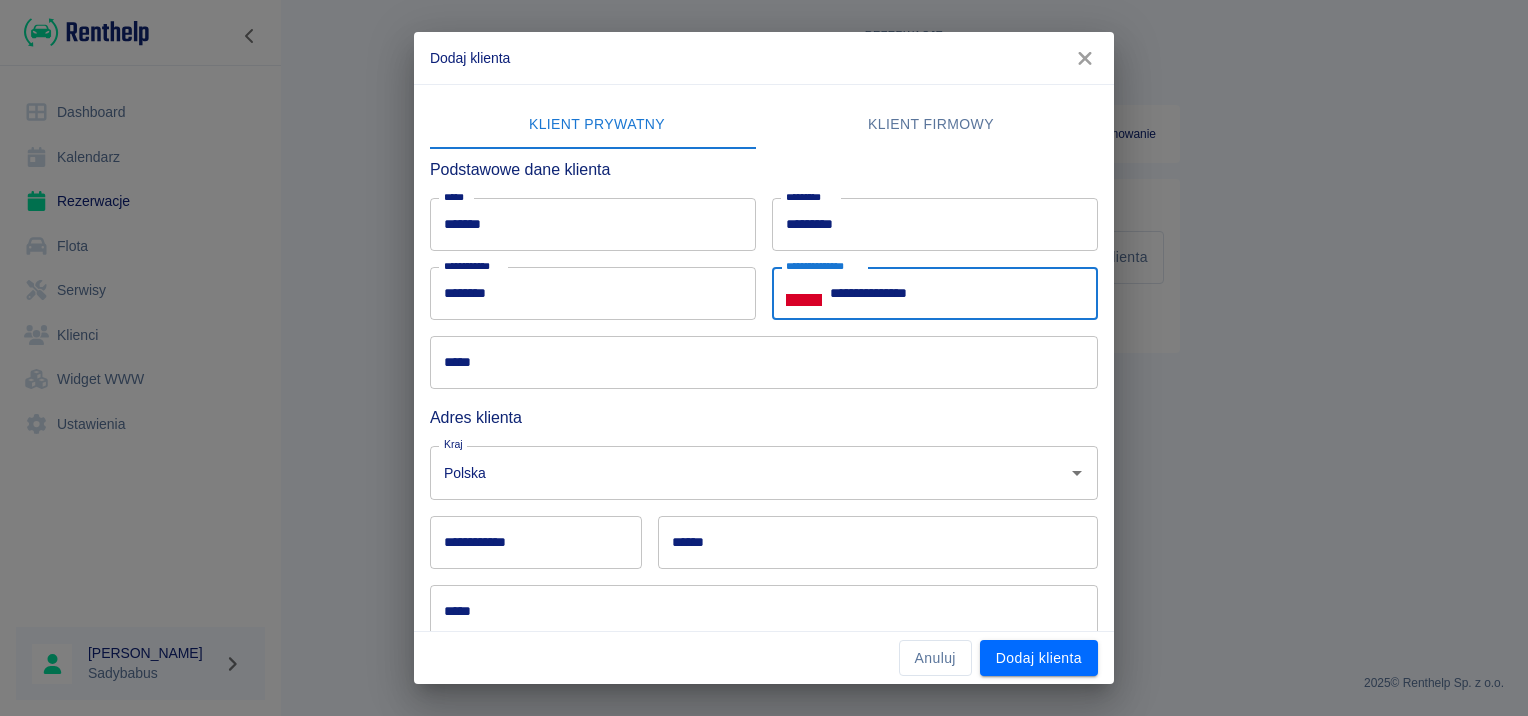 type on "**********" 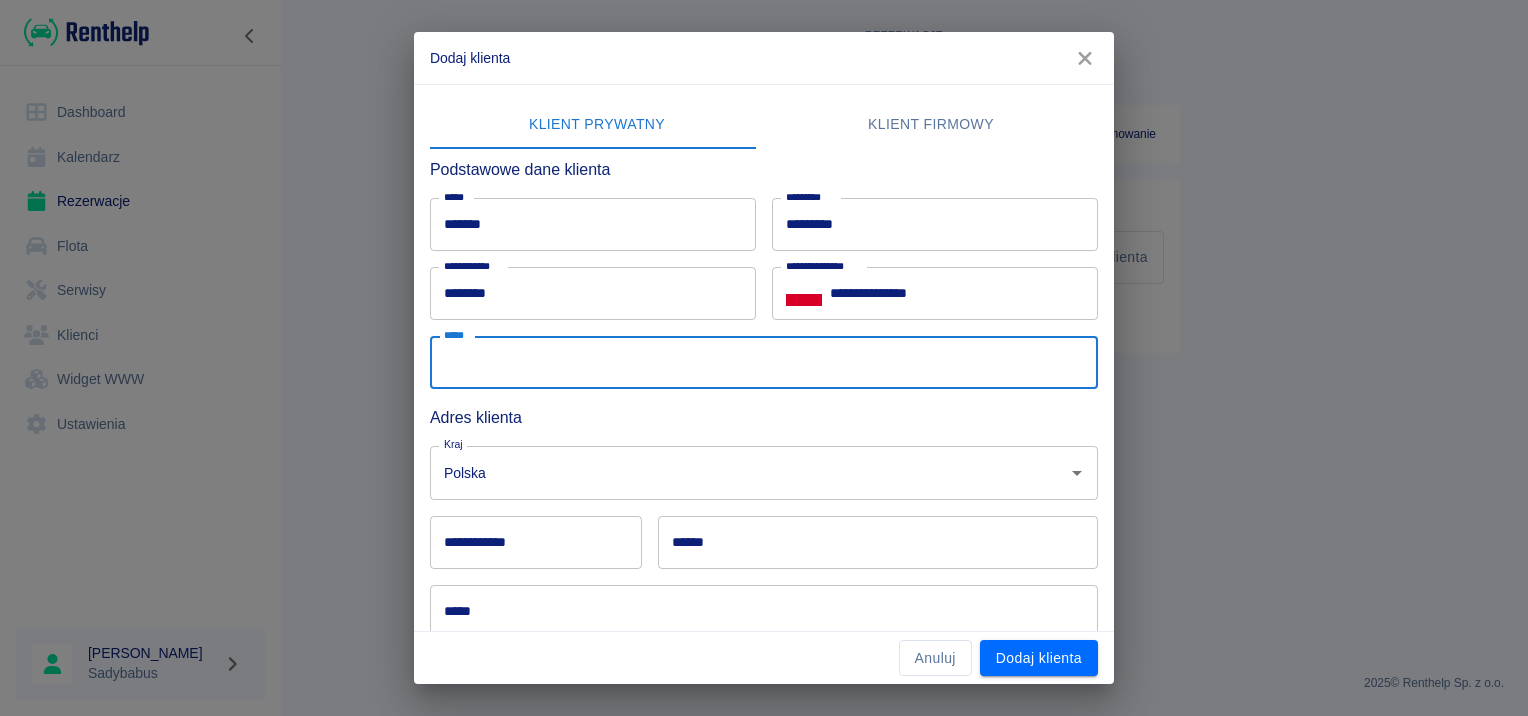 click on "Adres klienta" at bounding box center [764, 417] 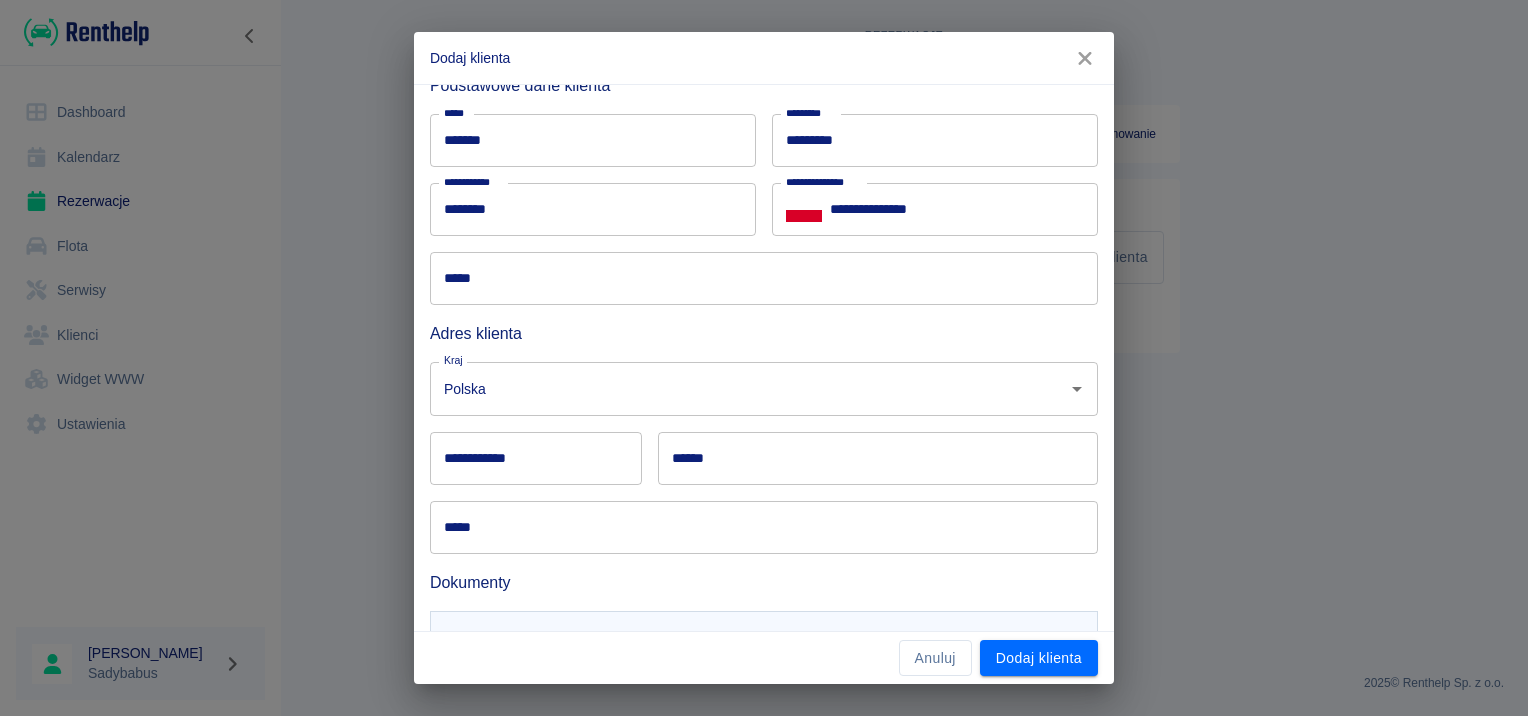 scroll, scrollTop: 184, scrollLeft: 0, axis: vertical 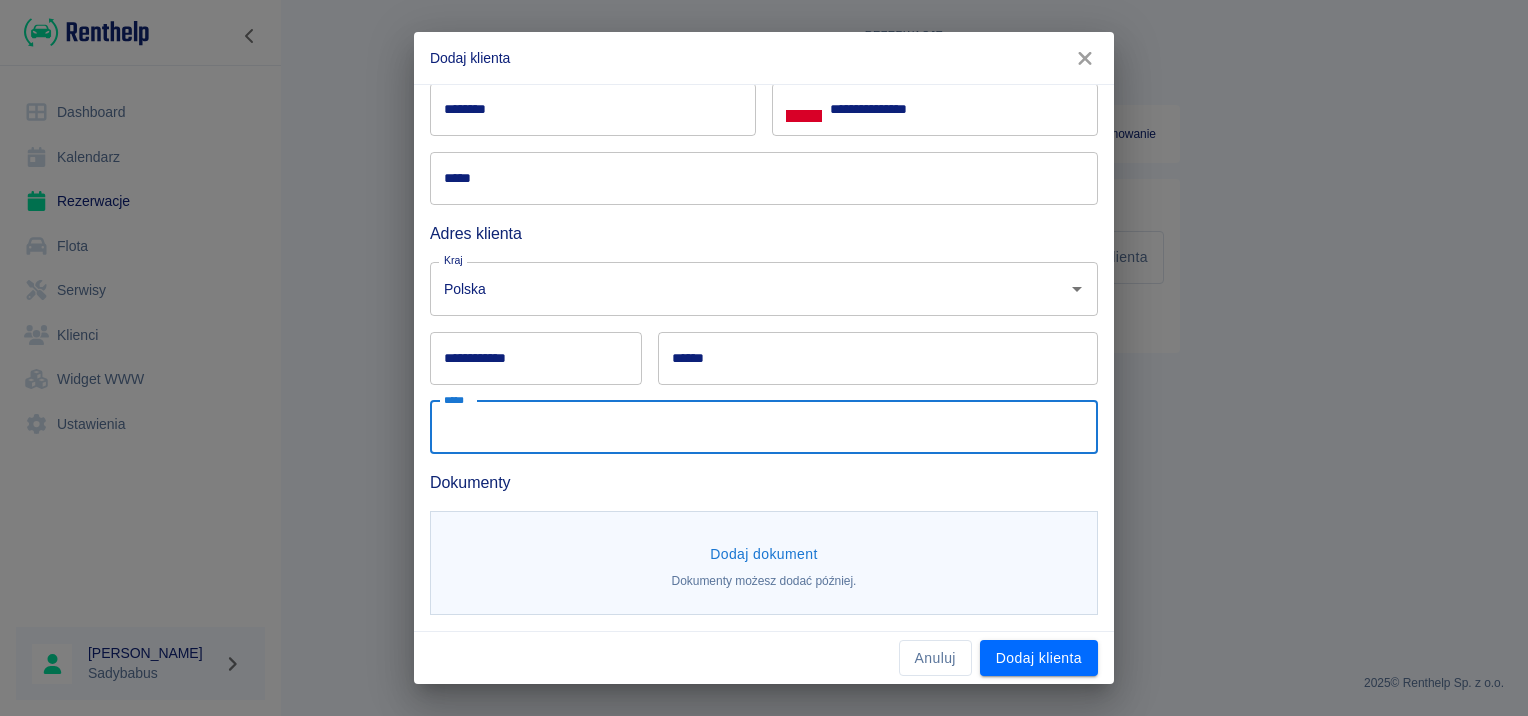 click on "*****" at bounding box center (764, 427) 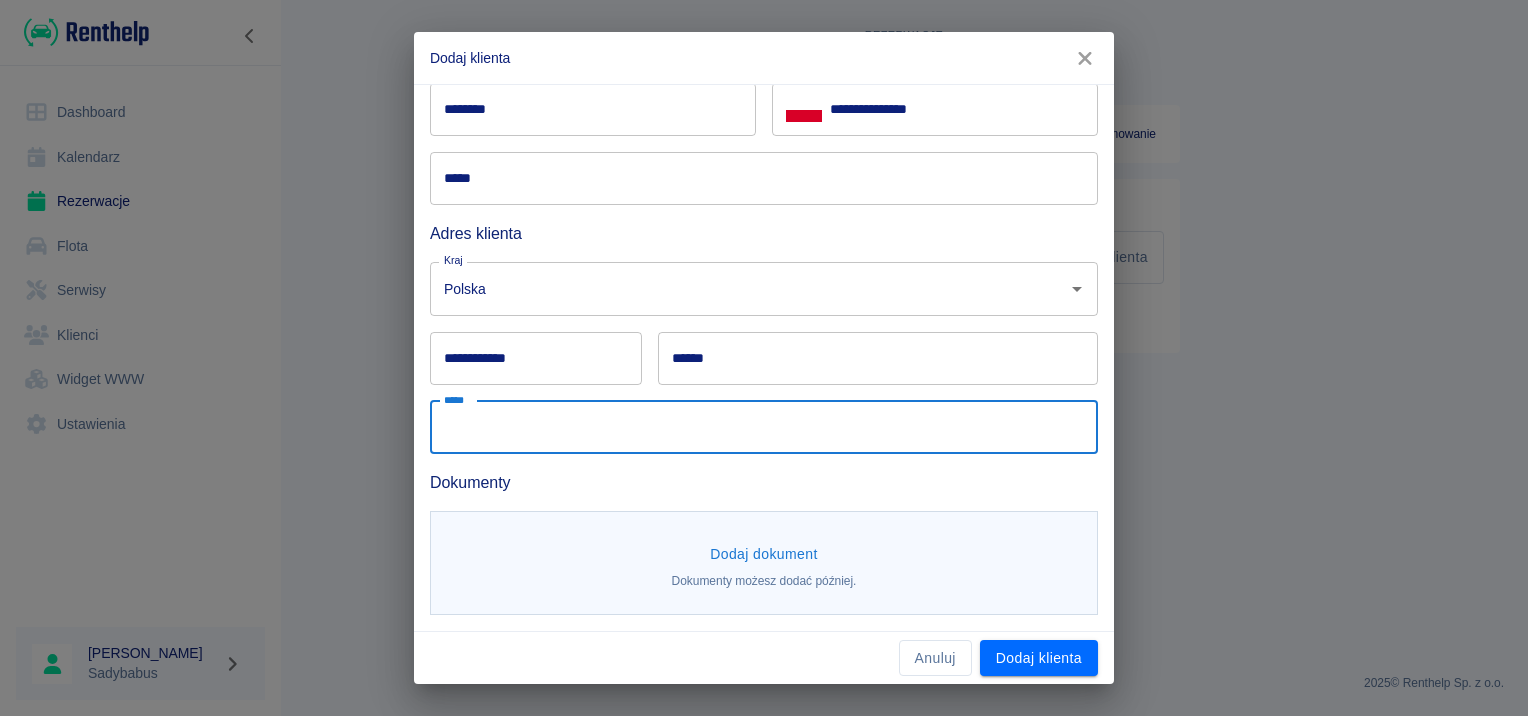 click on "Dokumenty" at bounding box center [764, 482] 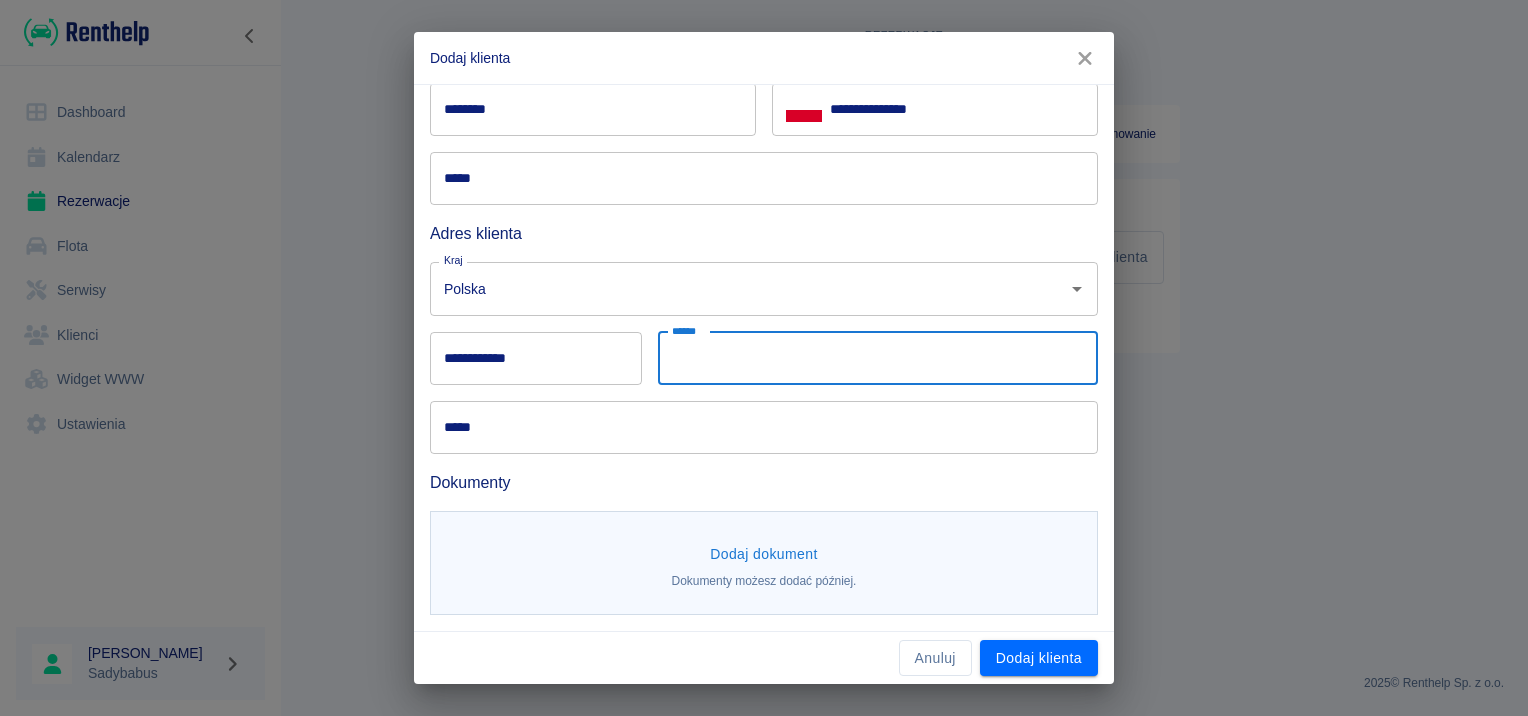 click on "******" at bounding box center [878, 358] 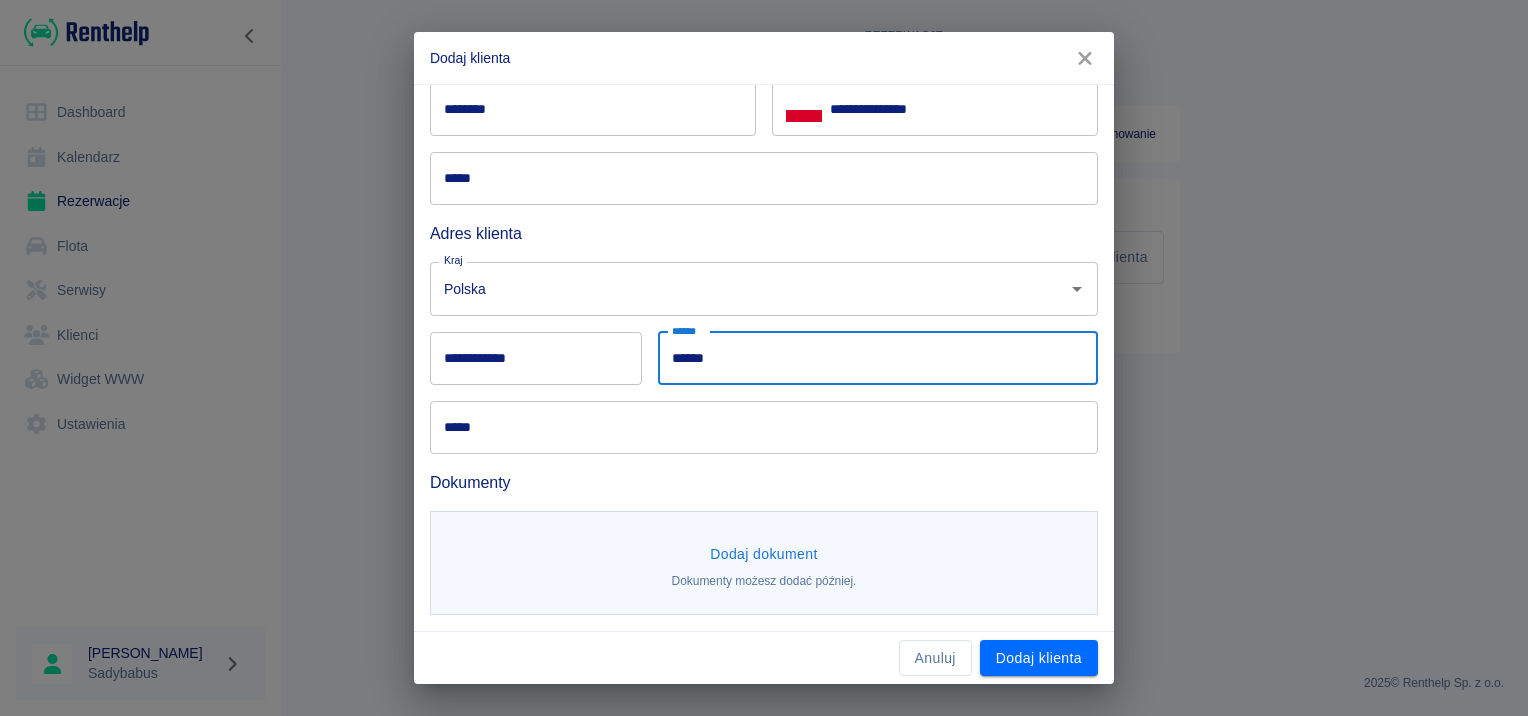 type on "******" 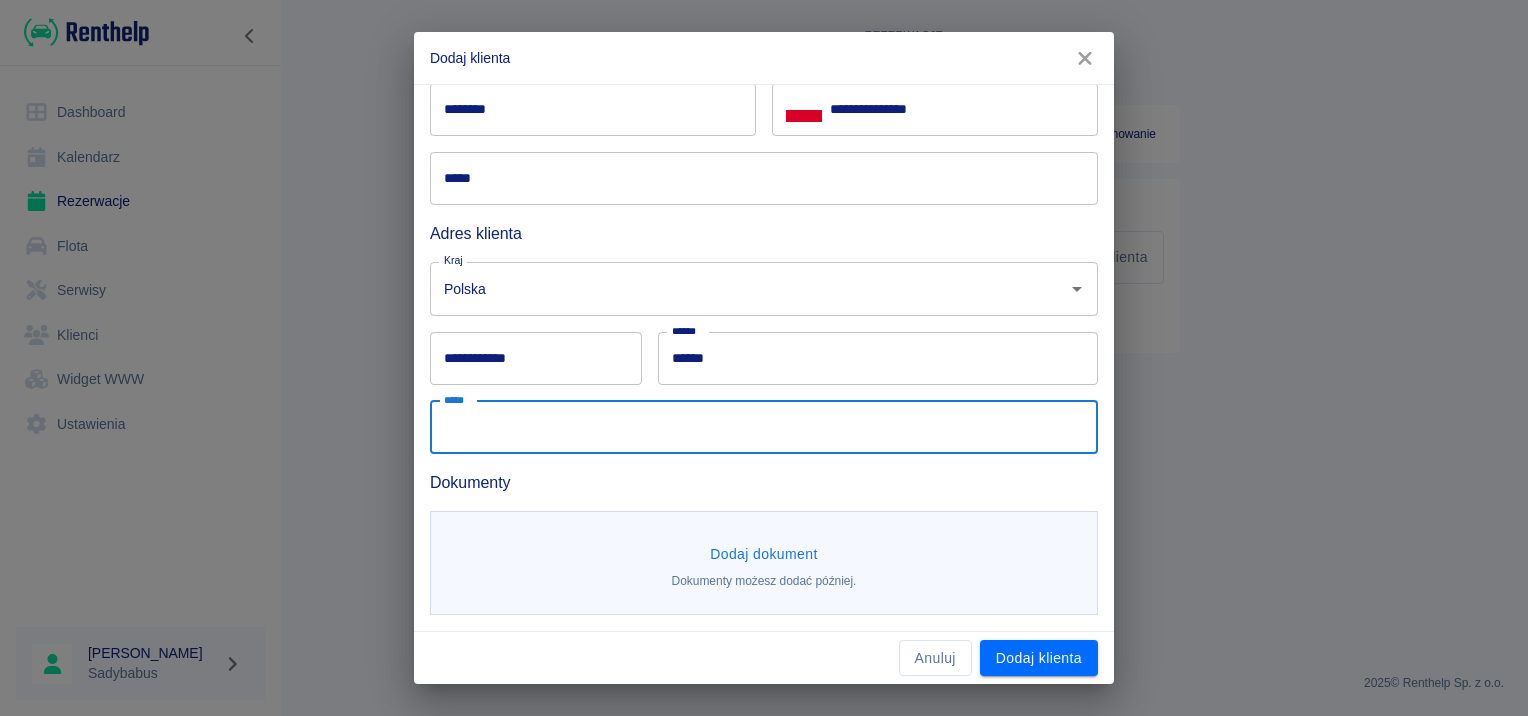 click on "*****" at bounding box center (764, 427) 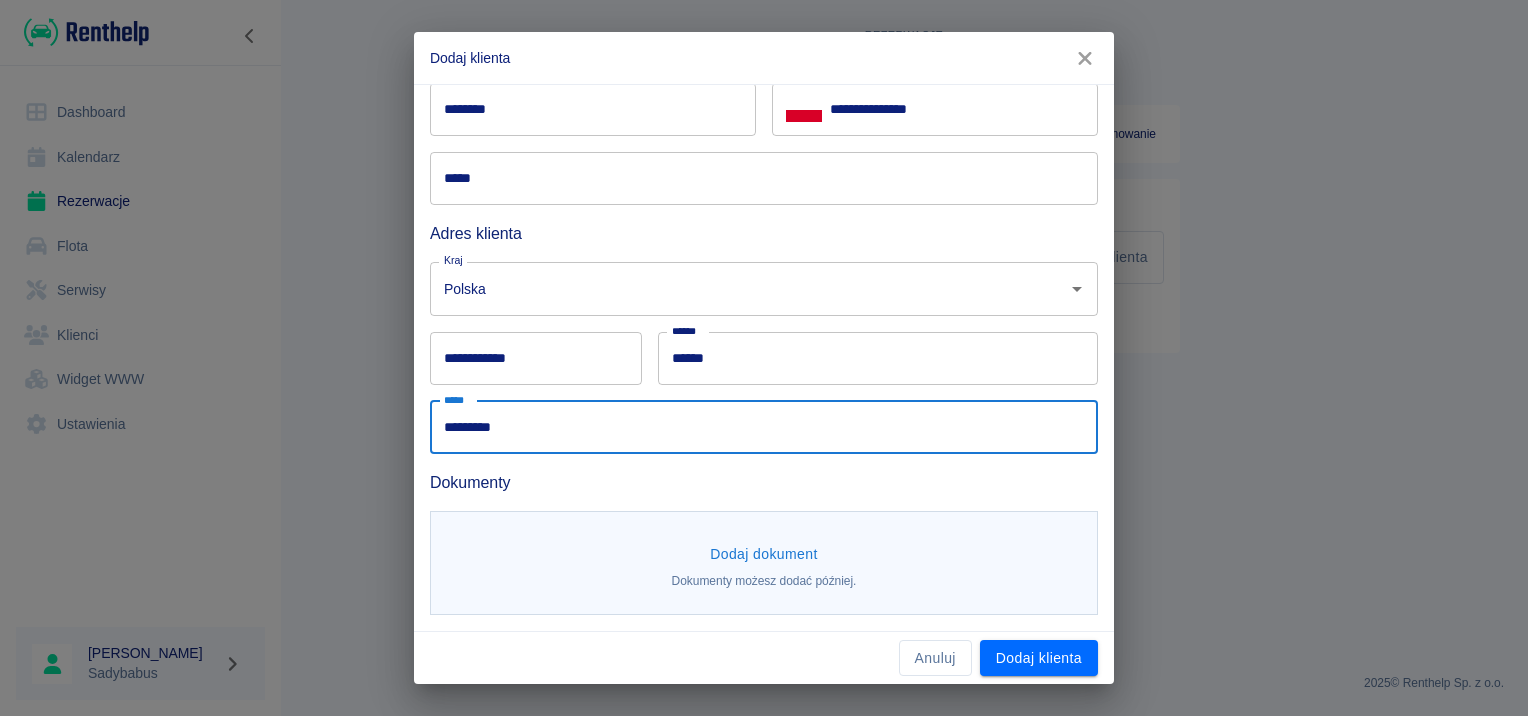 type on "*********" 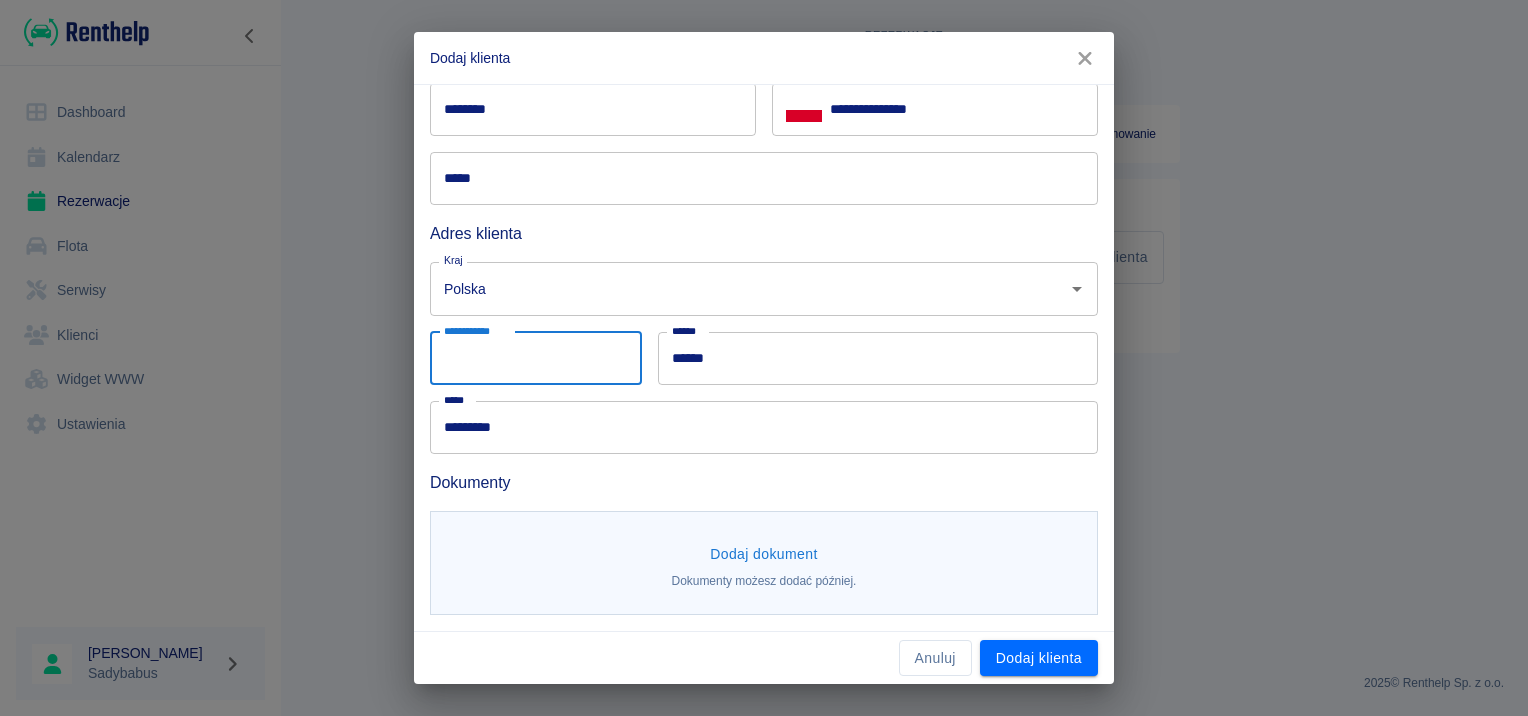 click on "**********" at bounding box center (536, 358) 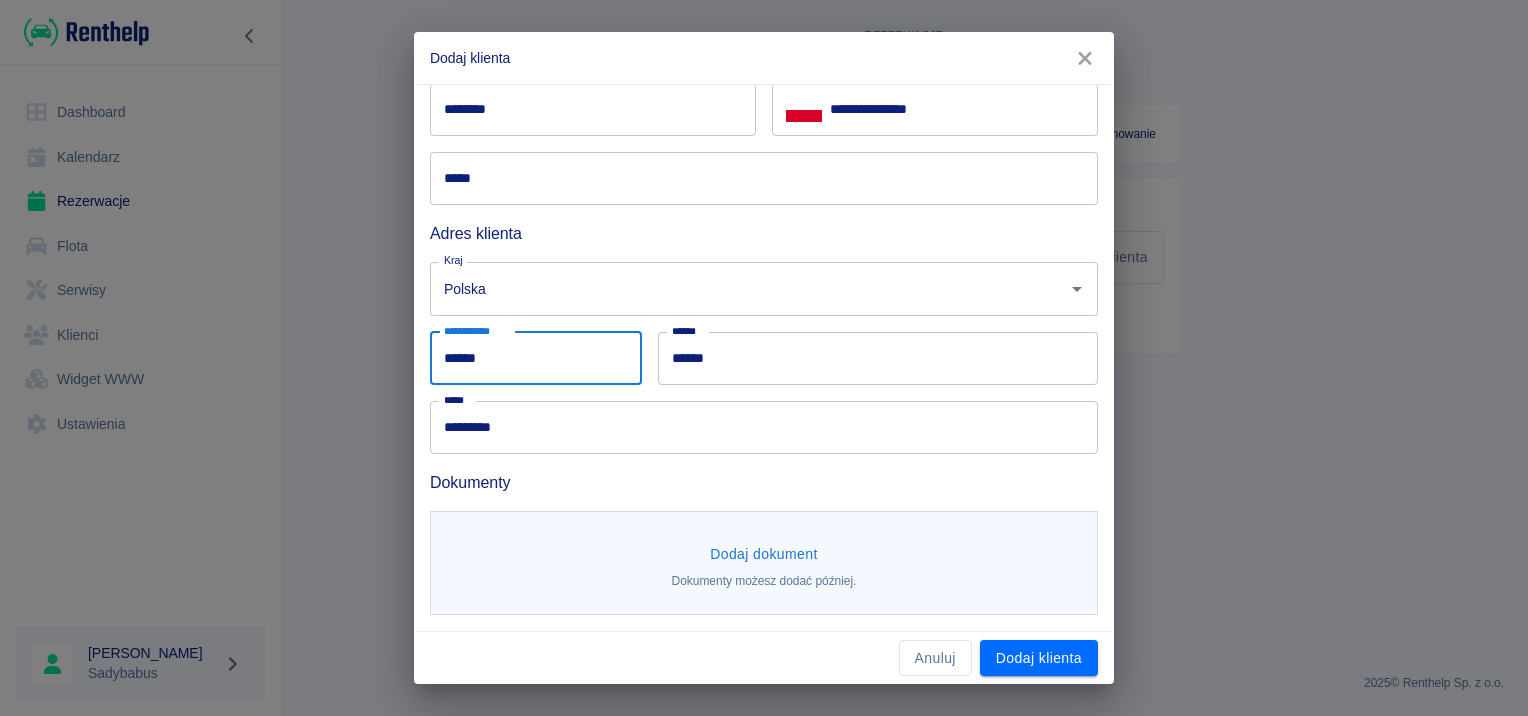 type on "******" 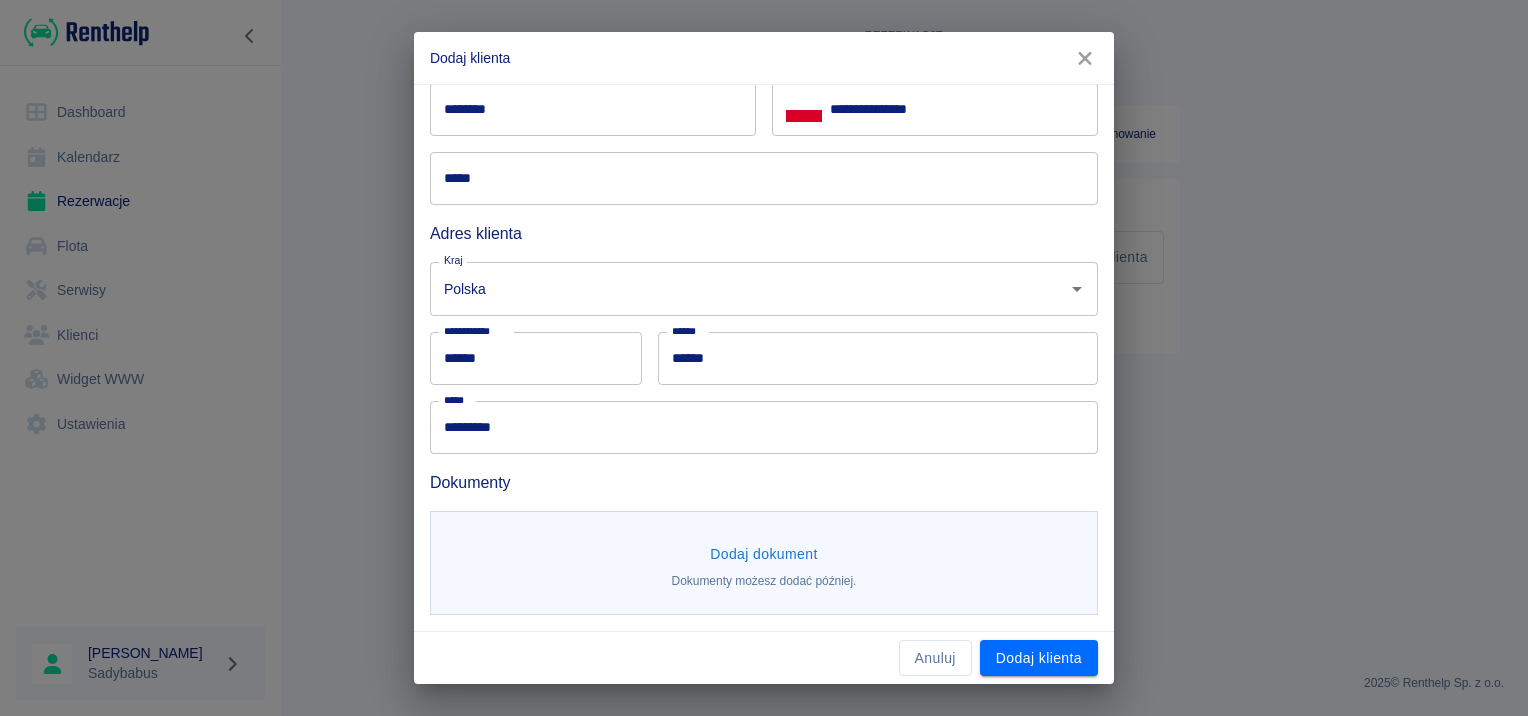click on "Dodaj dokument" at bounding box center (764, 554) 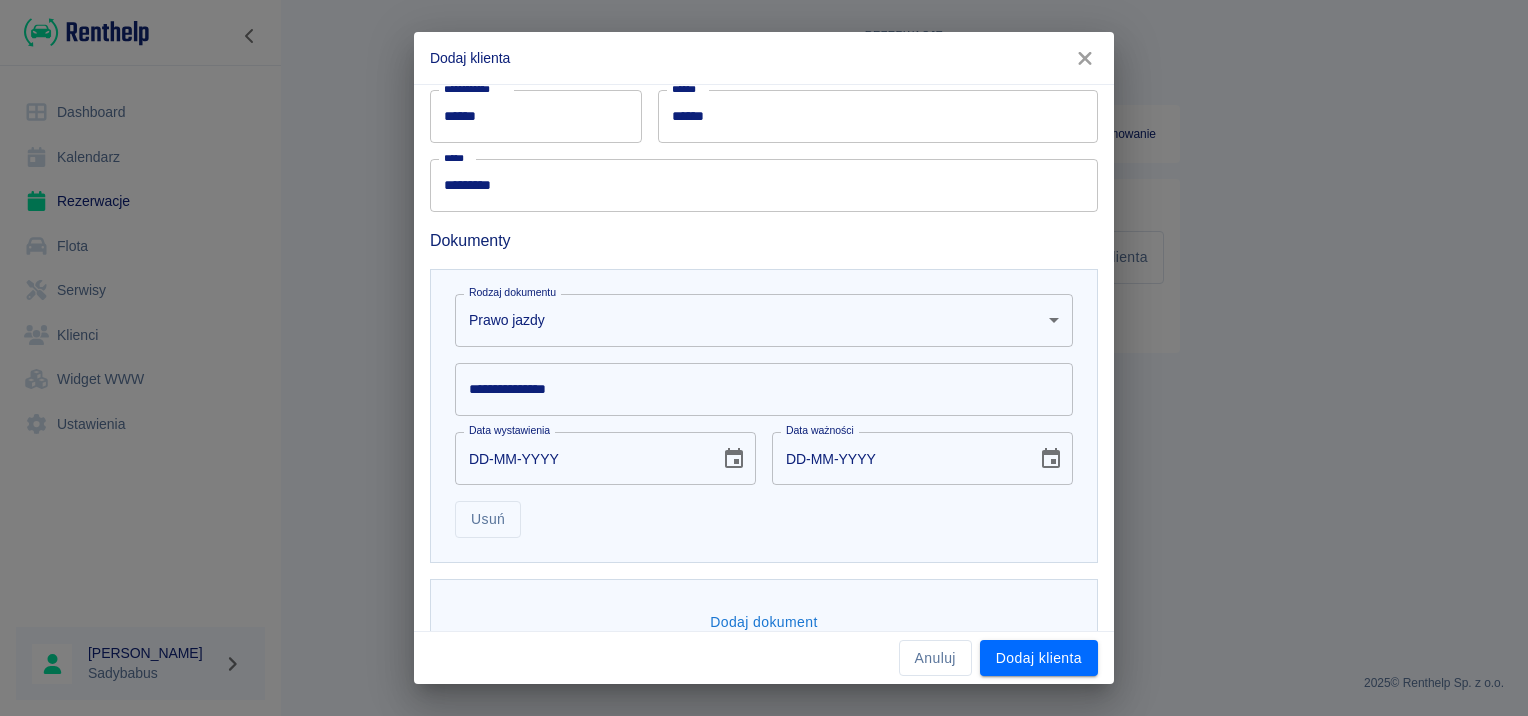 scroll, scrollTop: 475, scrollLeft: 0, axis: vertical 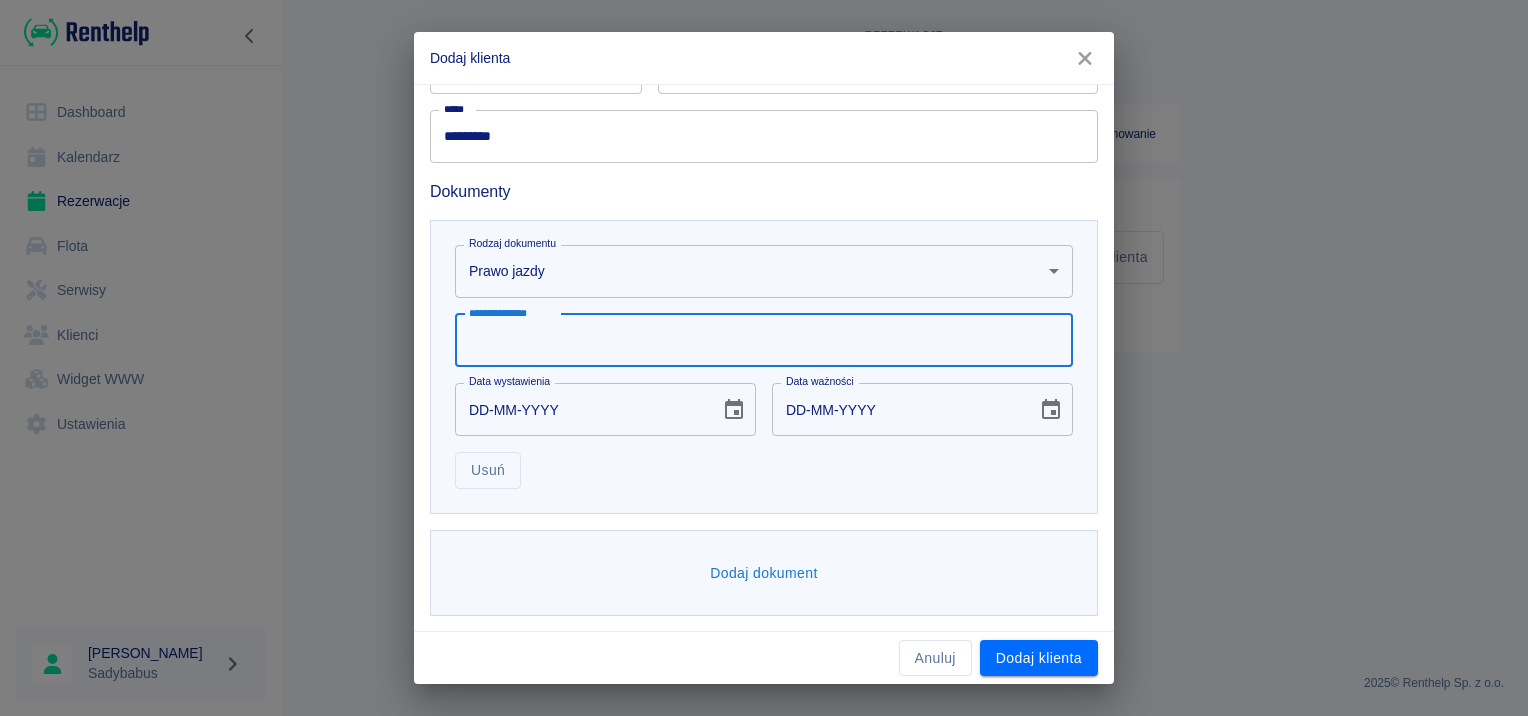 click on "**********" at bounding box center (764, 340) 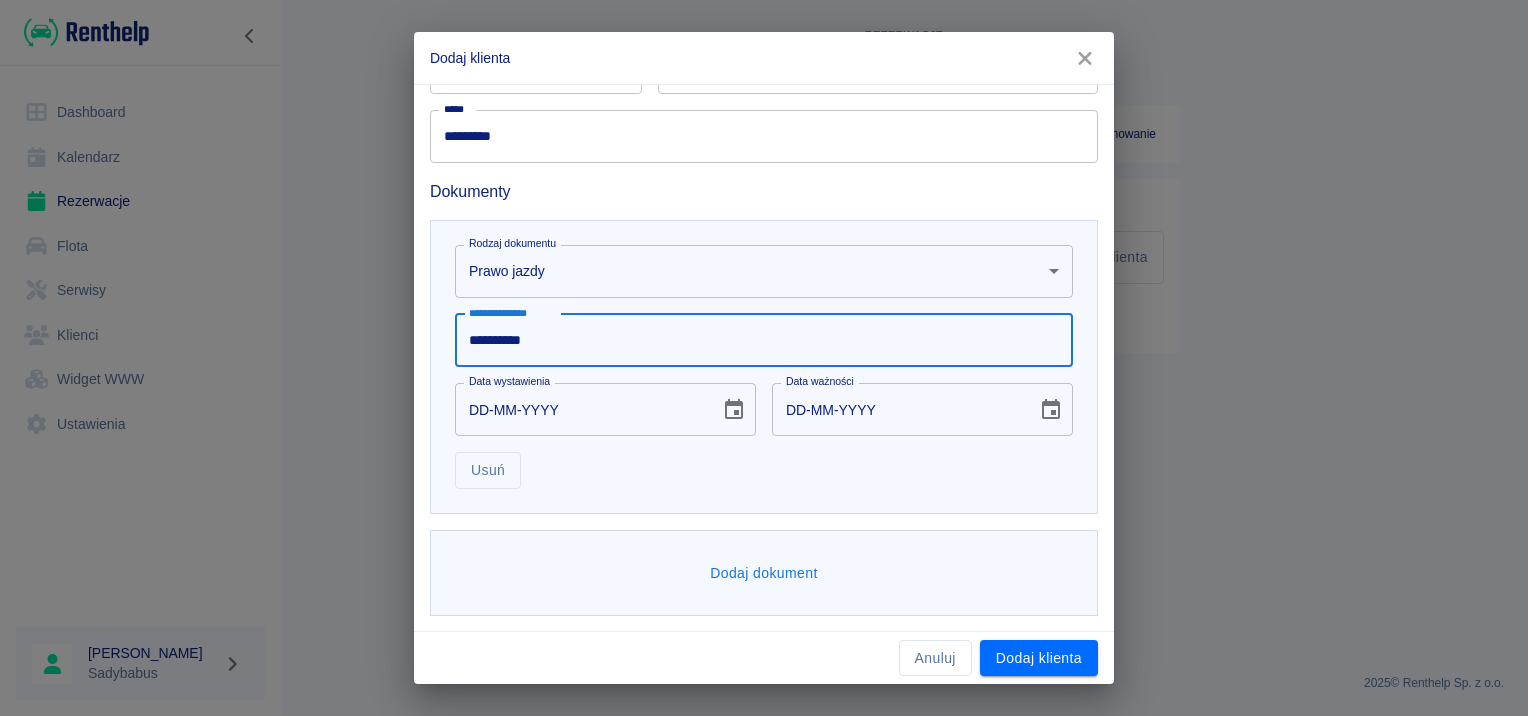 type on "**********" 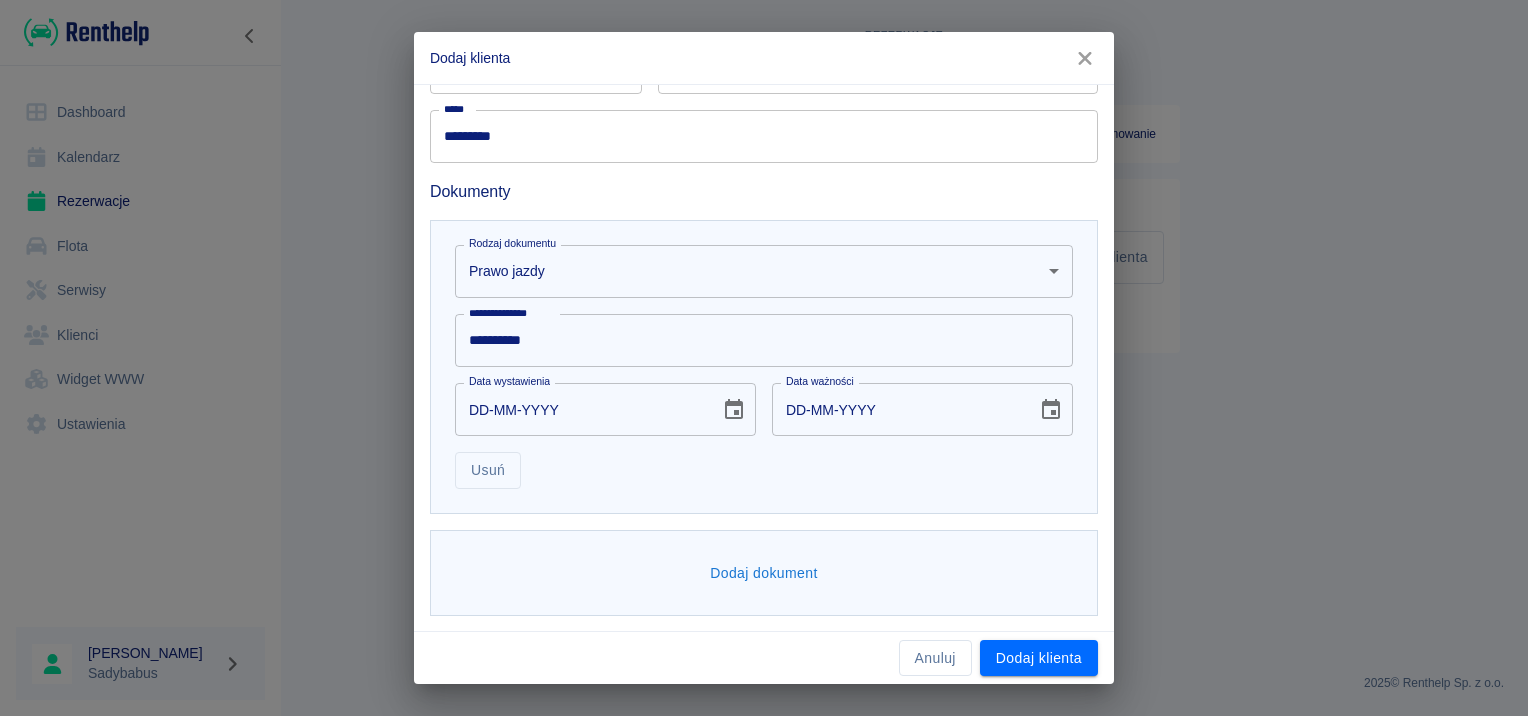 click on "DD-MM-YYYY" at bounding box center [580, 409] 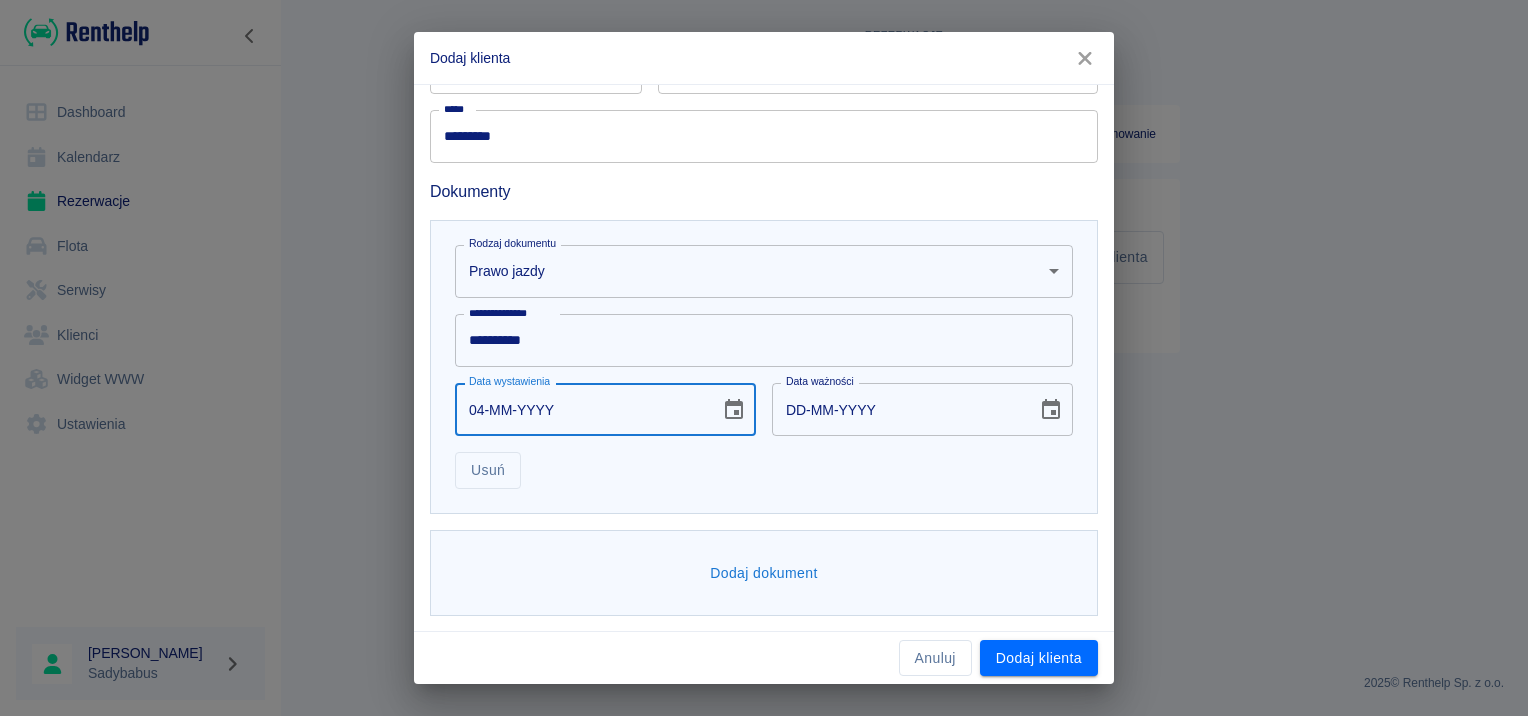 click on "04-MM-YYYY" at bounding box center (580, 409) 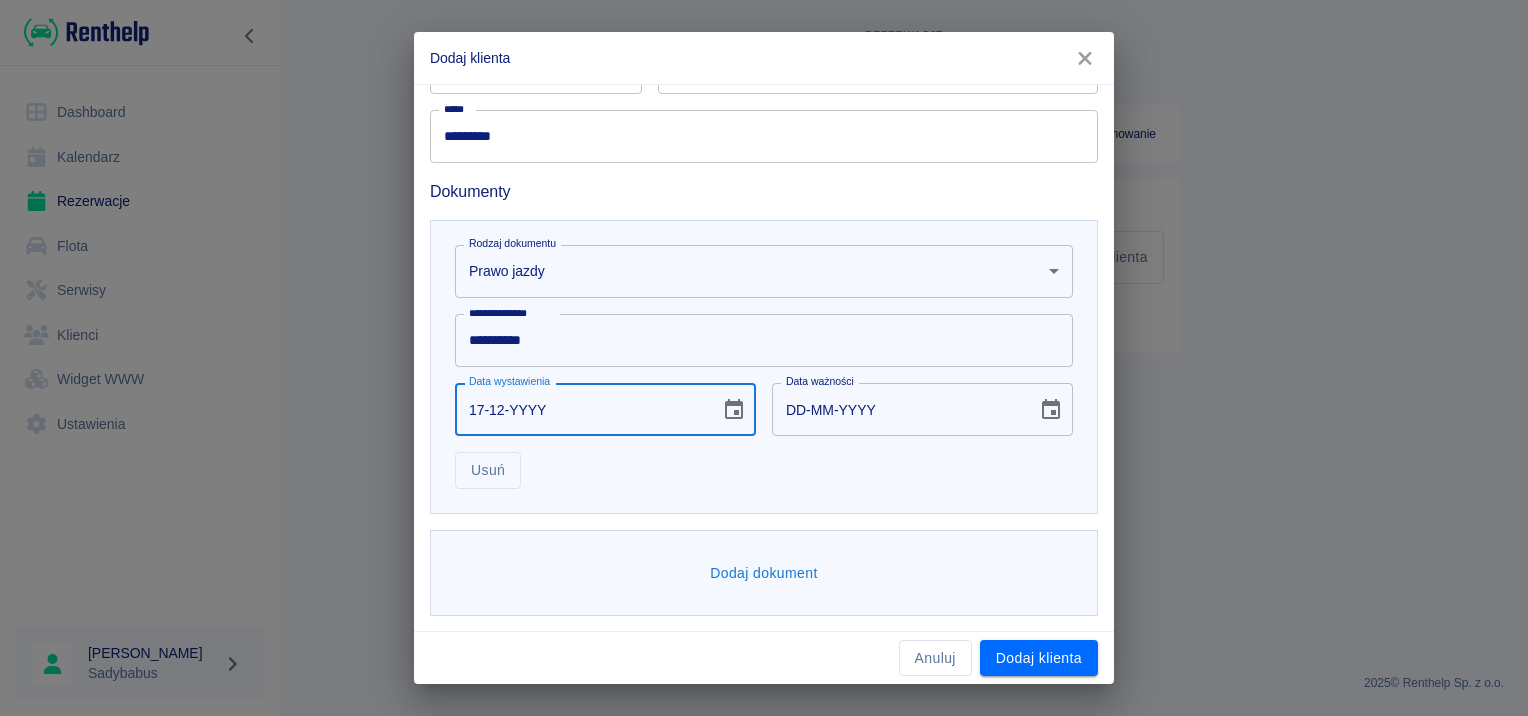 type on "17-12-0002" 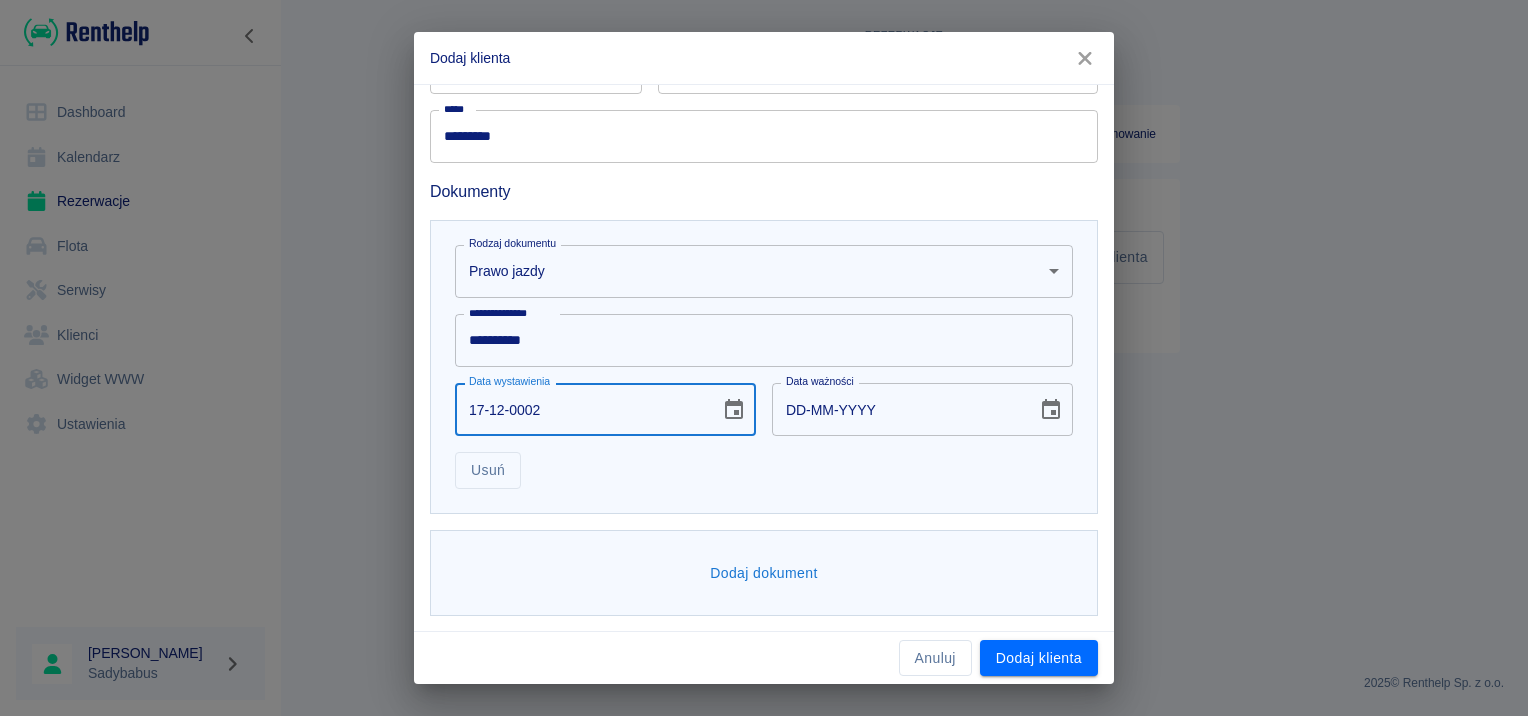 type on "17-12-0012" 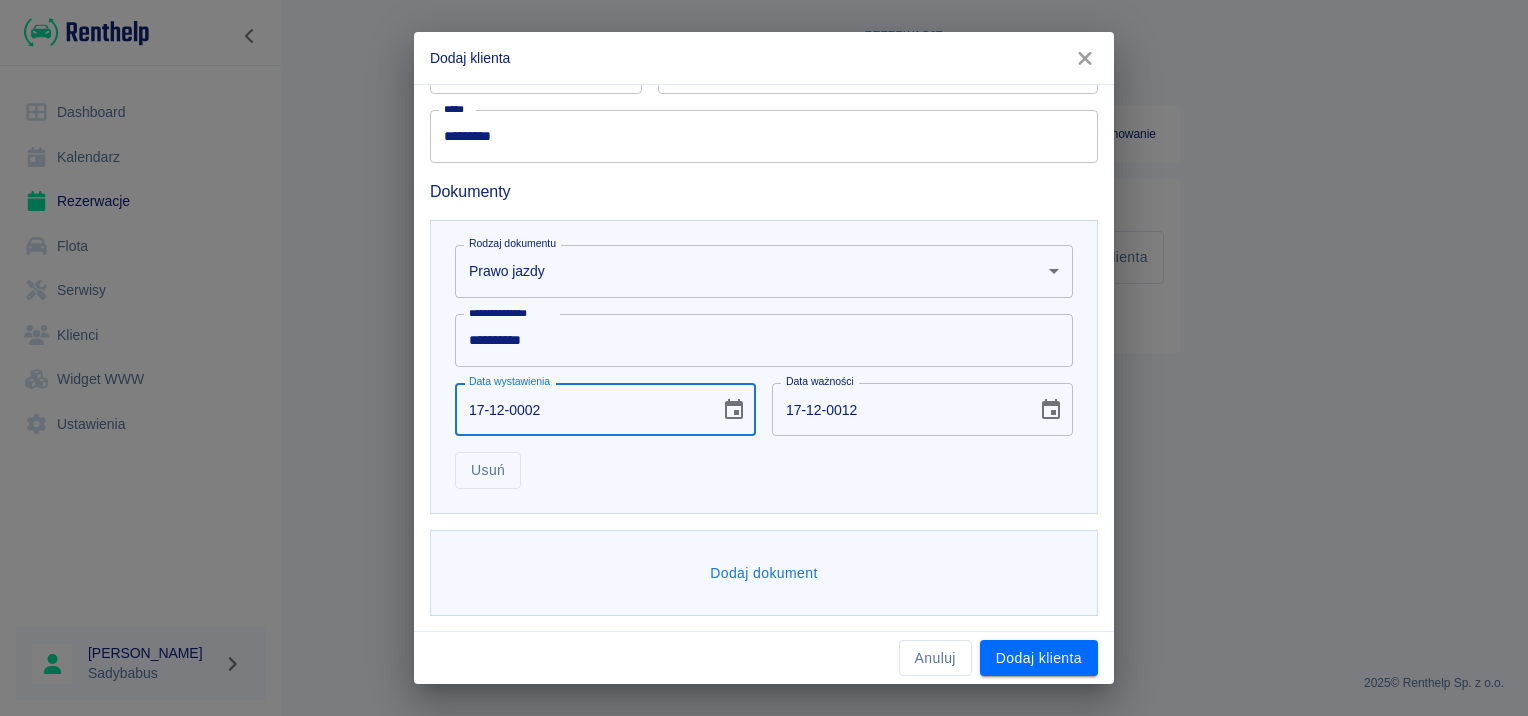 type on "17-12-0020" 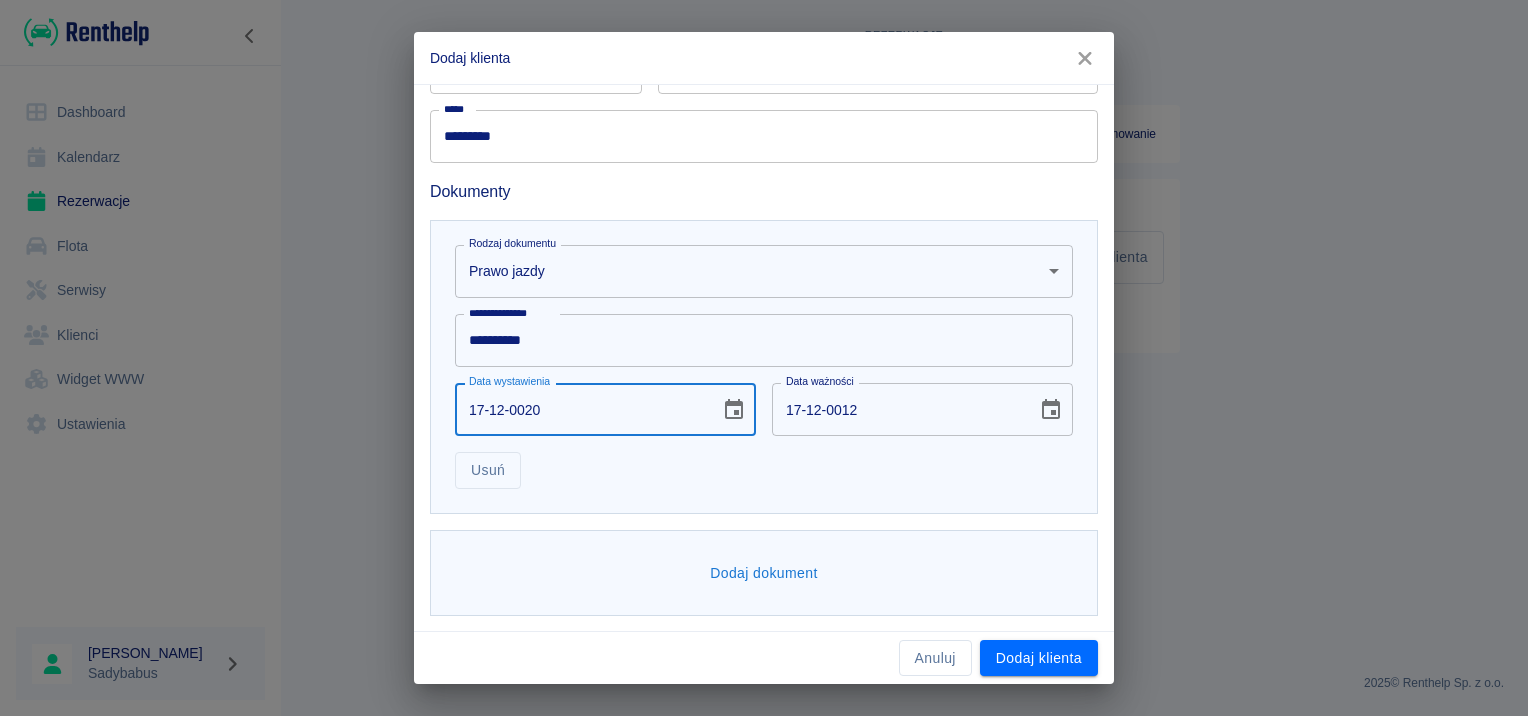 type on "17-12-0030" 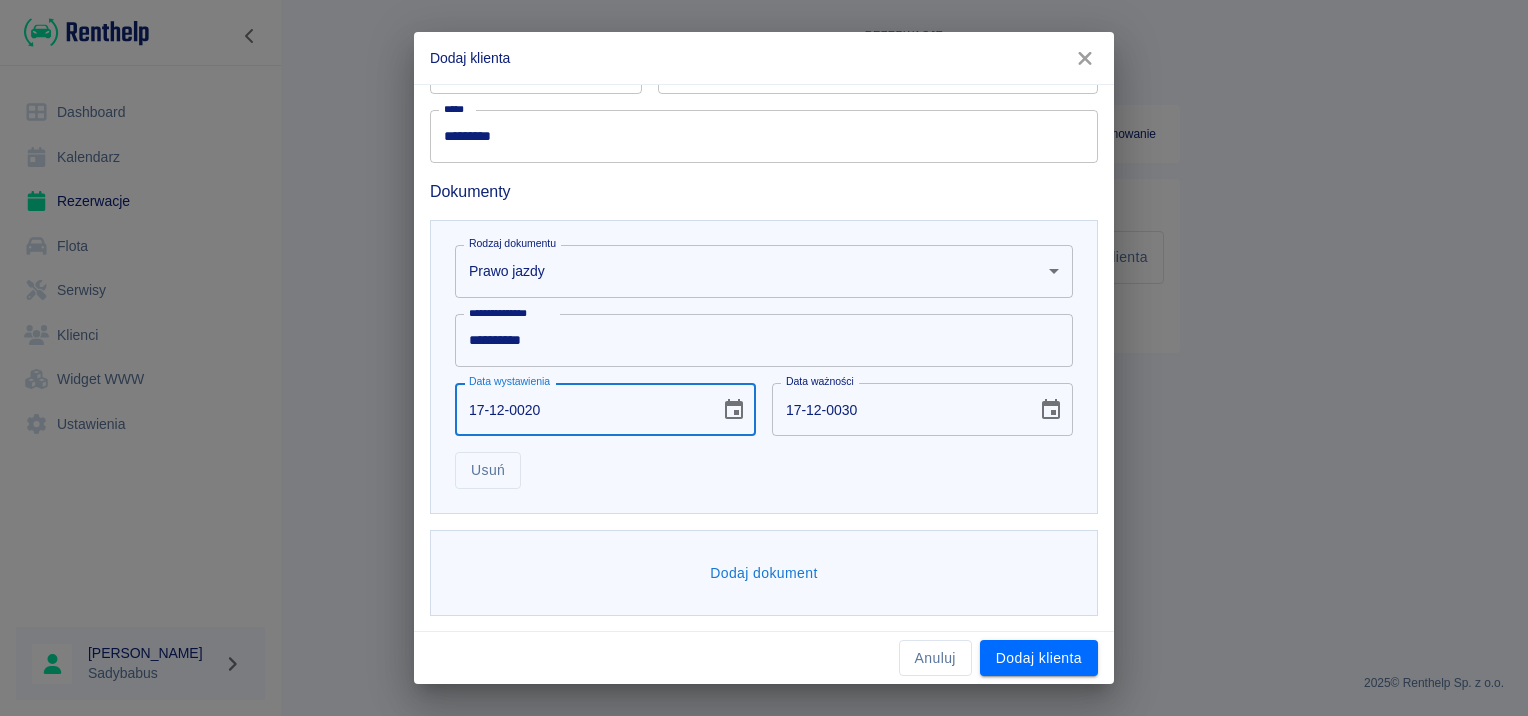 type on "17-12-0202" 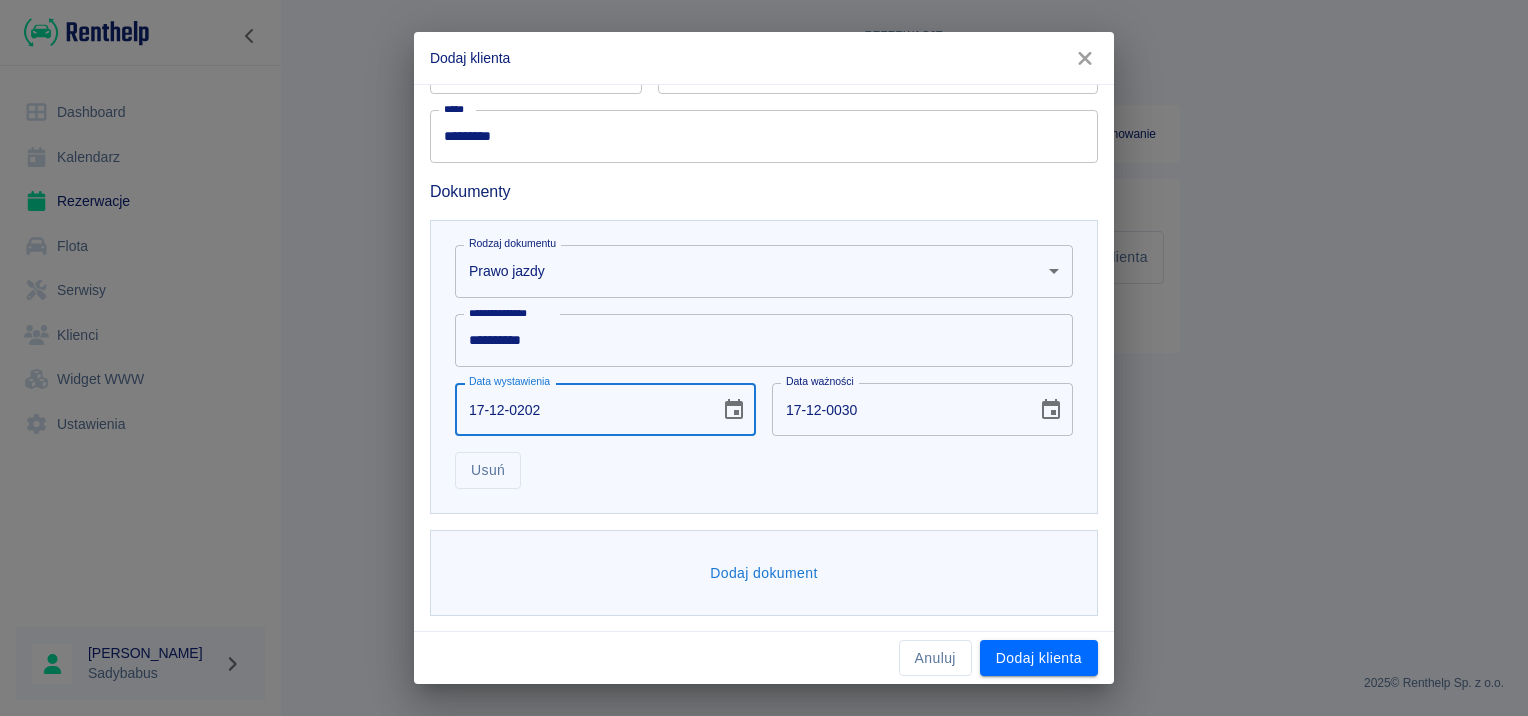 type on "17-12-0212" 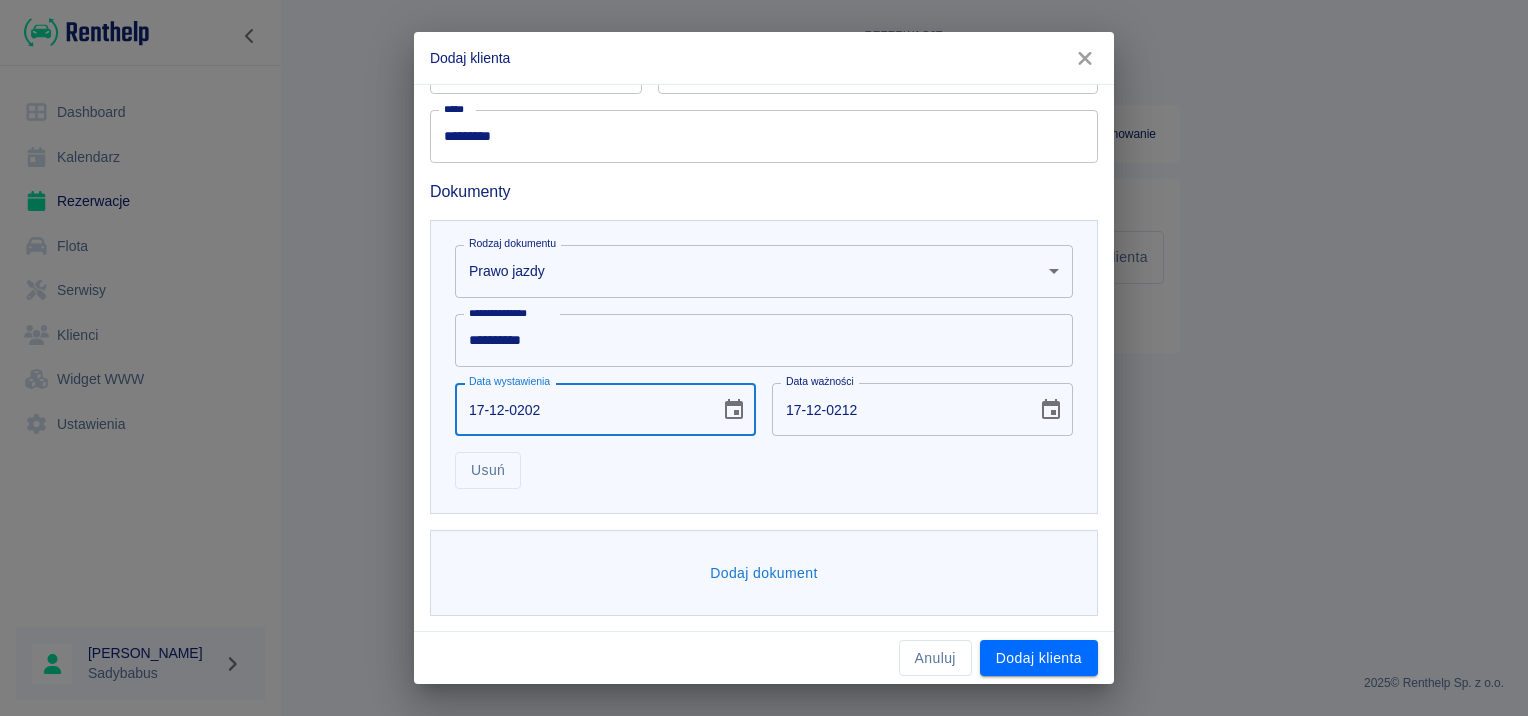 type on "17-12-2021" 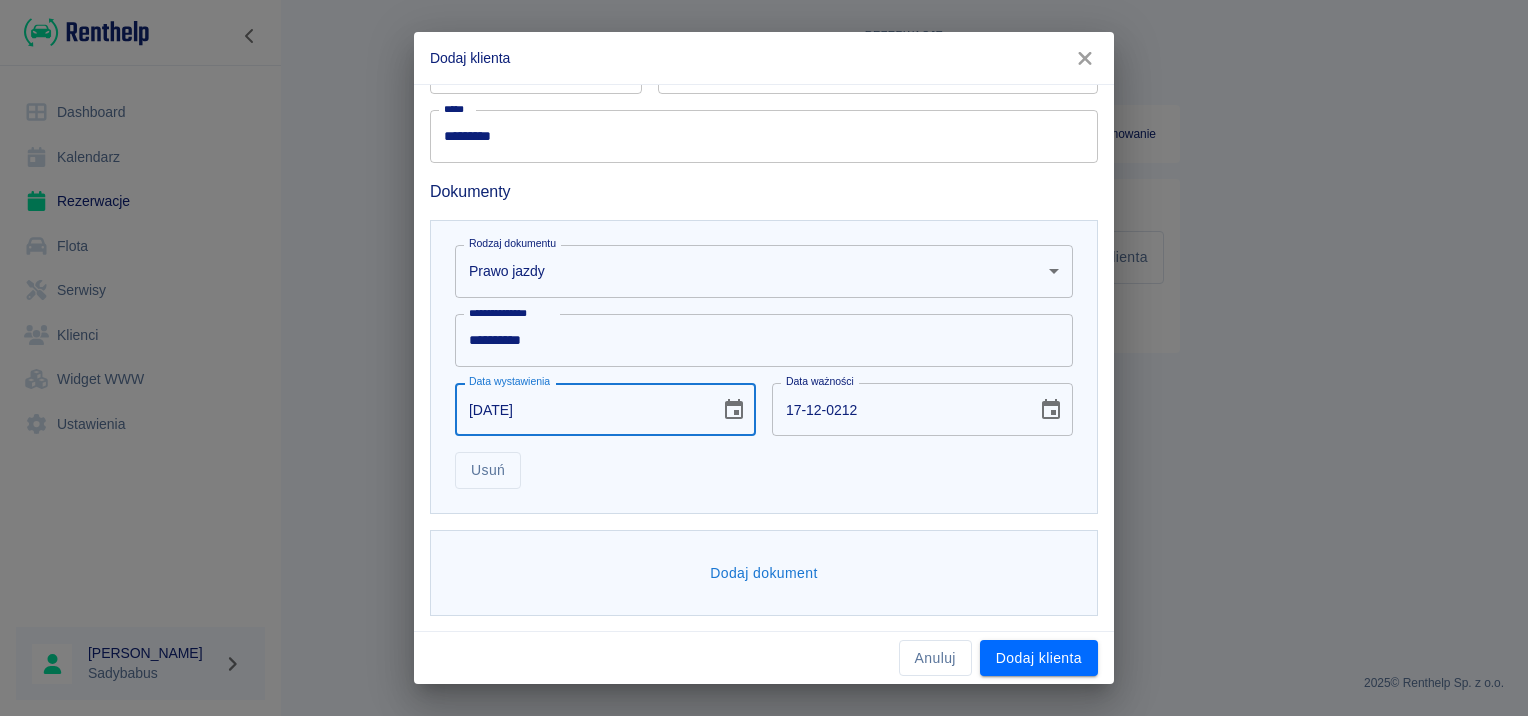 type on "17-12-2031" 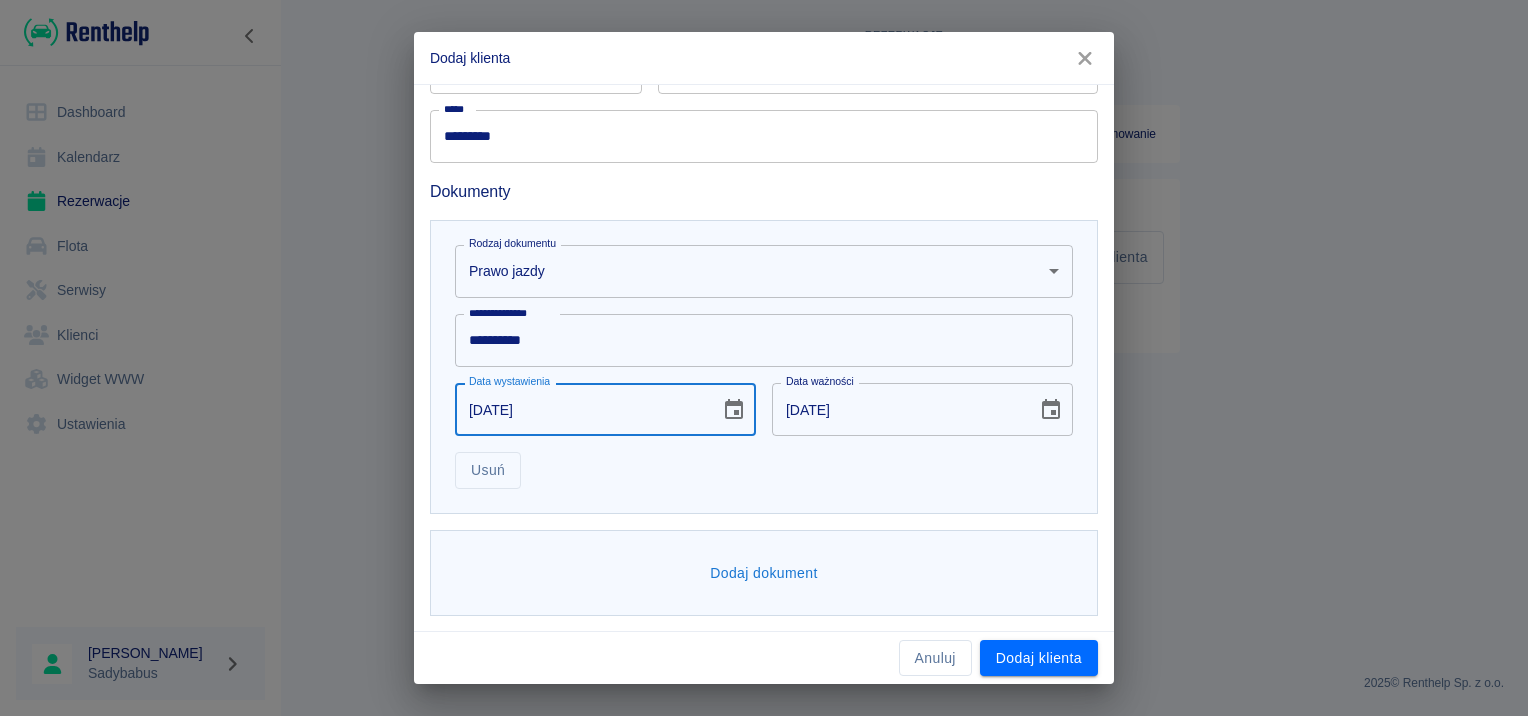 type on "17-12-2021" 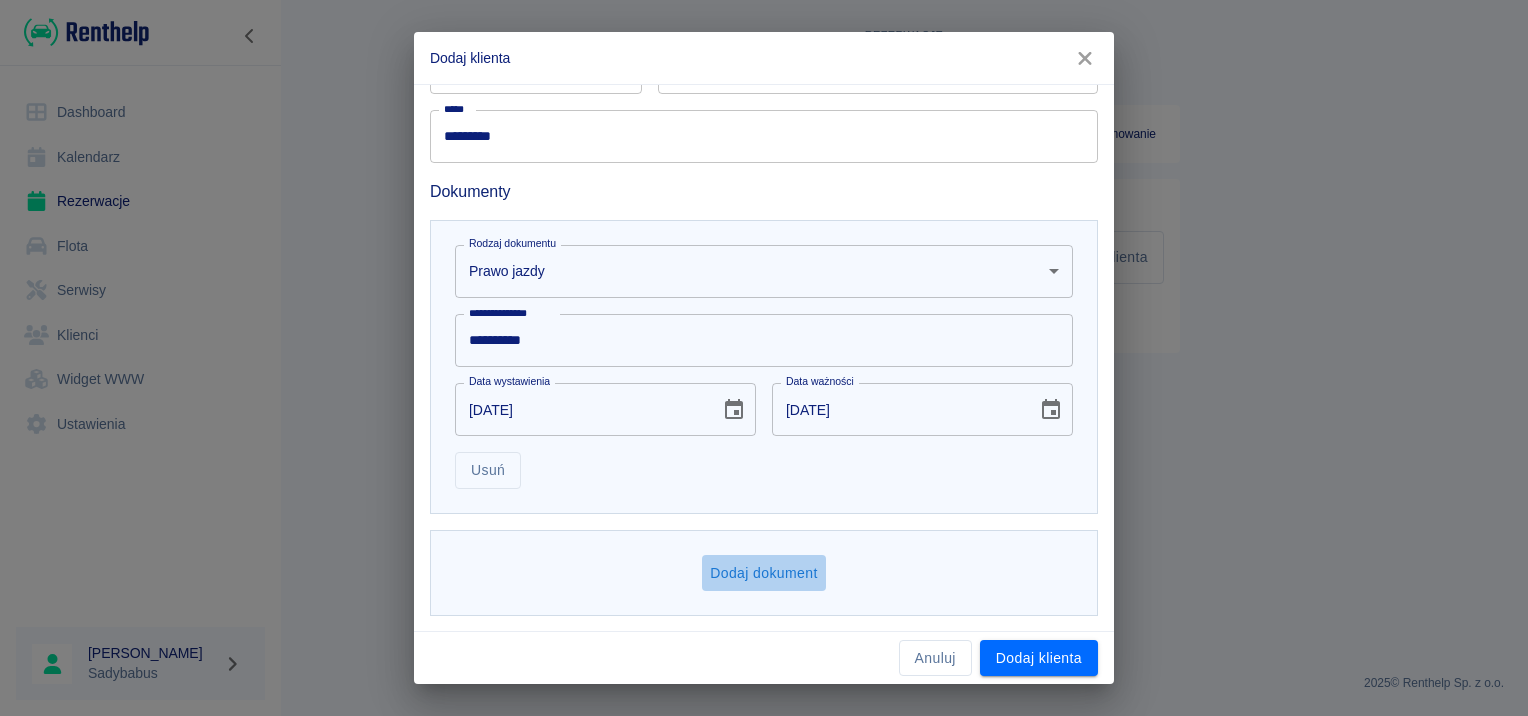 click on "Dodaj dokument" at bounding box center (764, 573) 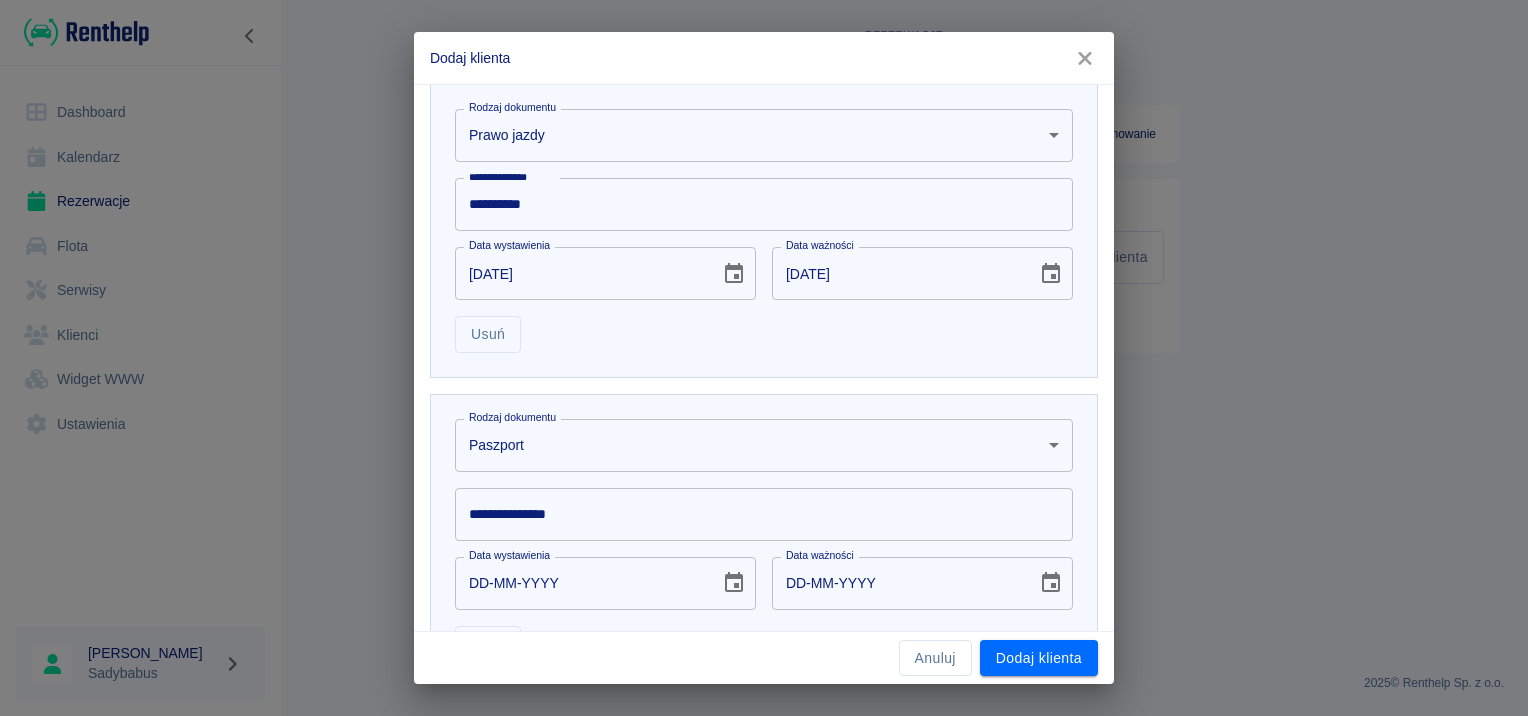 scroll, scrollTop: 775, scrollLeft: 0, axis: vertical 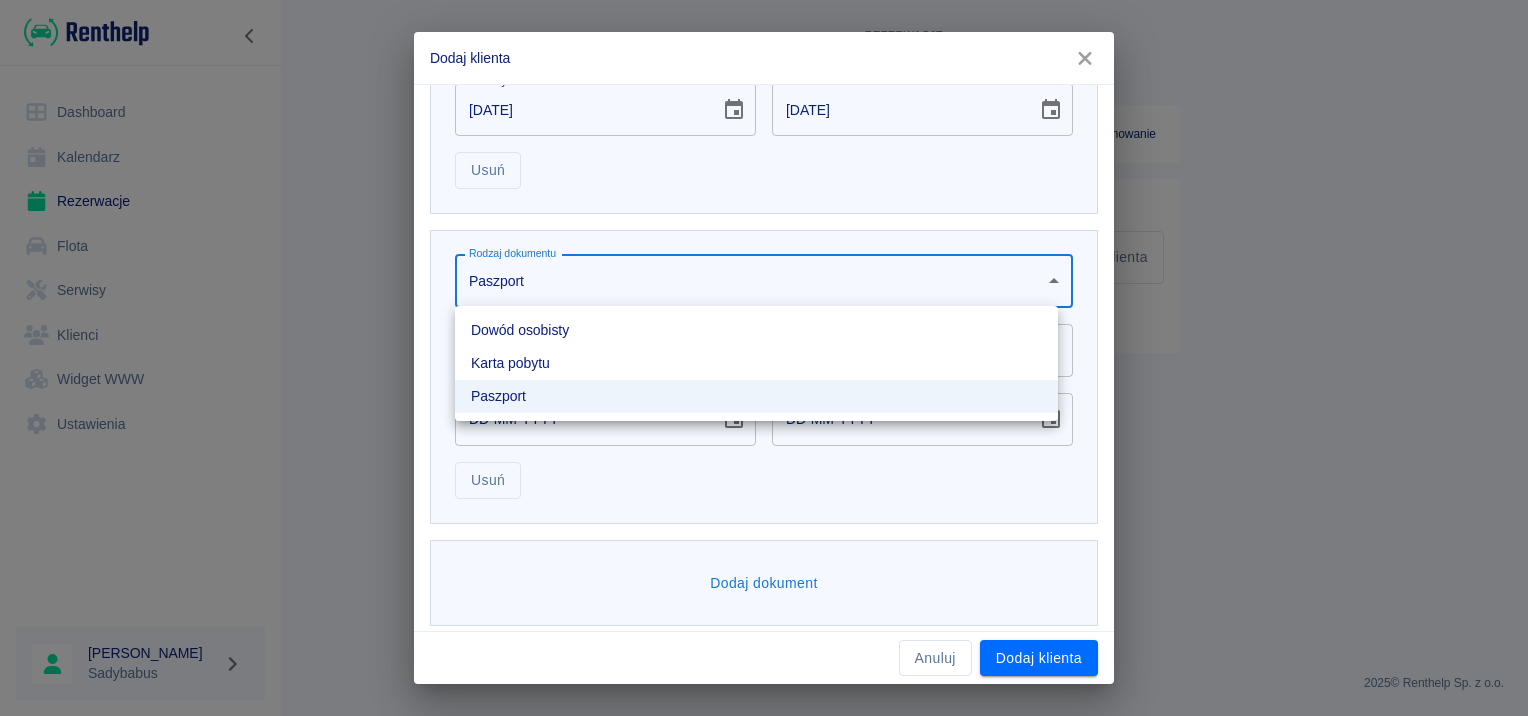 click on "**********" at bounding box center [764, 358] 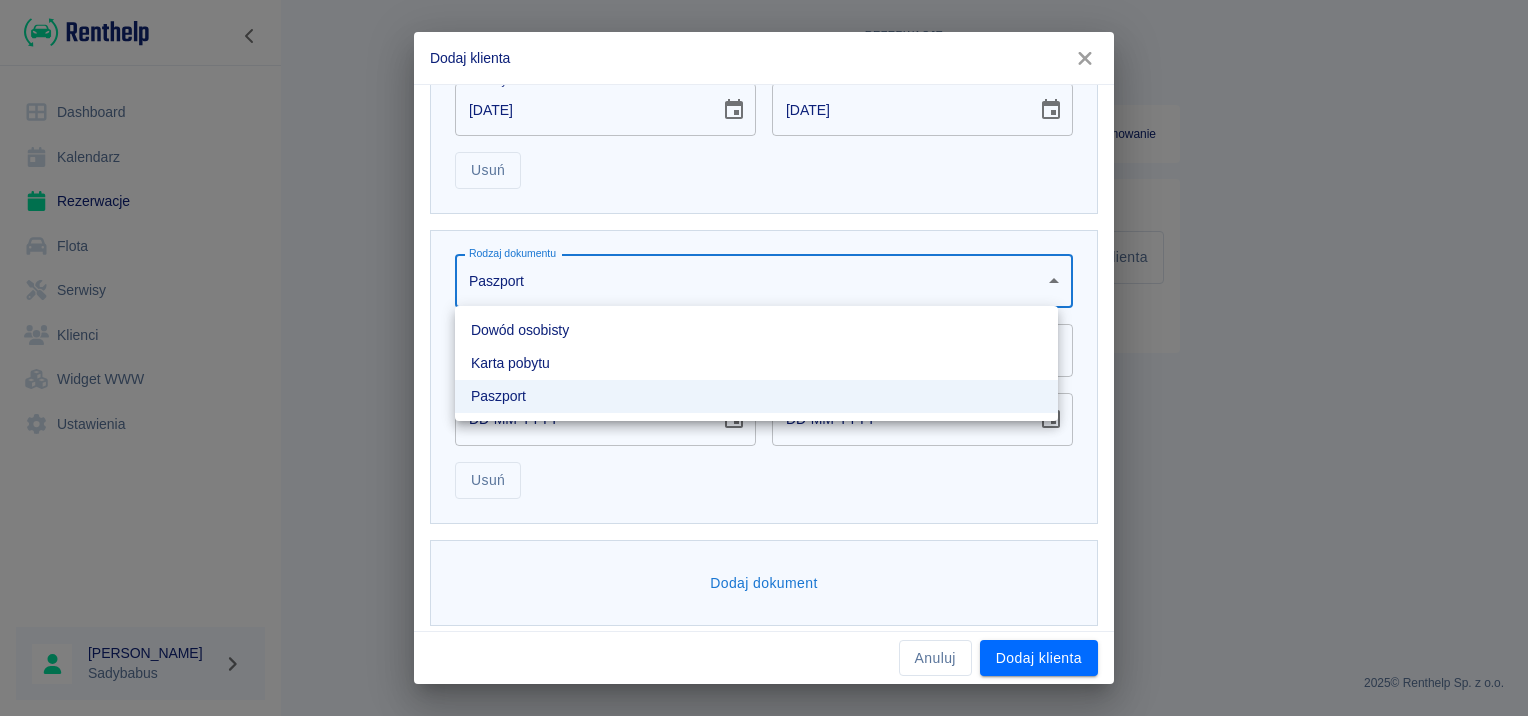click on "Karta pobytu" at bounding box center (756, 363) 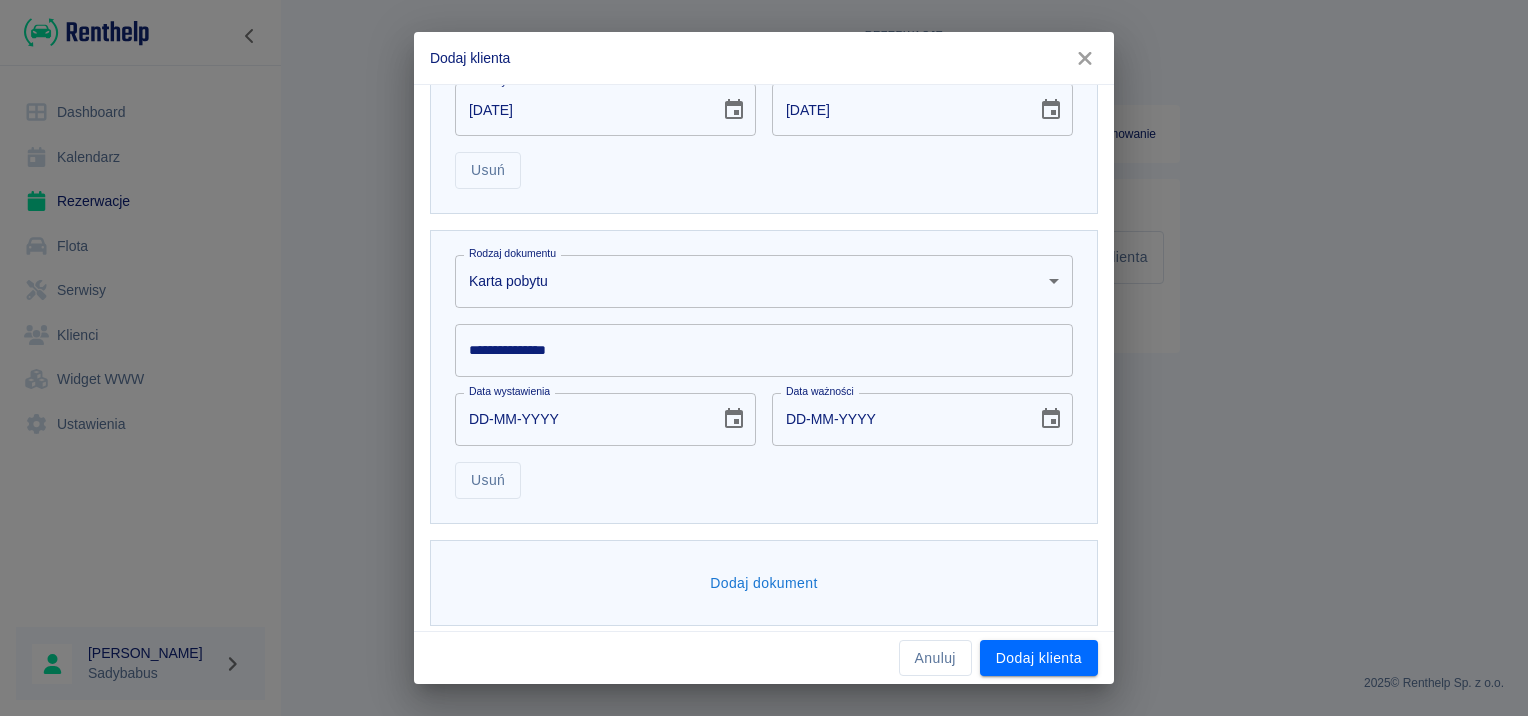 click on "**********" at bounding box center [764, 350] 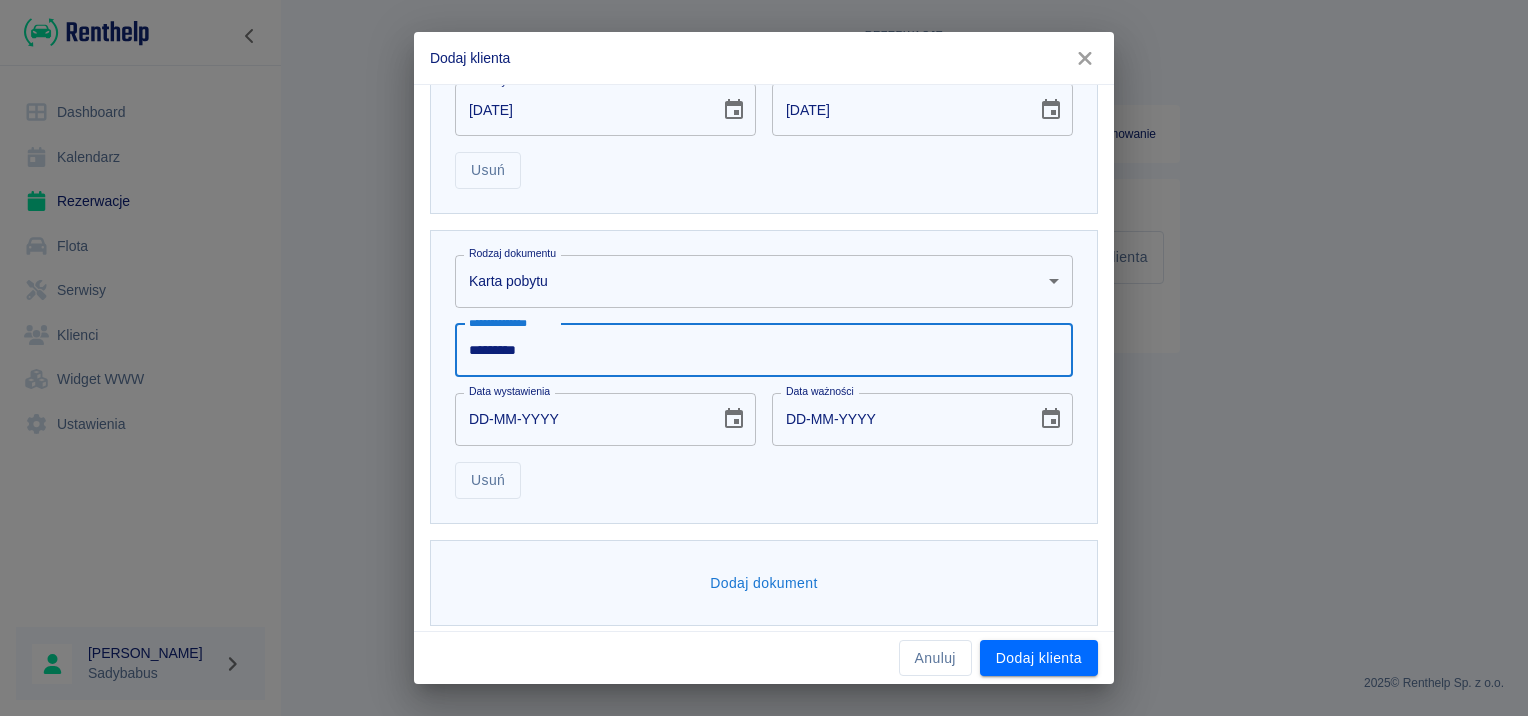 type on "*********" 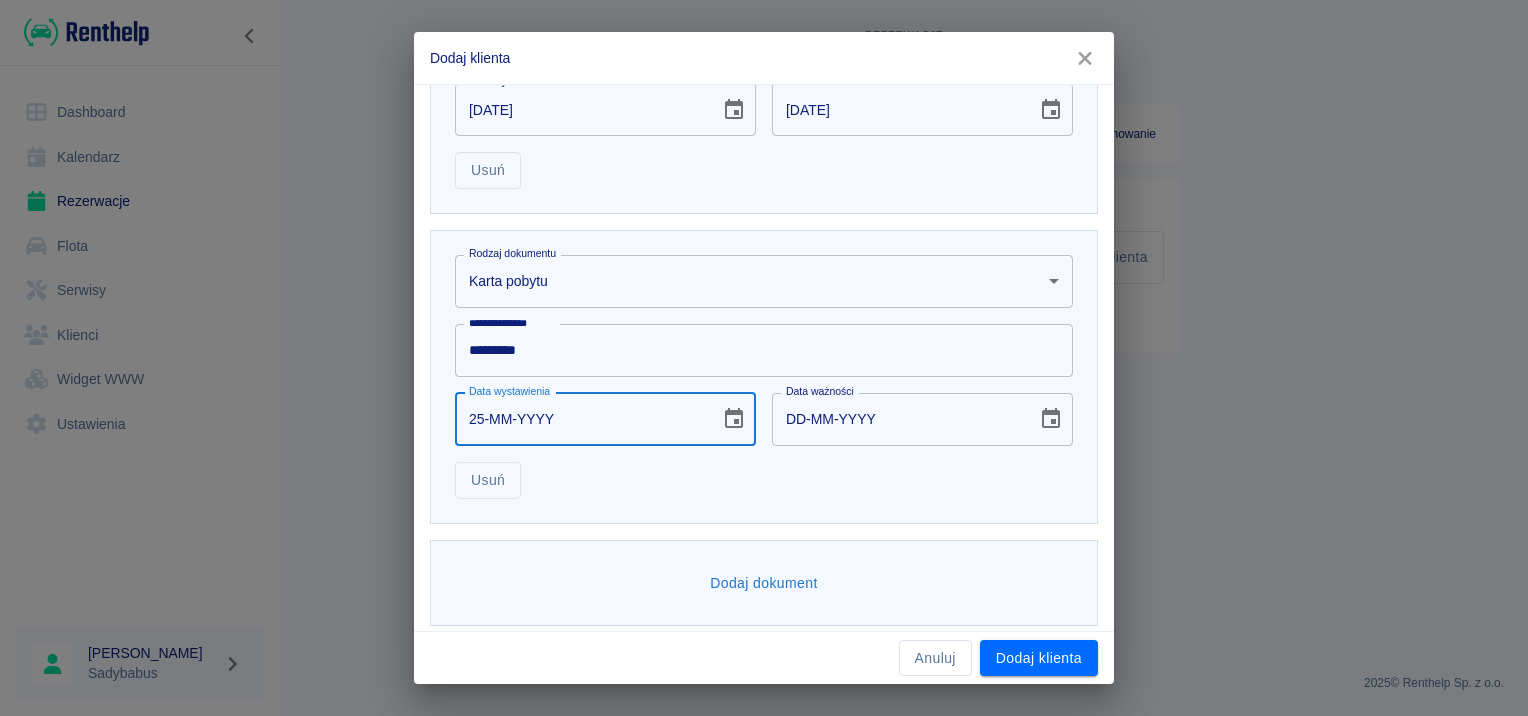 click on "25-MM-YYYY" at bounding box center [580, 419] 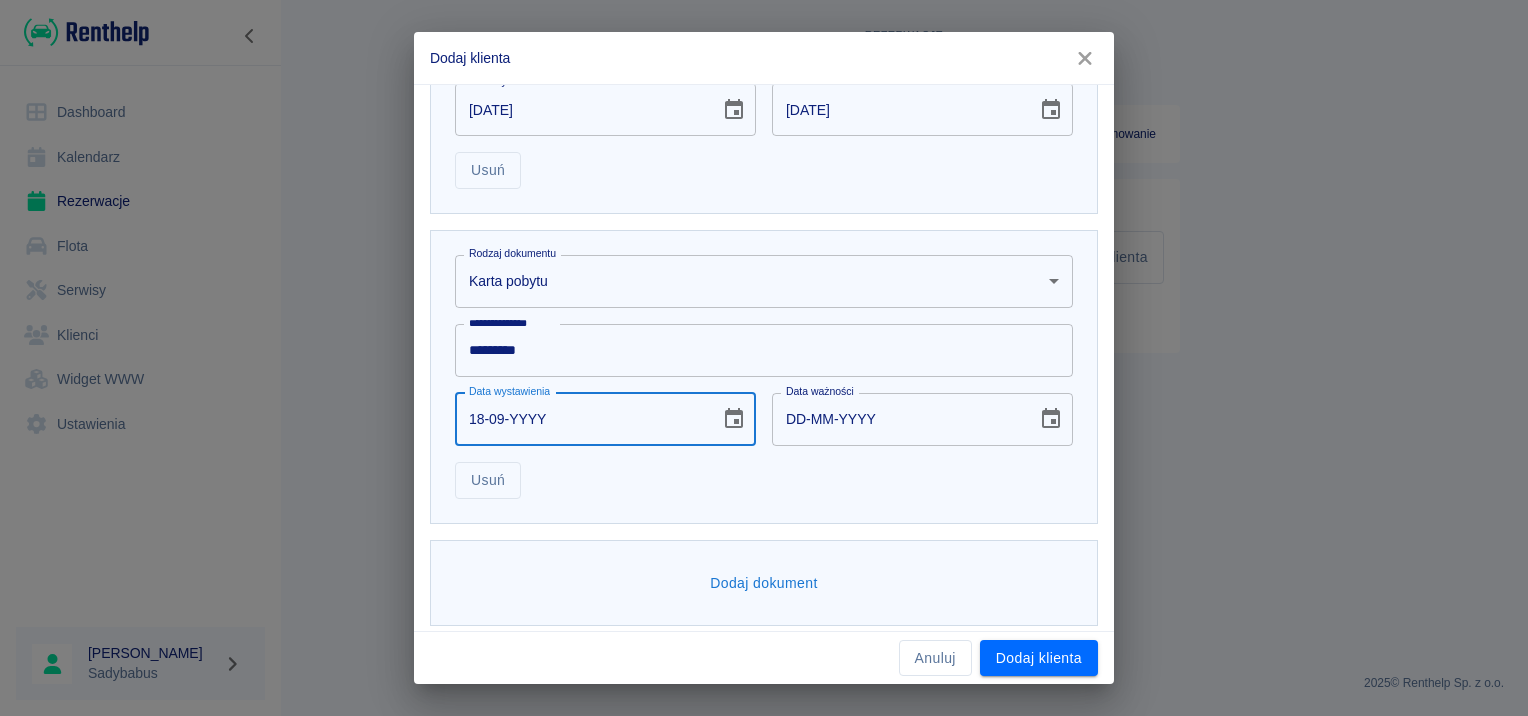type on "18-09-0002" 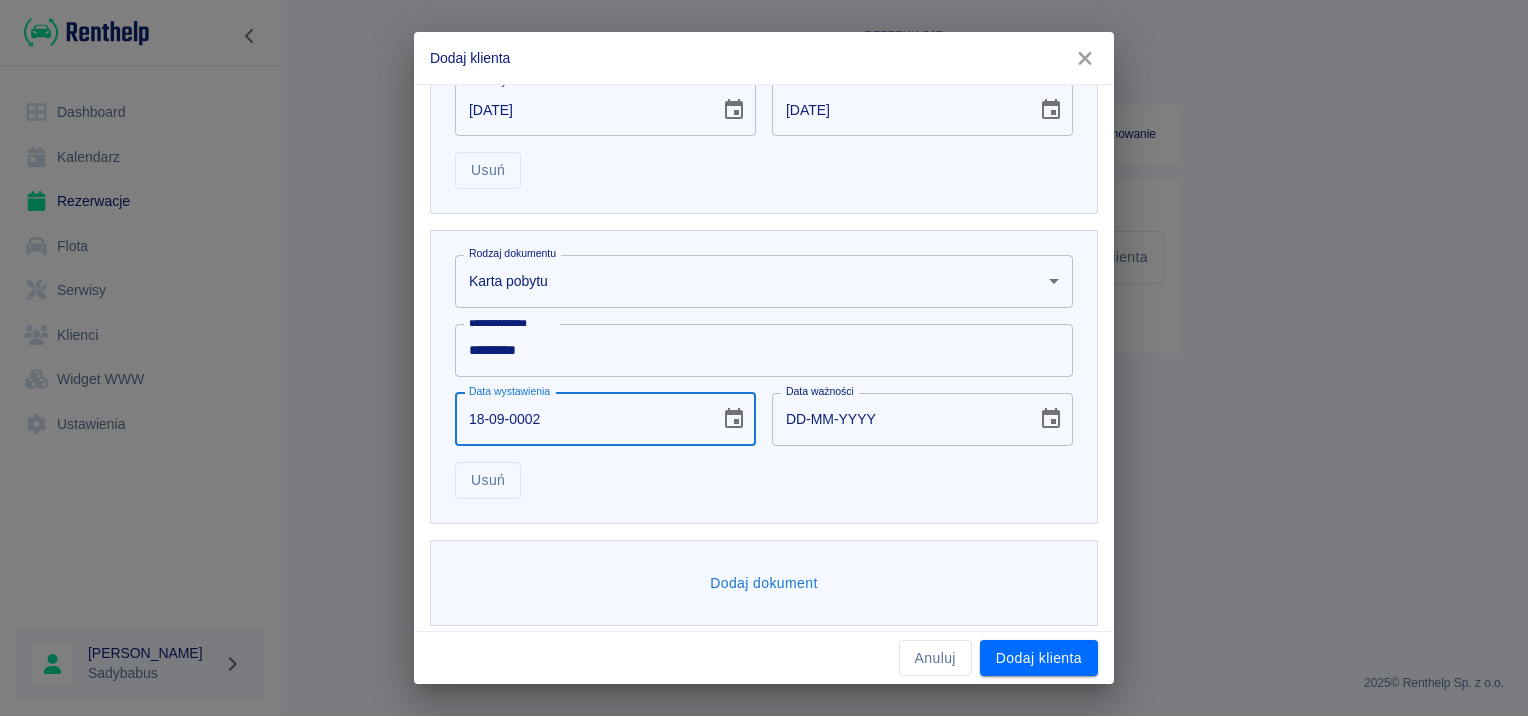 type on "18-09-0012" 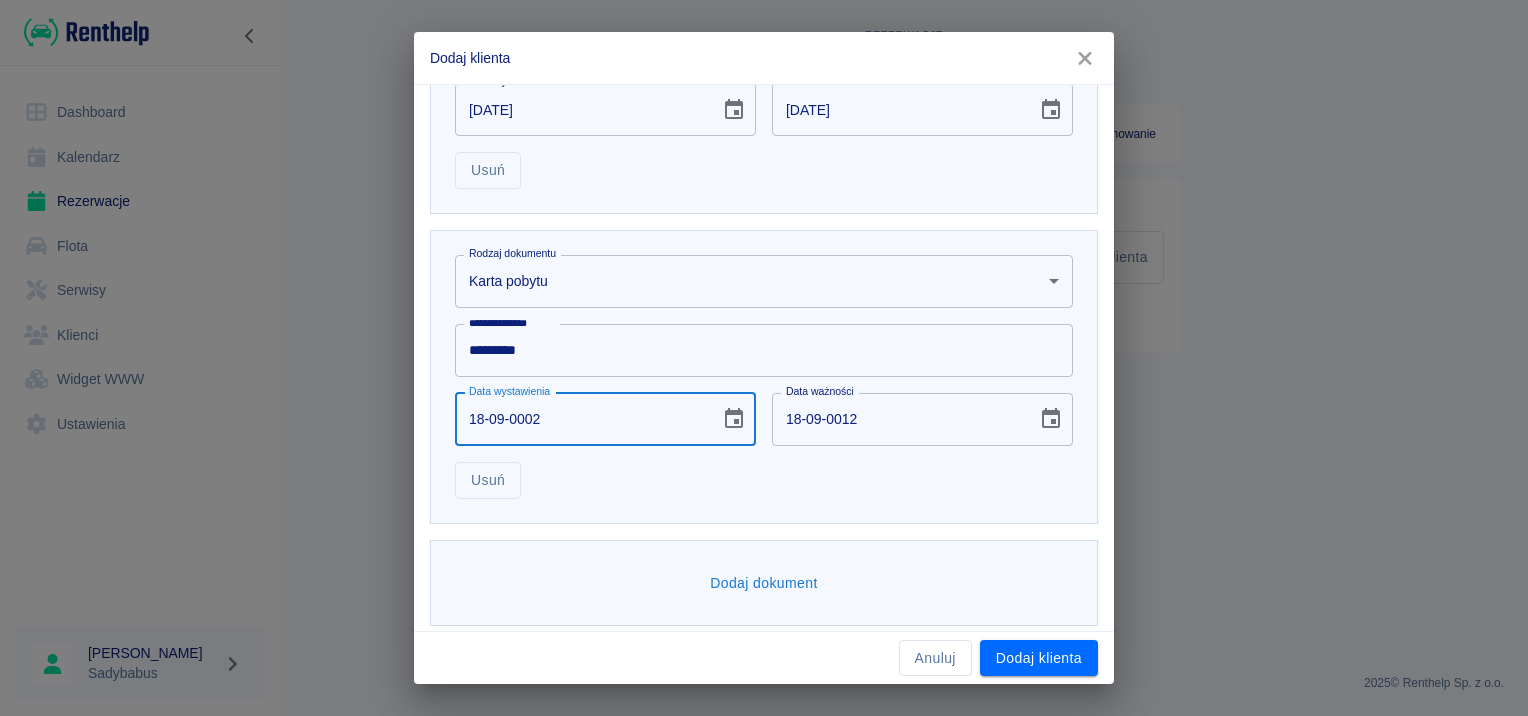 type on "18-09-0020" 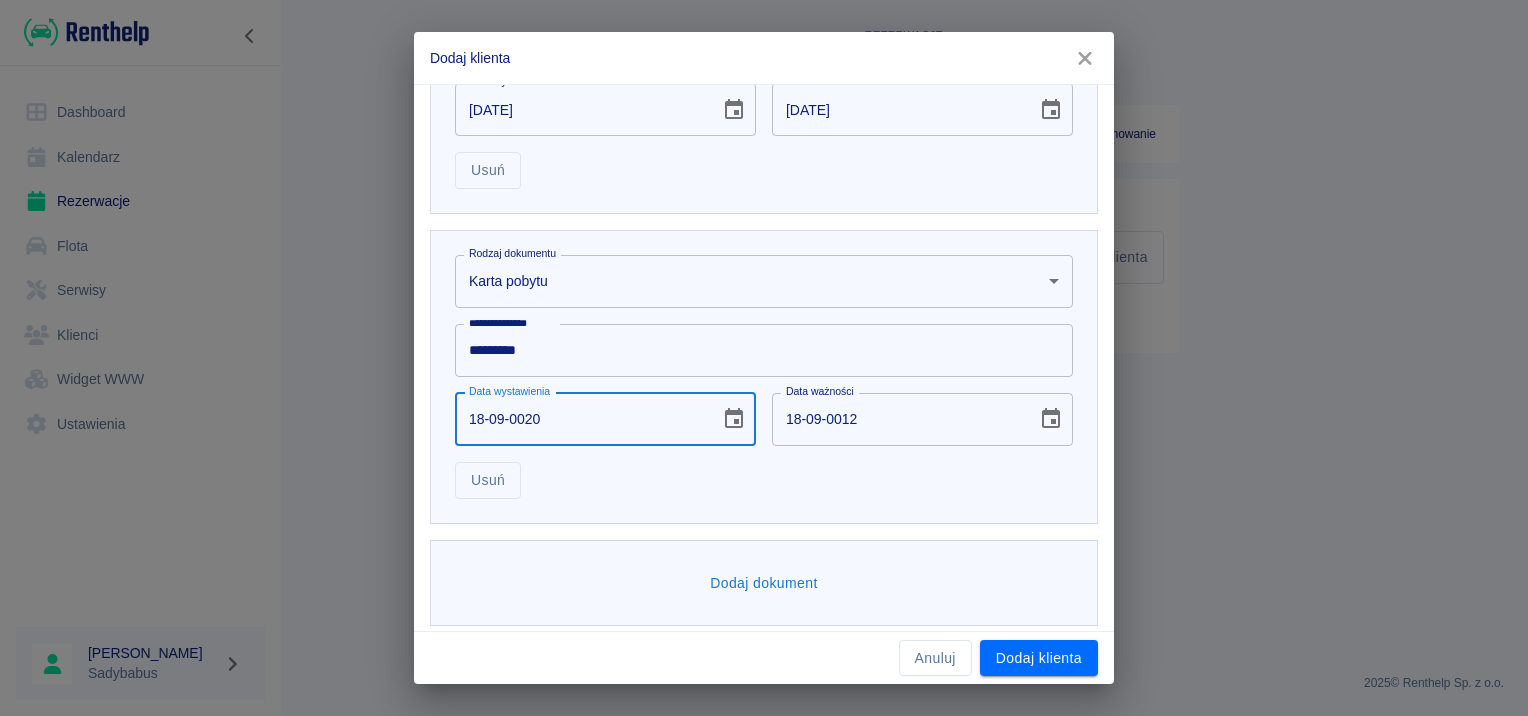type on "18-09-0030" 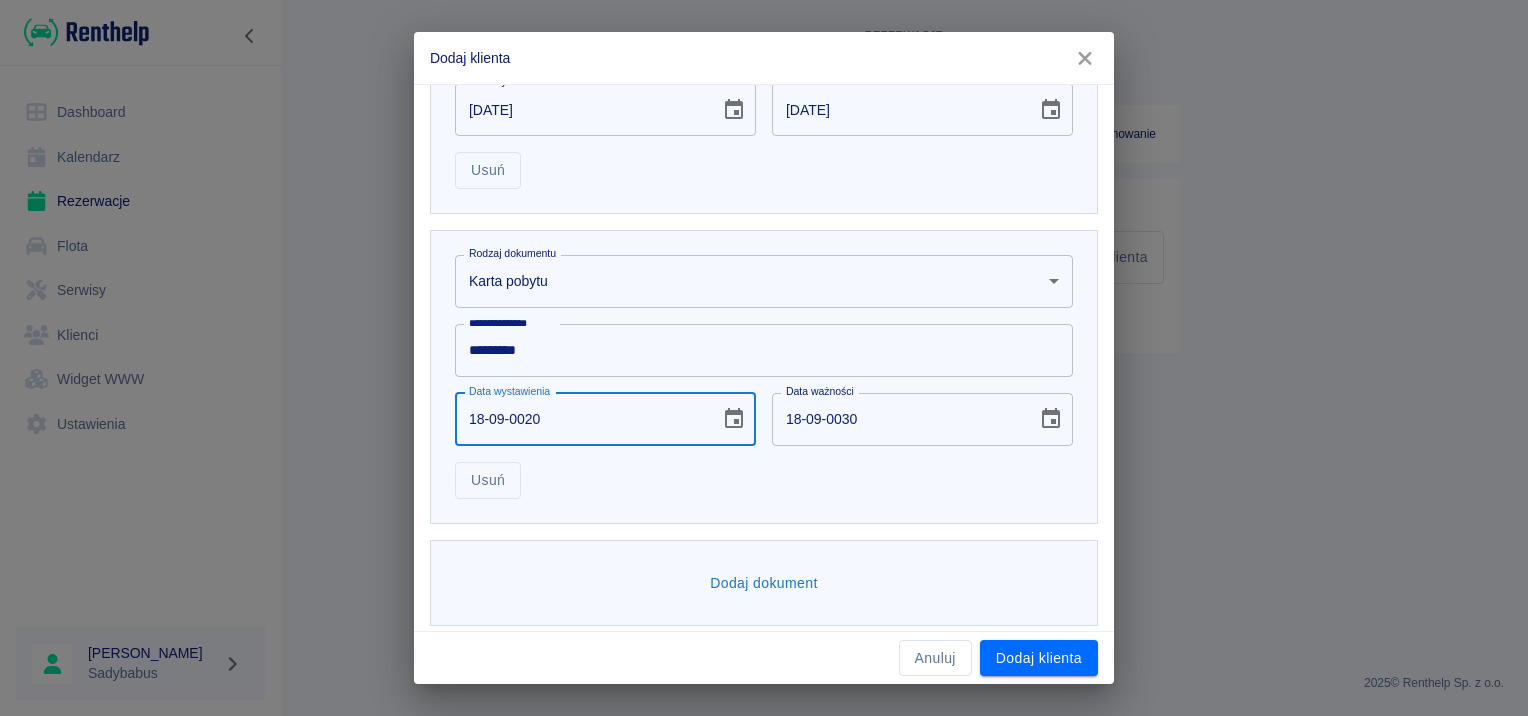 type on "18-09-0202" 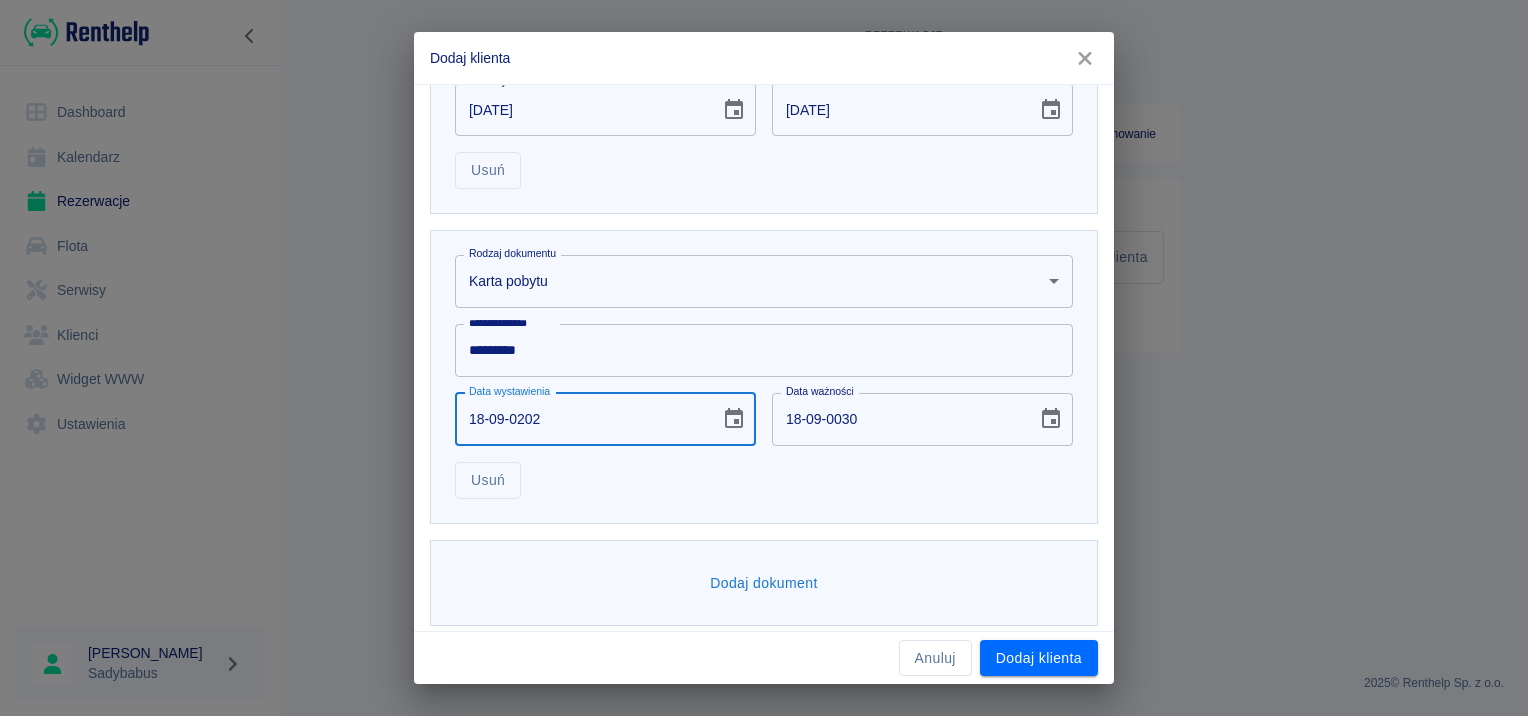 type on "18-09-0212" 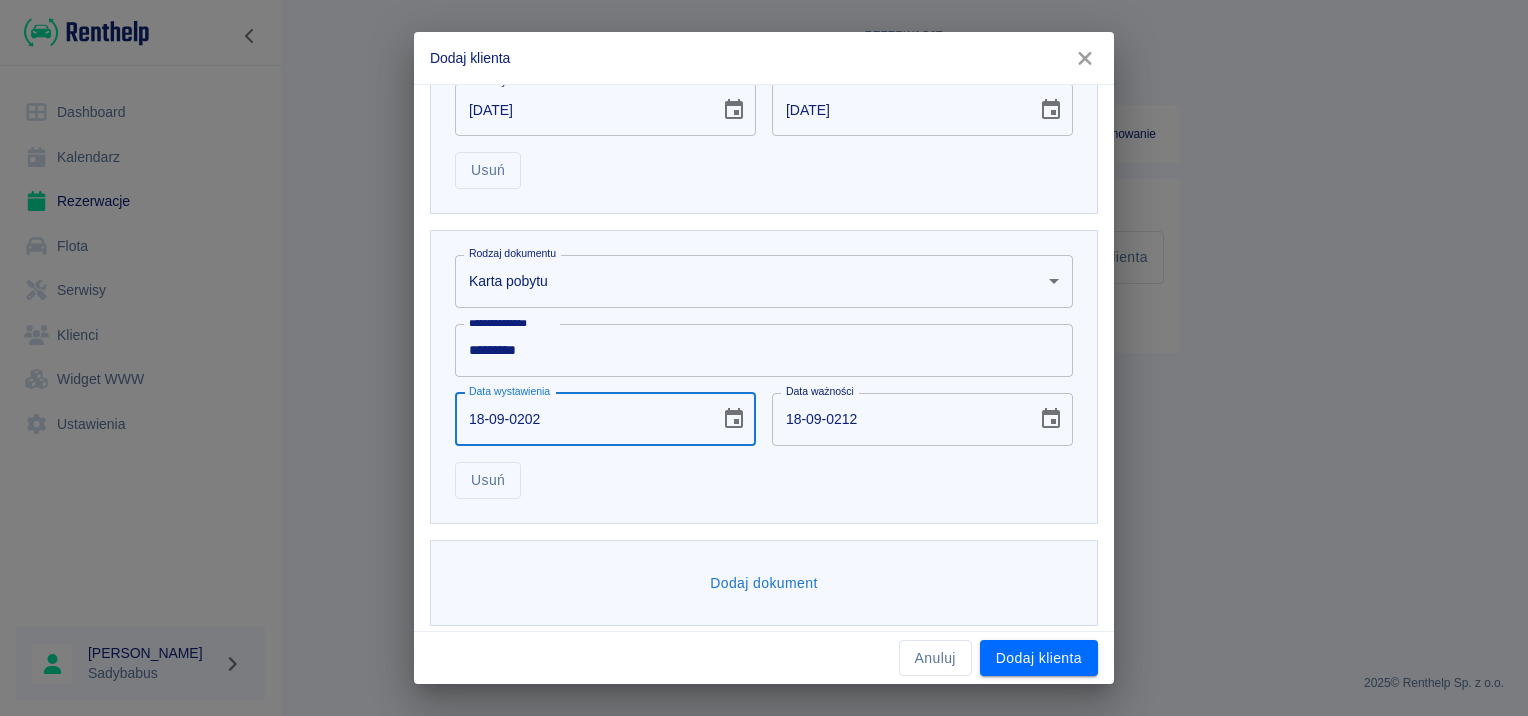 type on "18-09-2024" 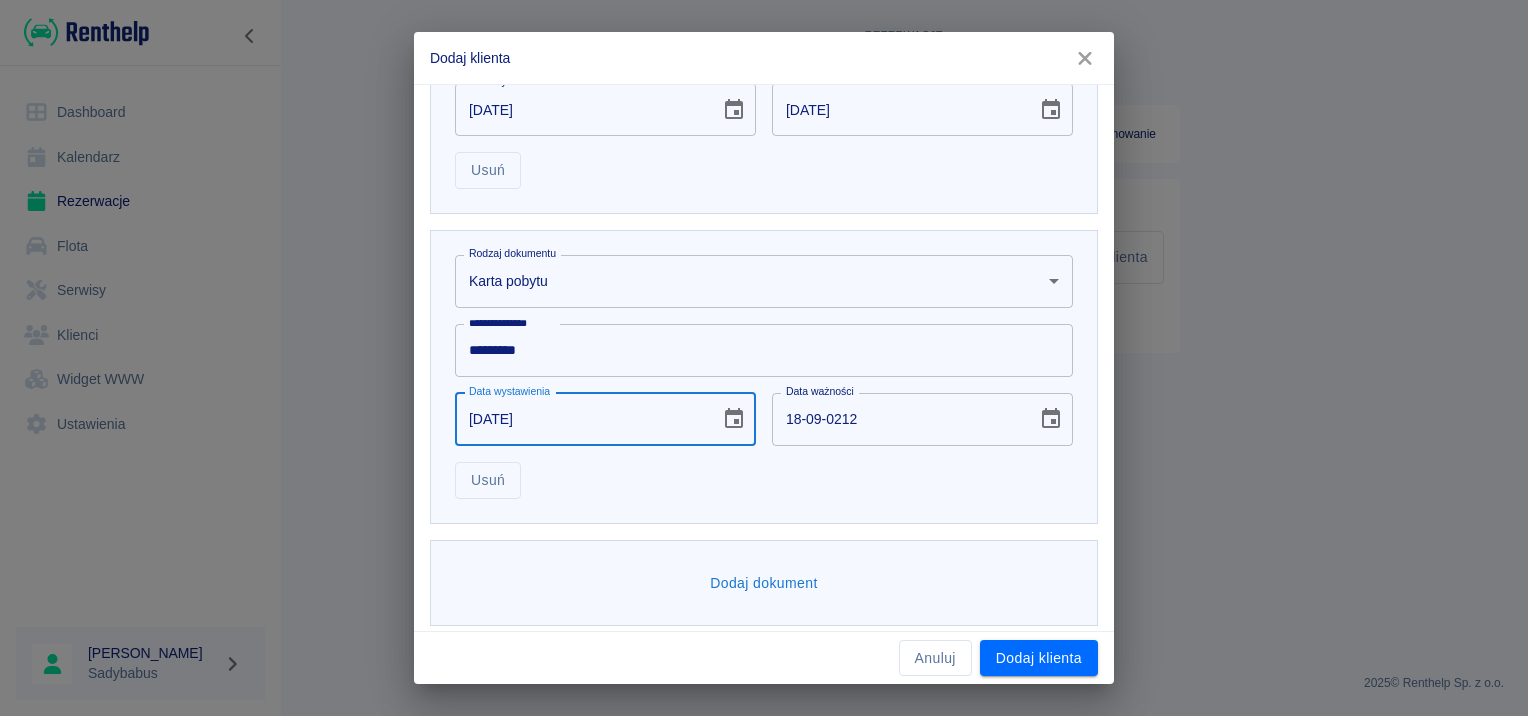 type on "18-09-2034" 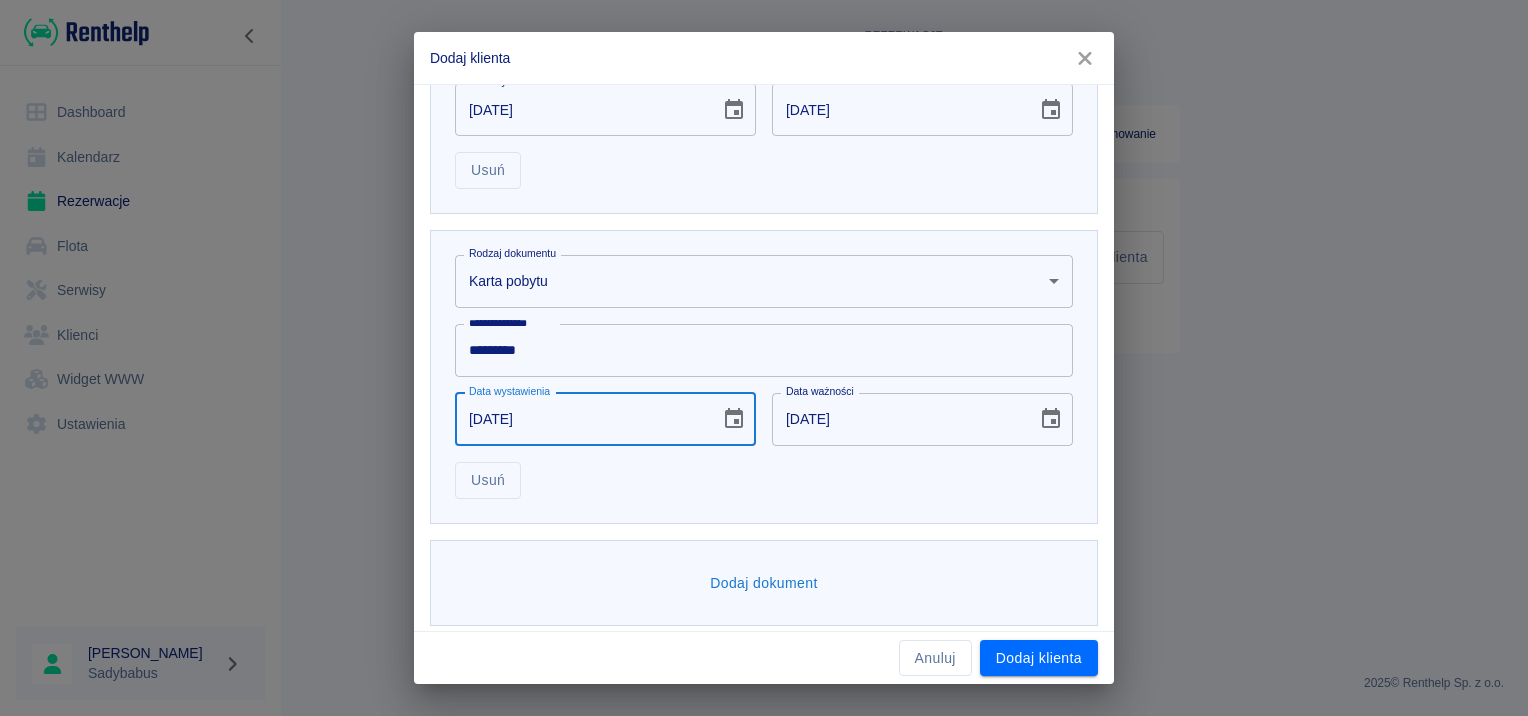 type on "18-09-2024" 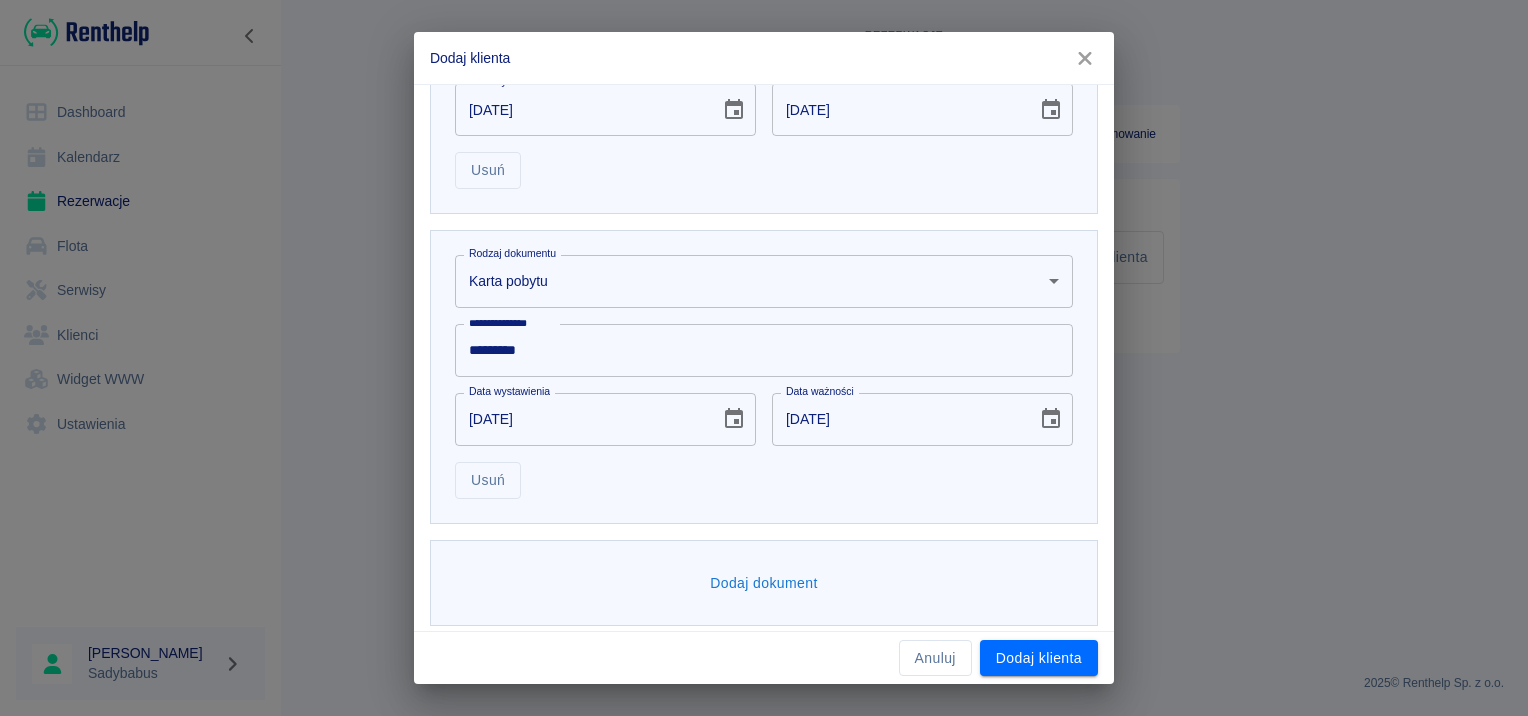 click on "18-09-2034" at bounding box center (897, 419) 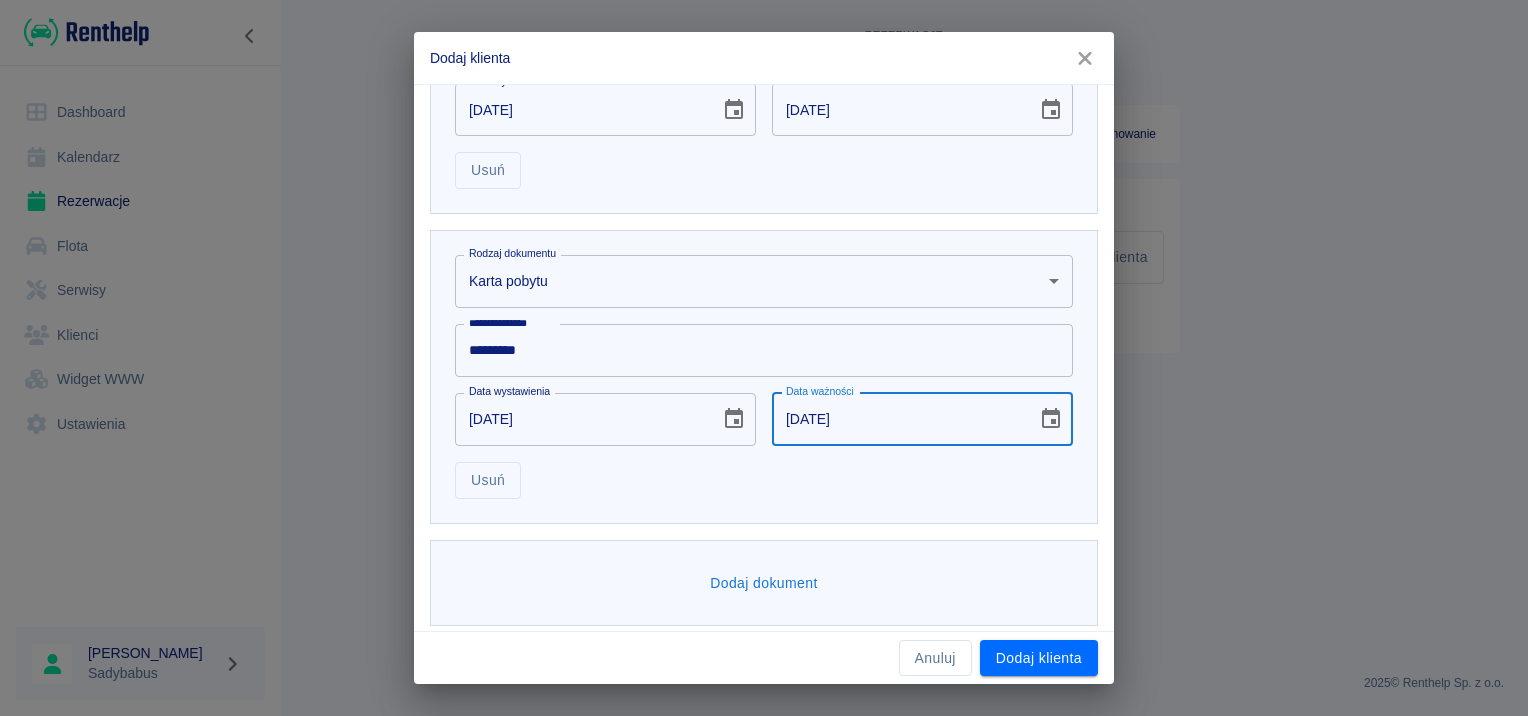 click on "18-09-2034" at bounding box center [897, 419] 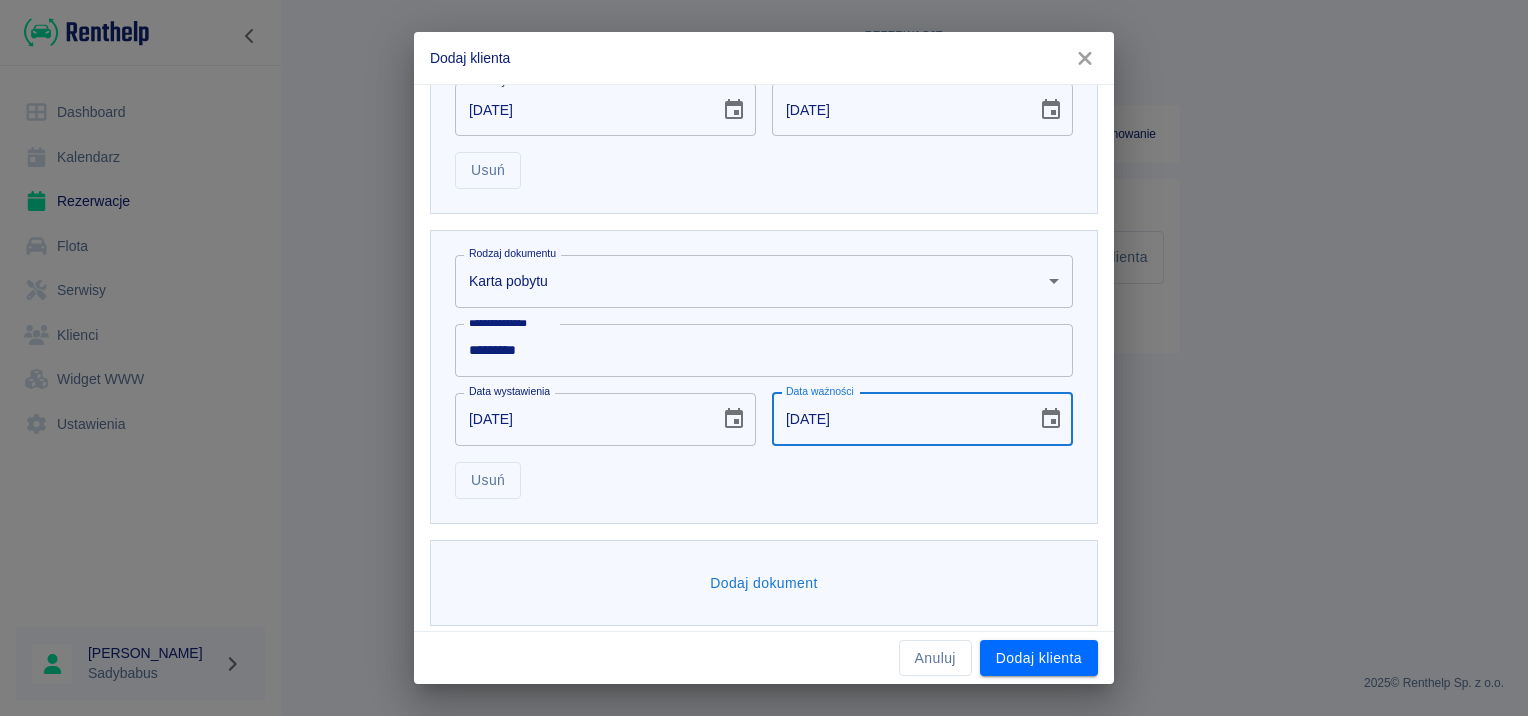 type on "18-09-2026" 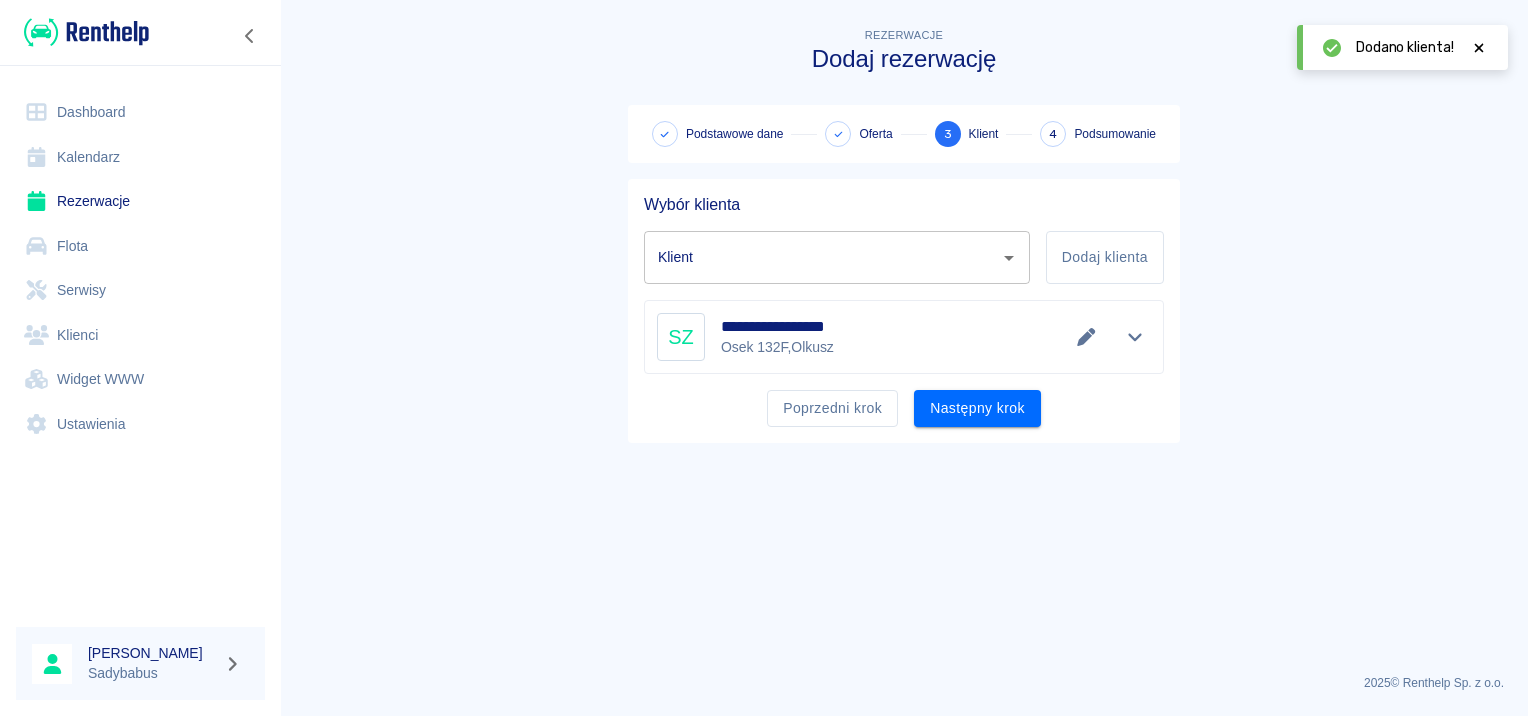 type on "Siarhei Ziaziulia (+48574188182)" 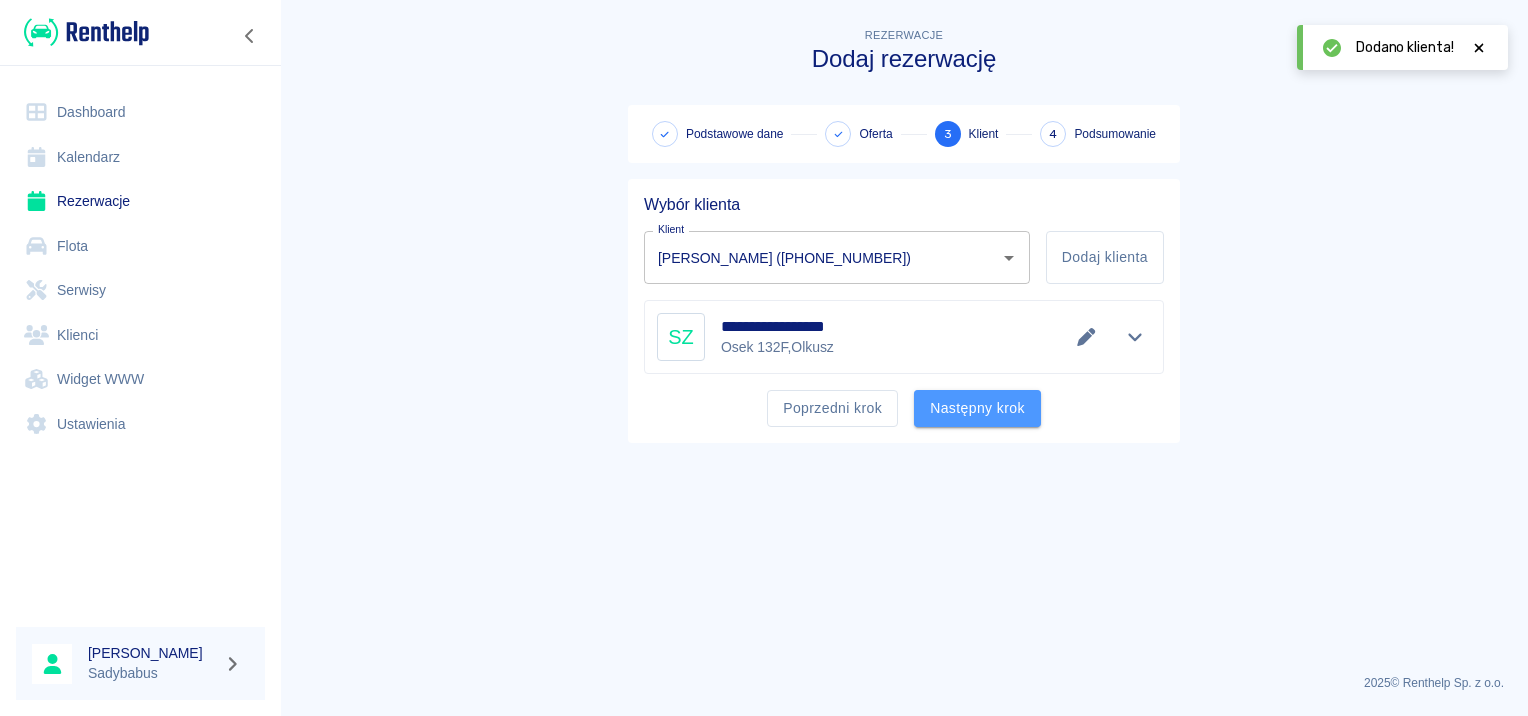 click on "Następny krok" at bounding box center [977, 408] 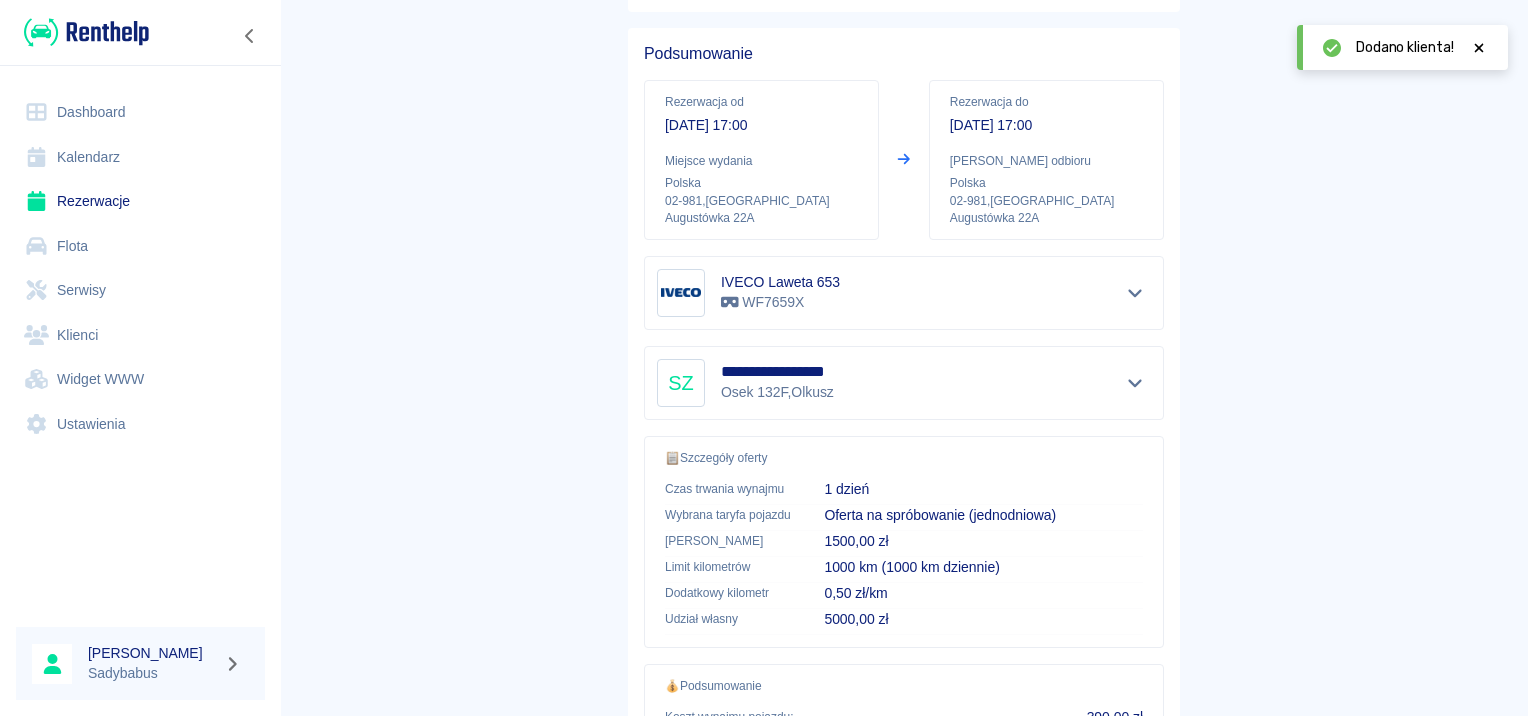scroll, scrollTop: 360, scrollLeft: 0, axis: vertical 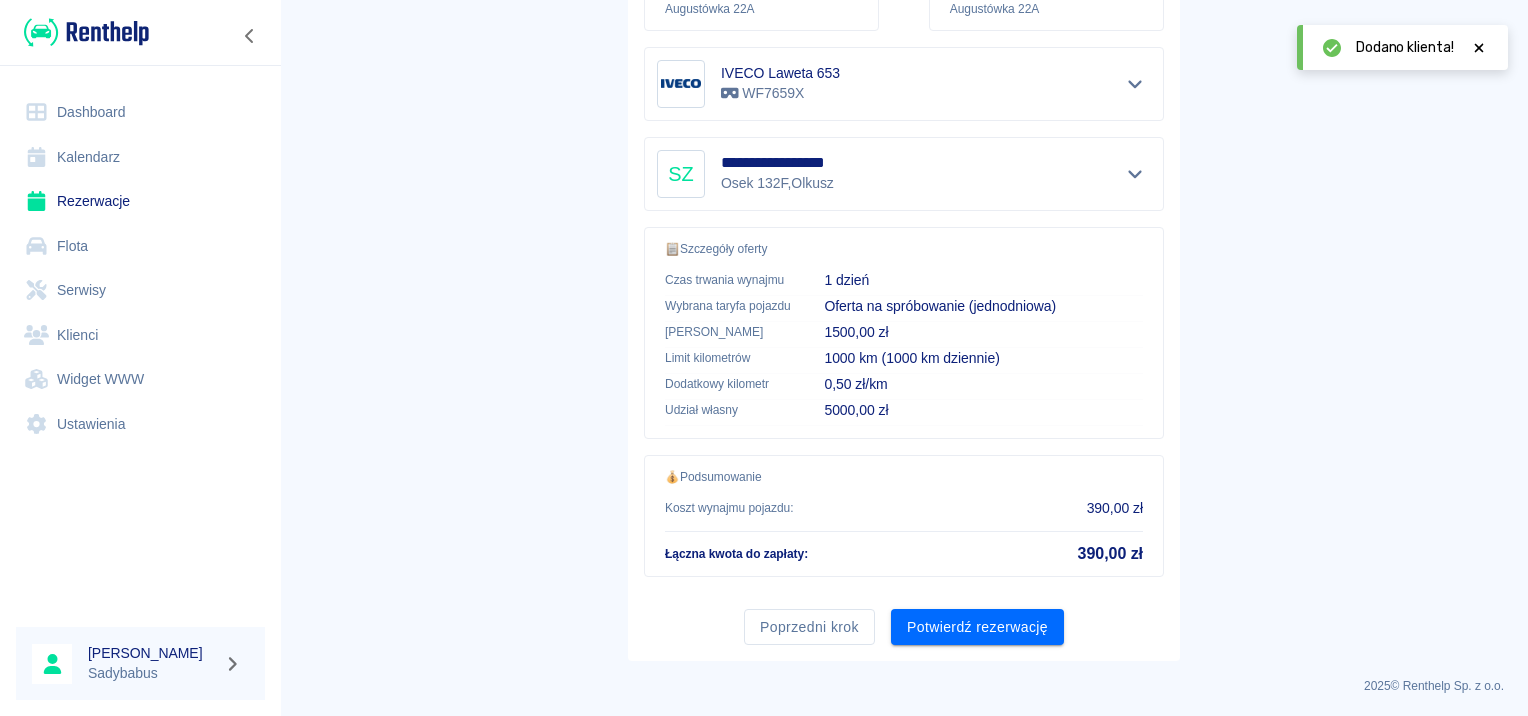 click on "Potwierdź rezerwację" at bounding box center (977, 627) 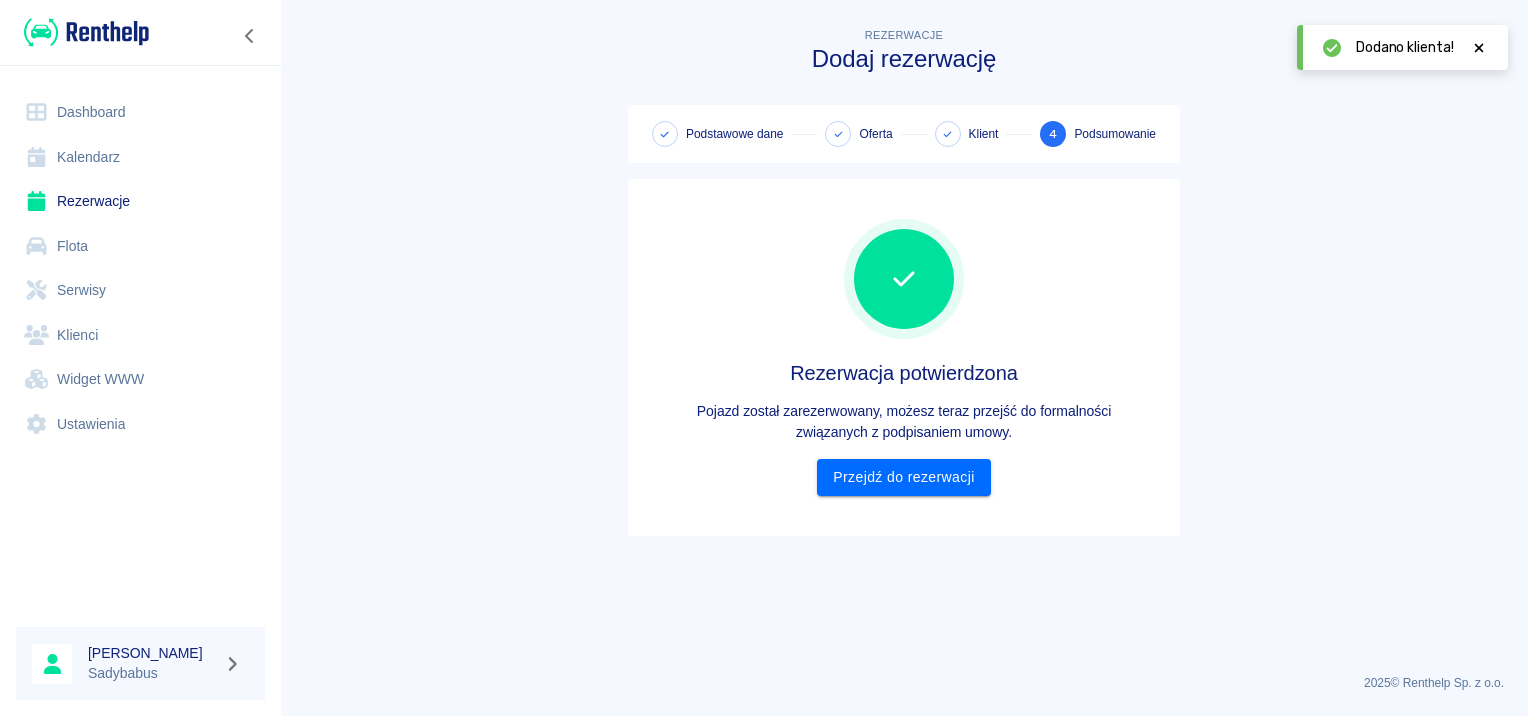 scroll, scrollTop: 0, scrollLeft: 0, axis: both 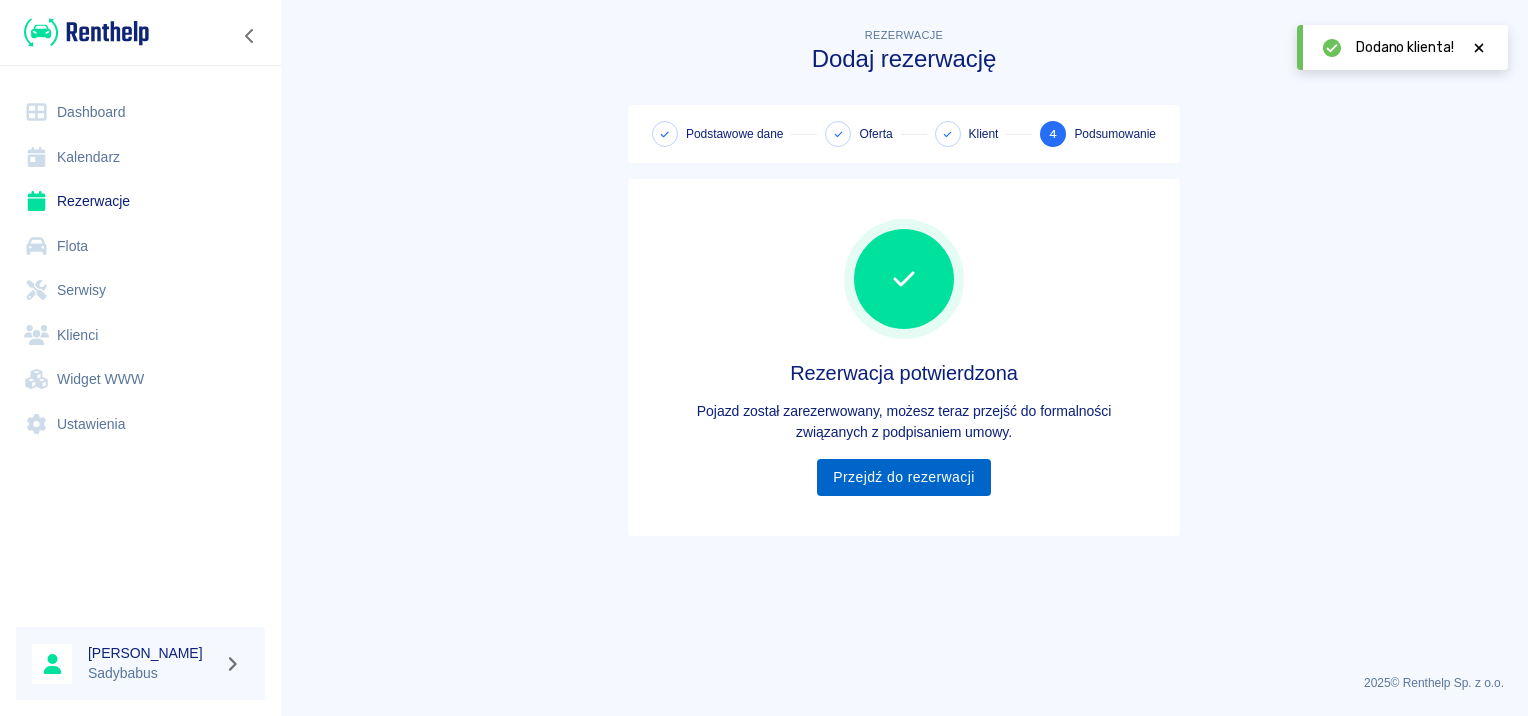 click on "Przejdź do rezerwacji" at bounding box center [903, 477] 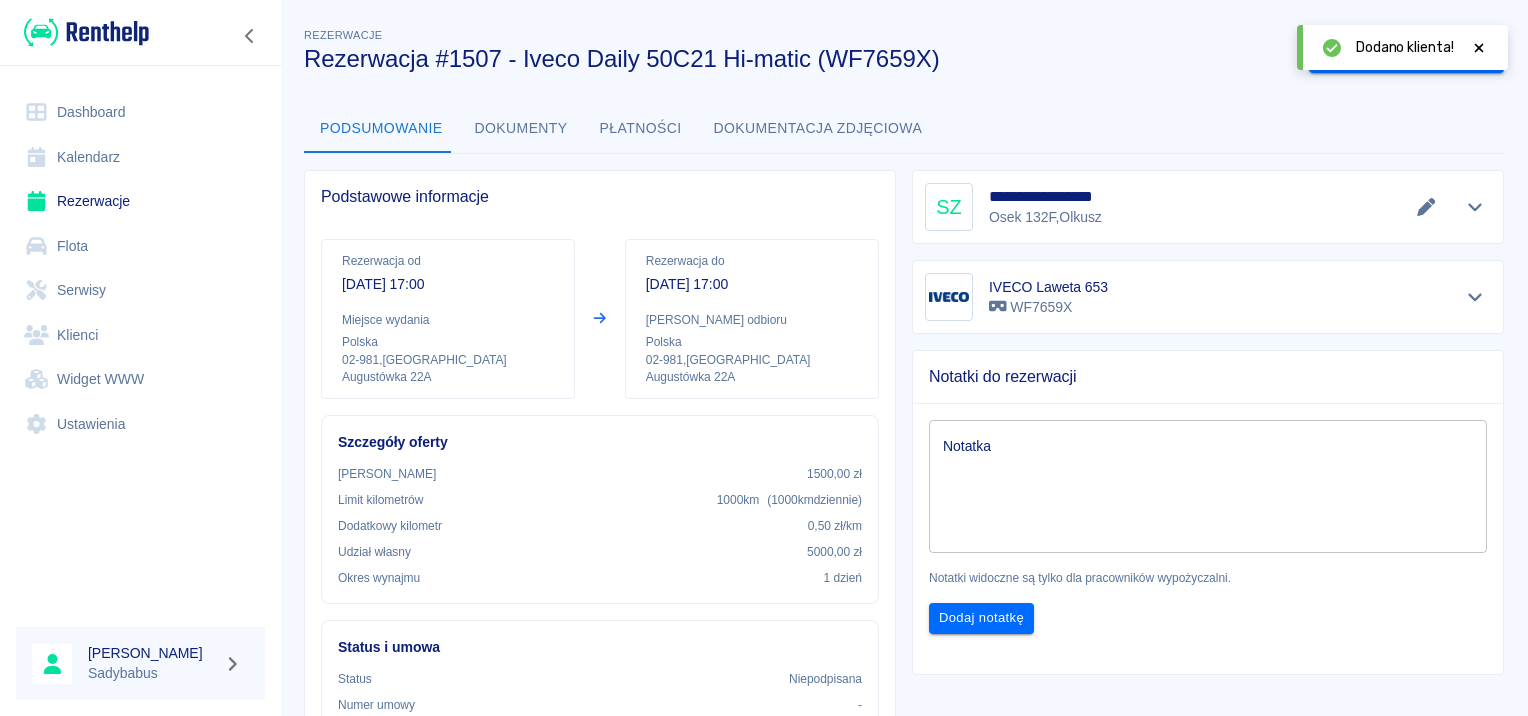click on "Dokumenty" at bounding box center [521, 129] 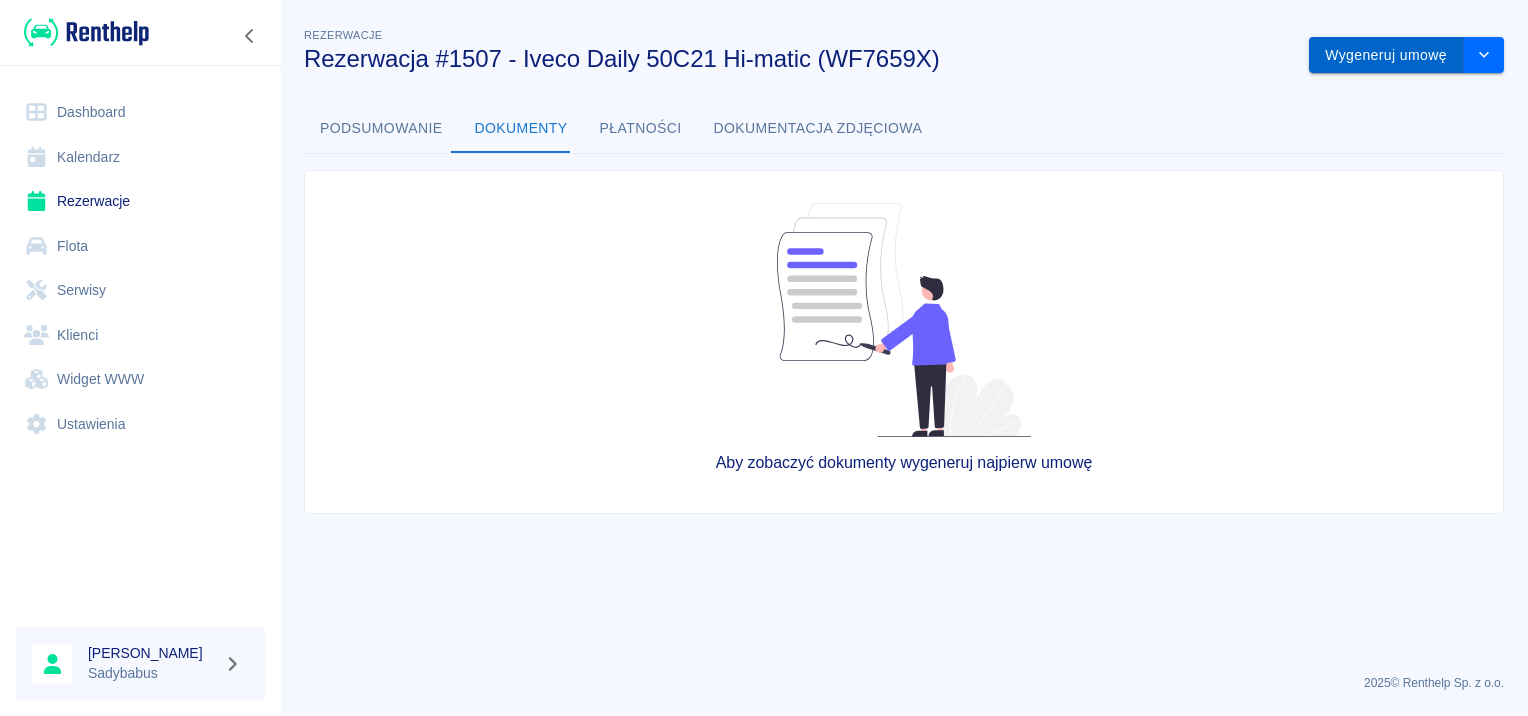 click on "Wygeneruj umowę" at bounding box center [1386, 55] 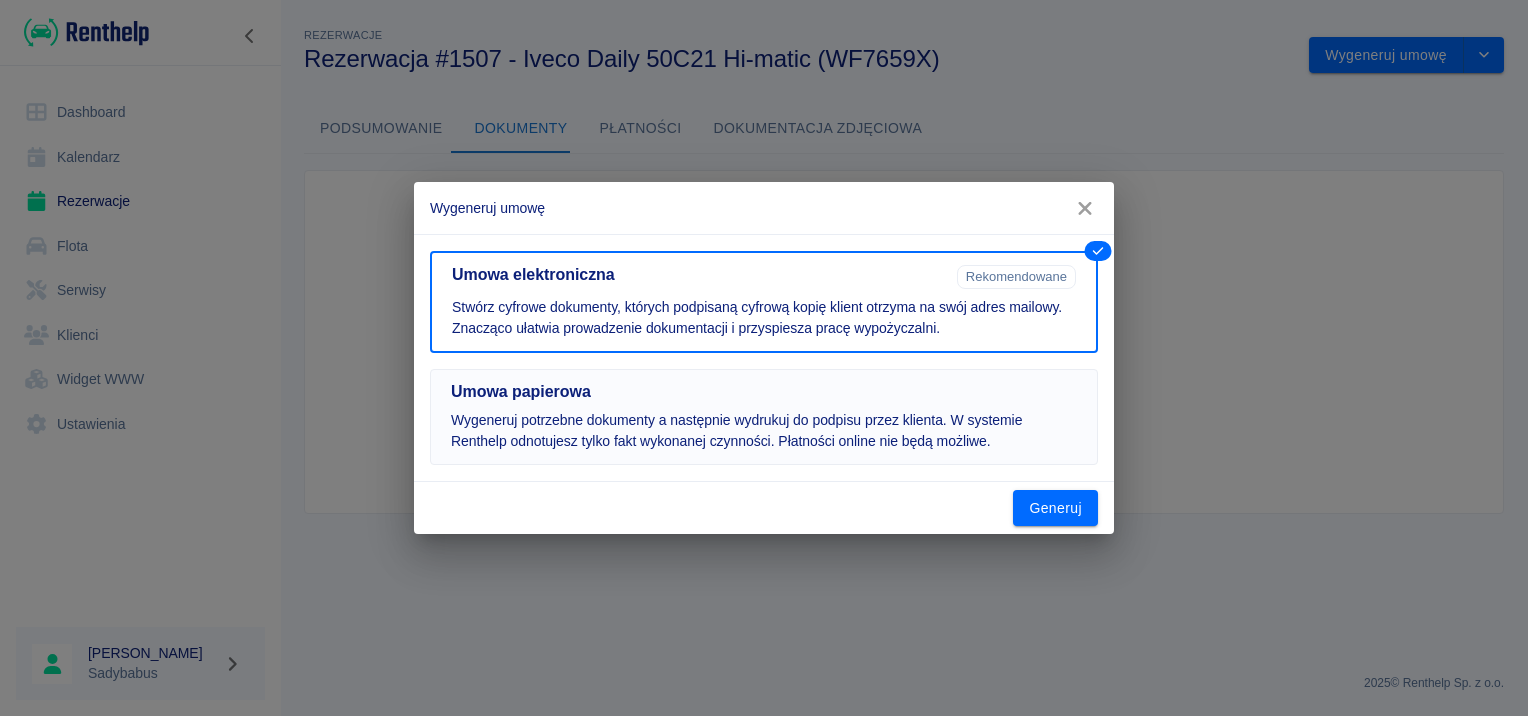 click on "Wygeneruj potrzebne dokumenty a następnie wydrukuj do podpisu przez klienta. W systemie Renthelp odnotujesz tylko fakt wykonanej czynności. Płatności online nie będą możliwe." at bounding box center [764, 431] 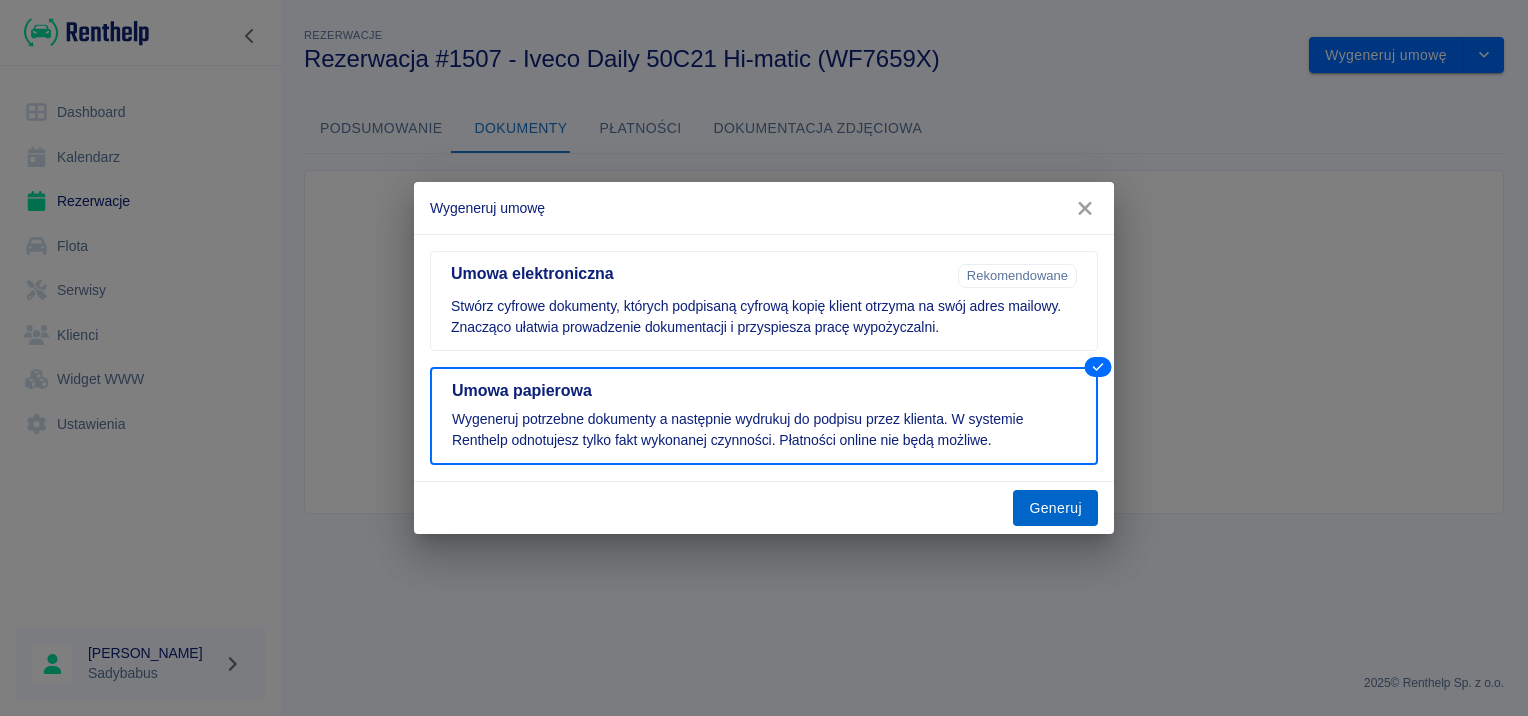 click on "Generuj" at bounding box center (1055, 508) 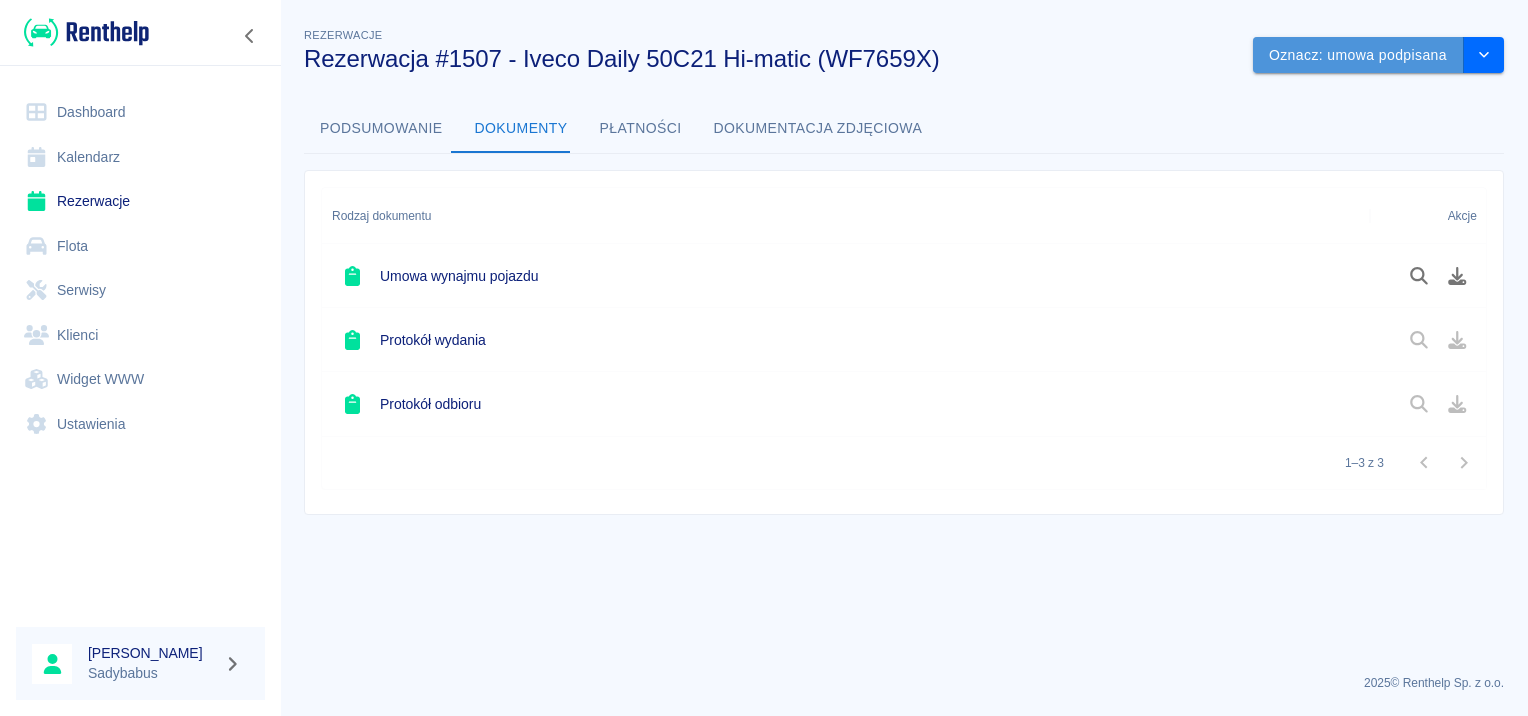 click on "Oznacz: umowa podpisana" at bounding box center [1358, 55] 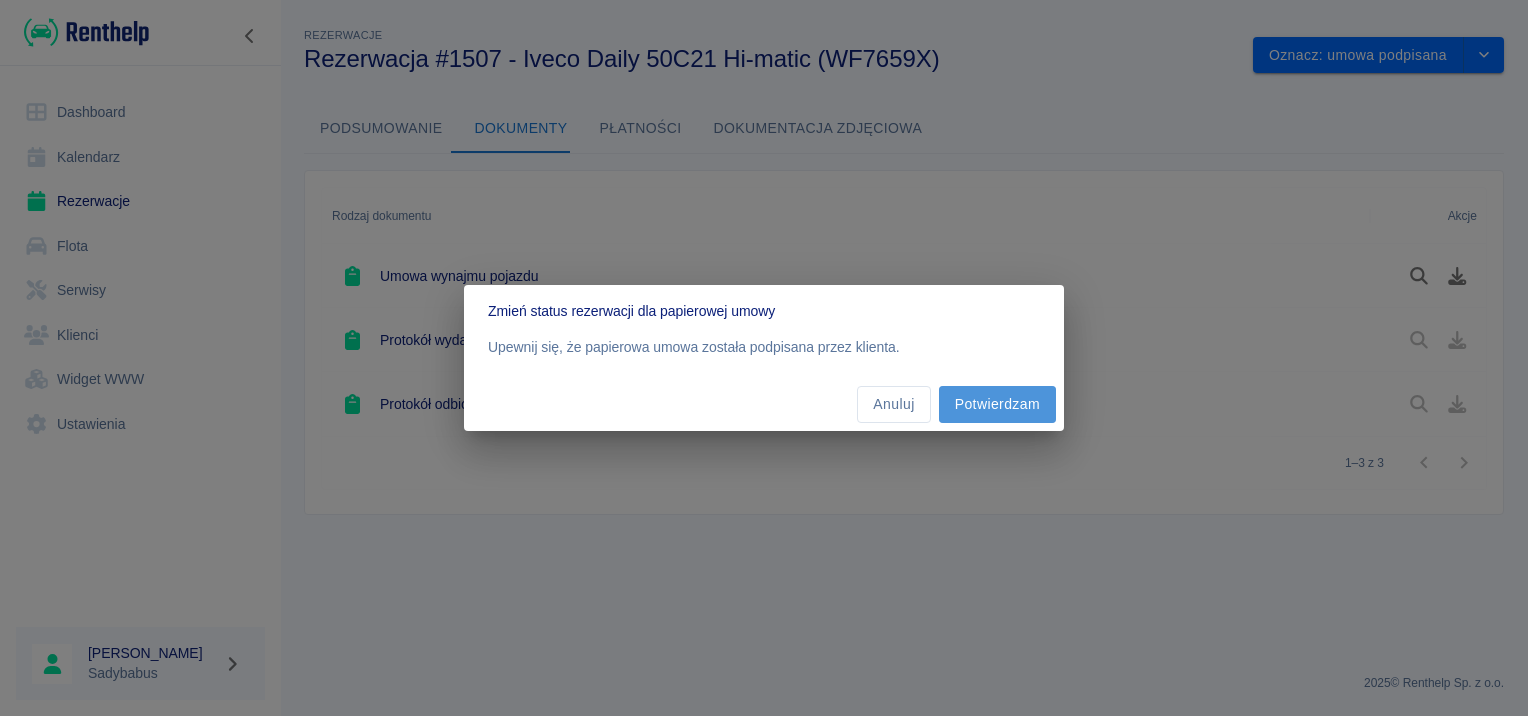 click on "Potwierdzam" at bounding box center (997, 404) 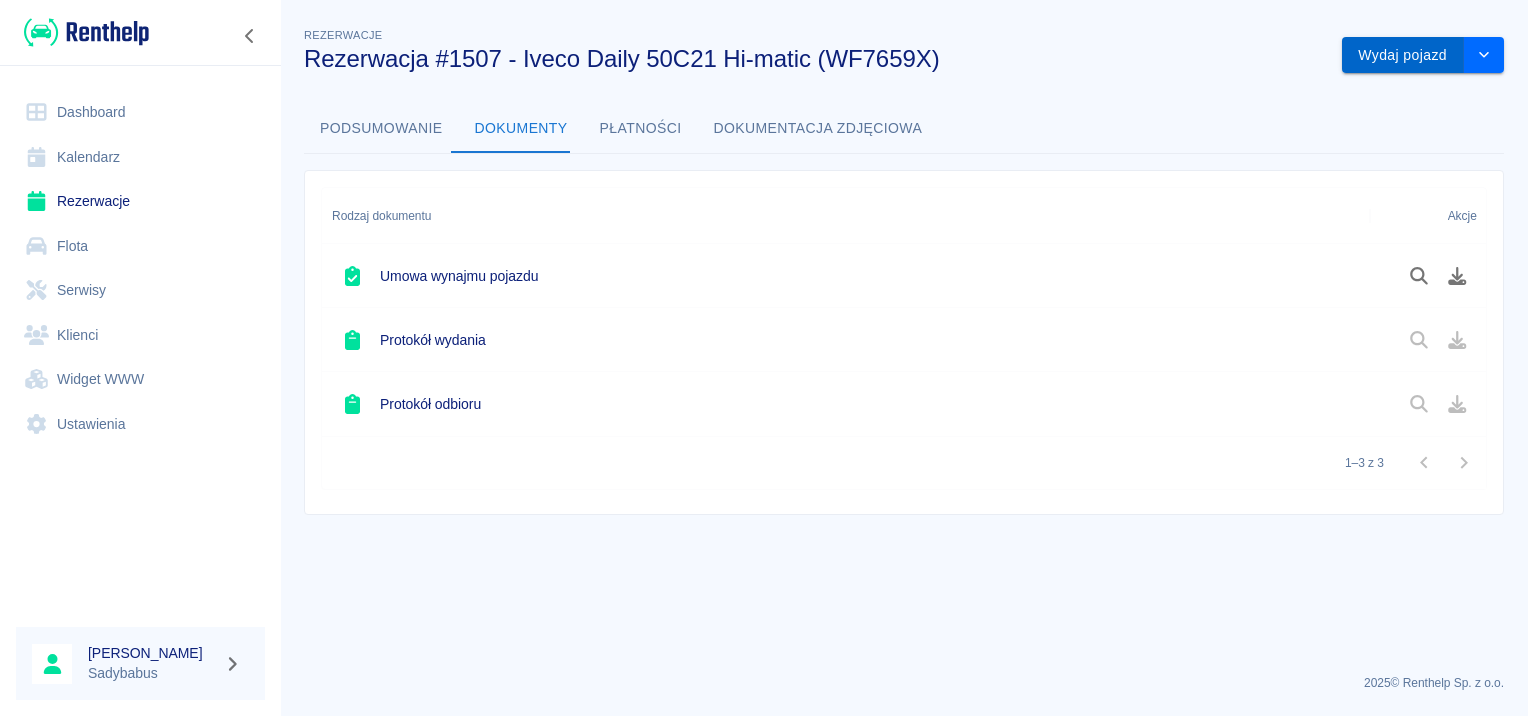 scroll, scrollTop: 0, scrollLeft: 0, axis: both 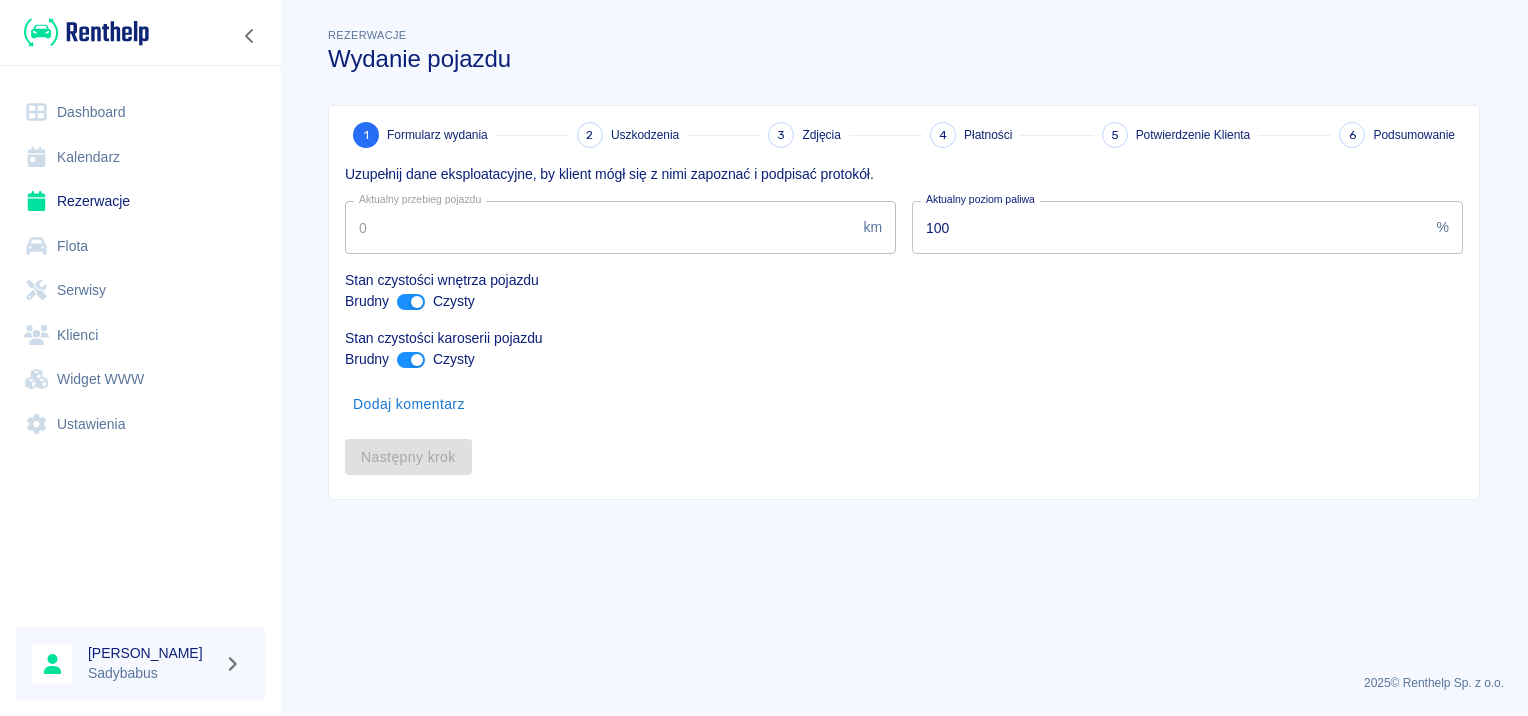 type on "387900" 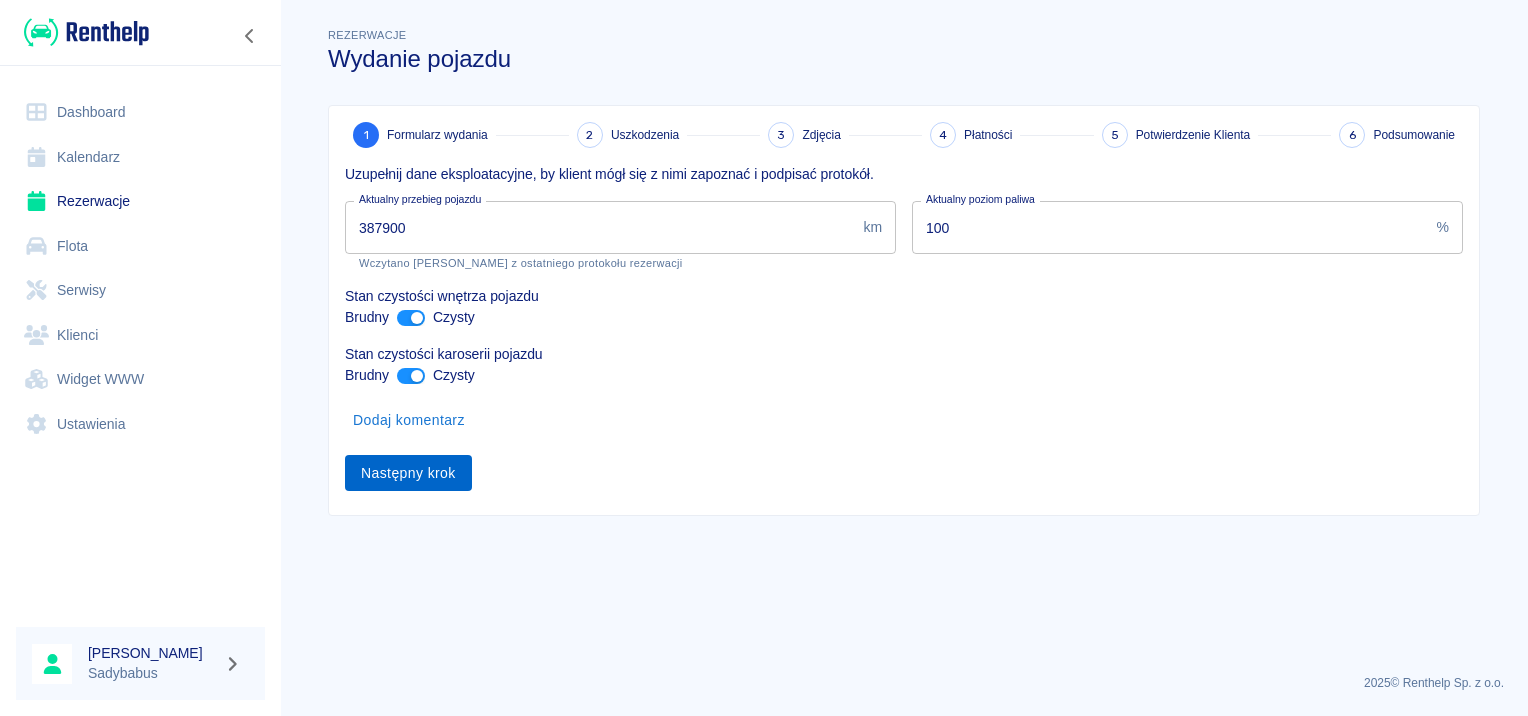 click on "Następny krok" at bounding box center [408, 473] 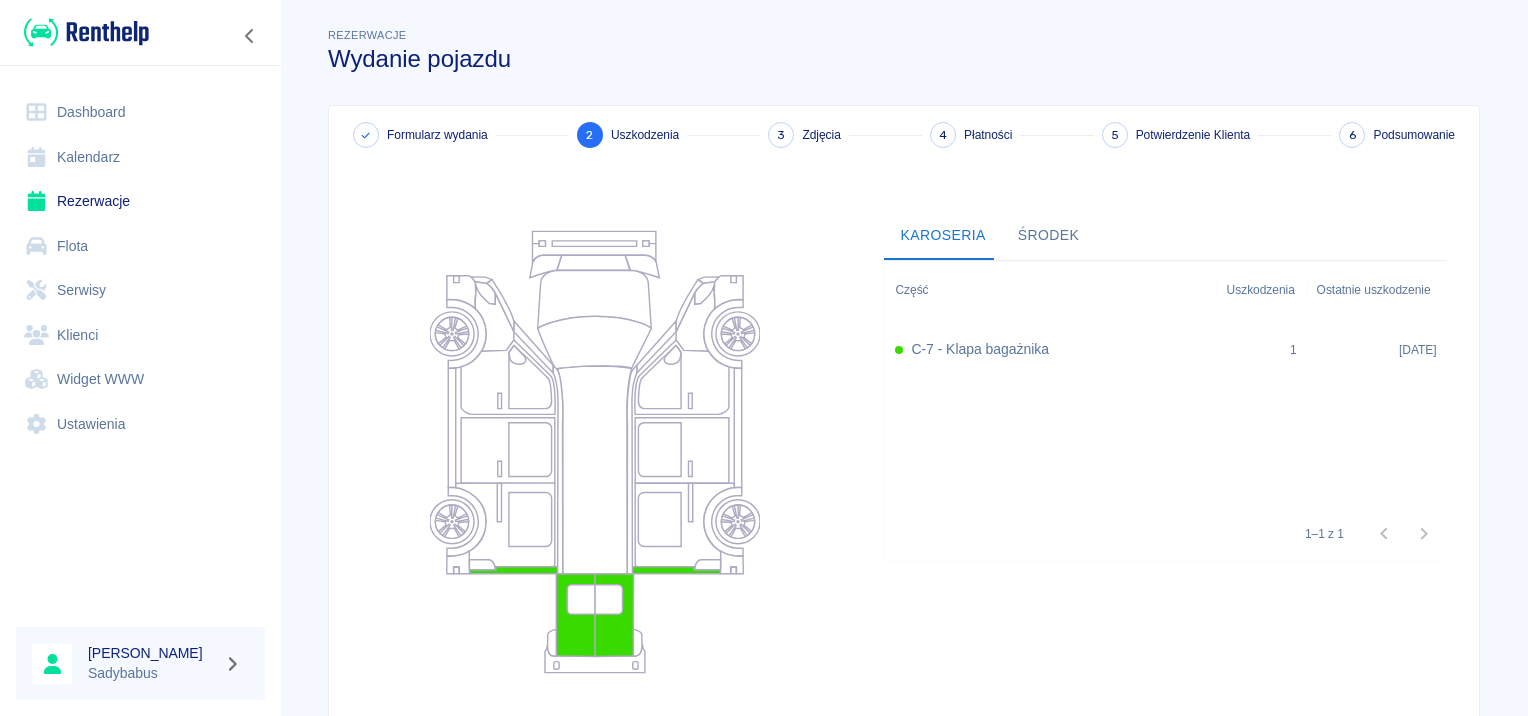 scroll, scrollTop: 184, scrollLeft: 0, axis: vertical 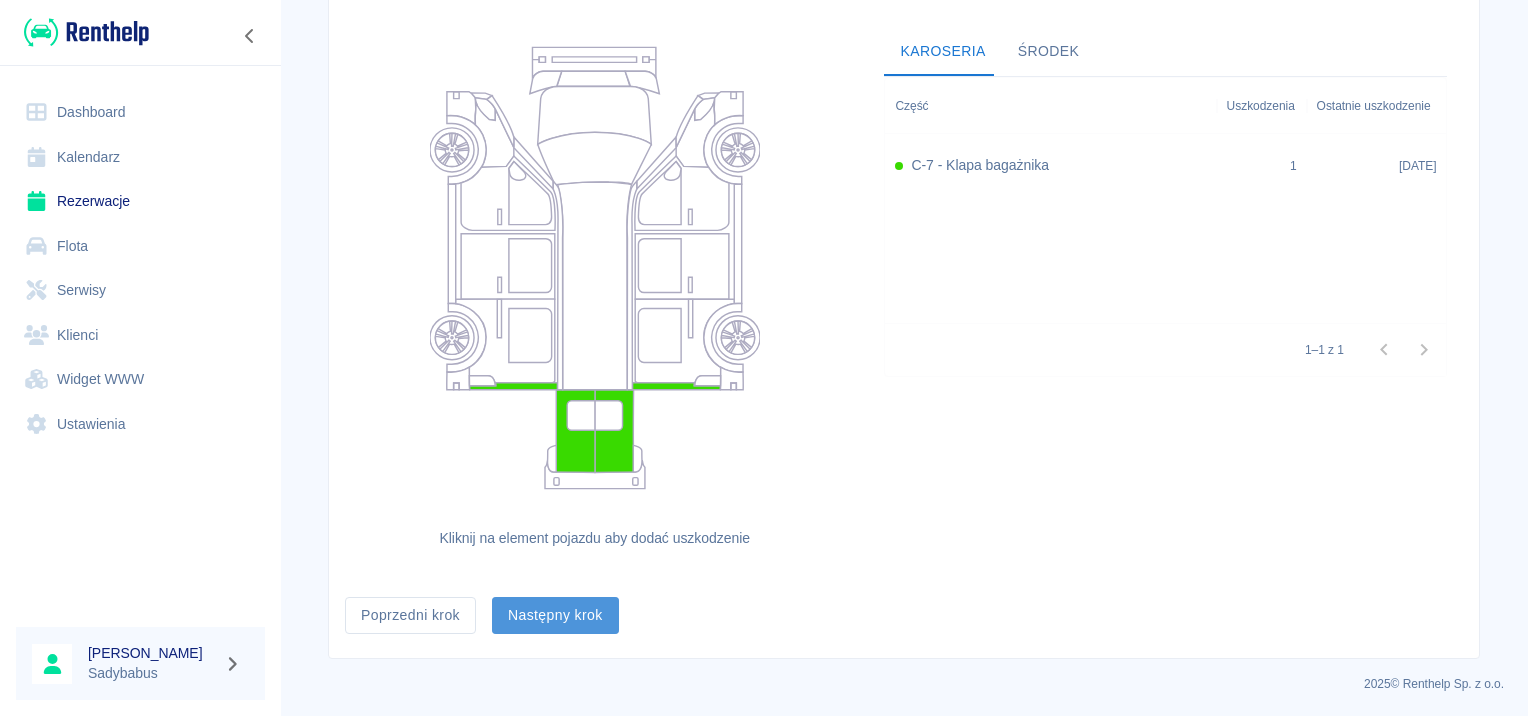 click on "Następny krok" at bounding box center (555, 615) 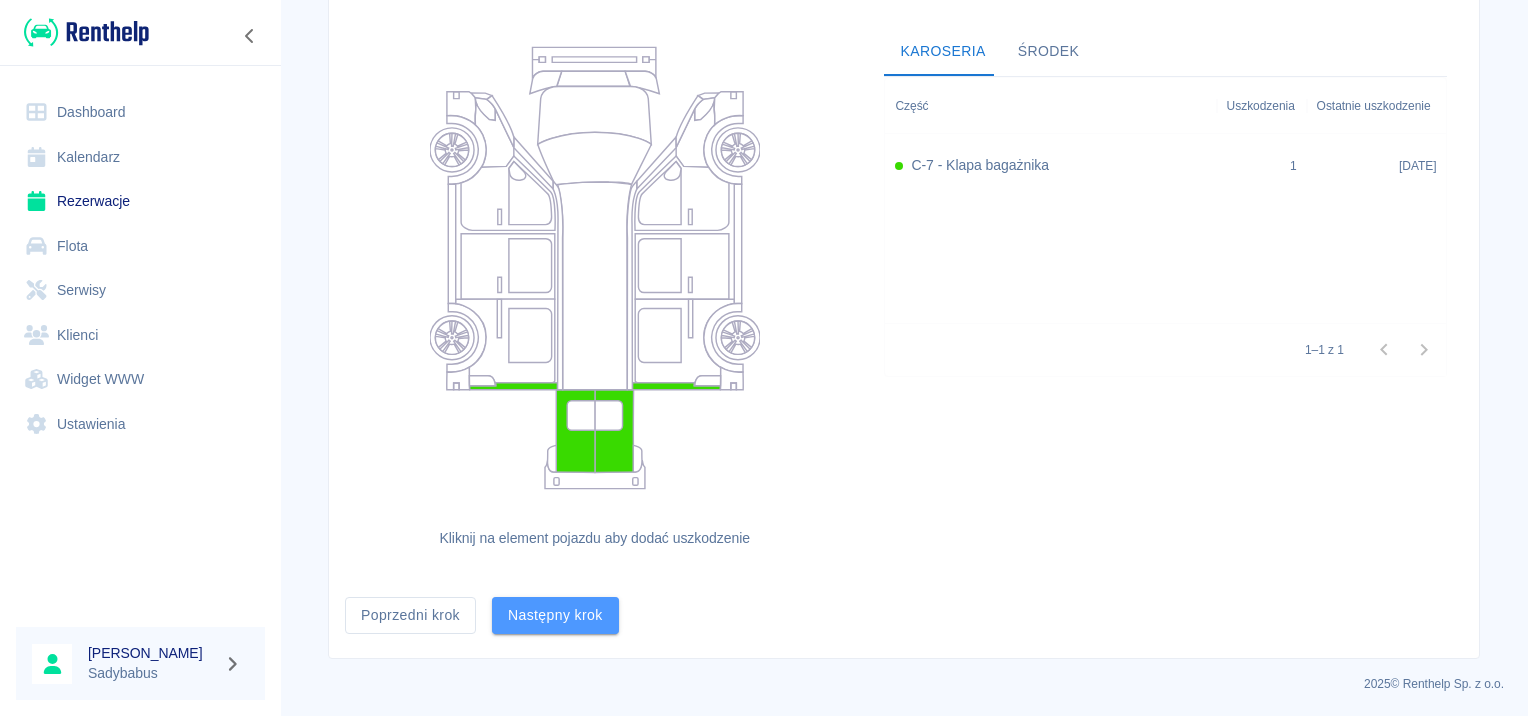 scroll, scrollTop: 0, scrollLeft: 0, axis: both 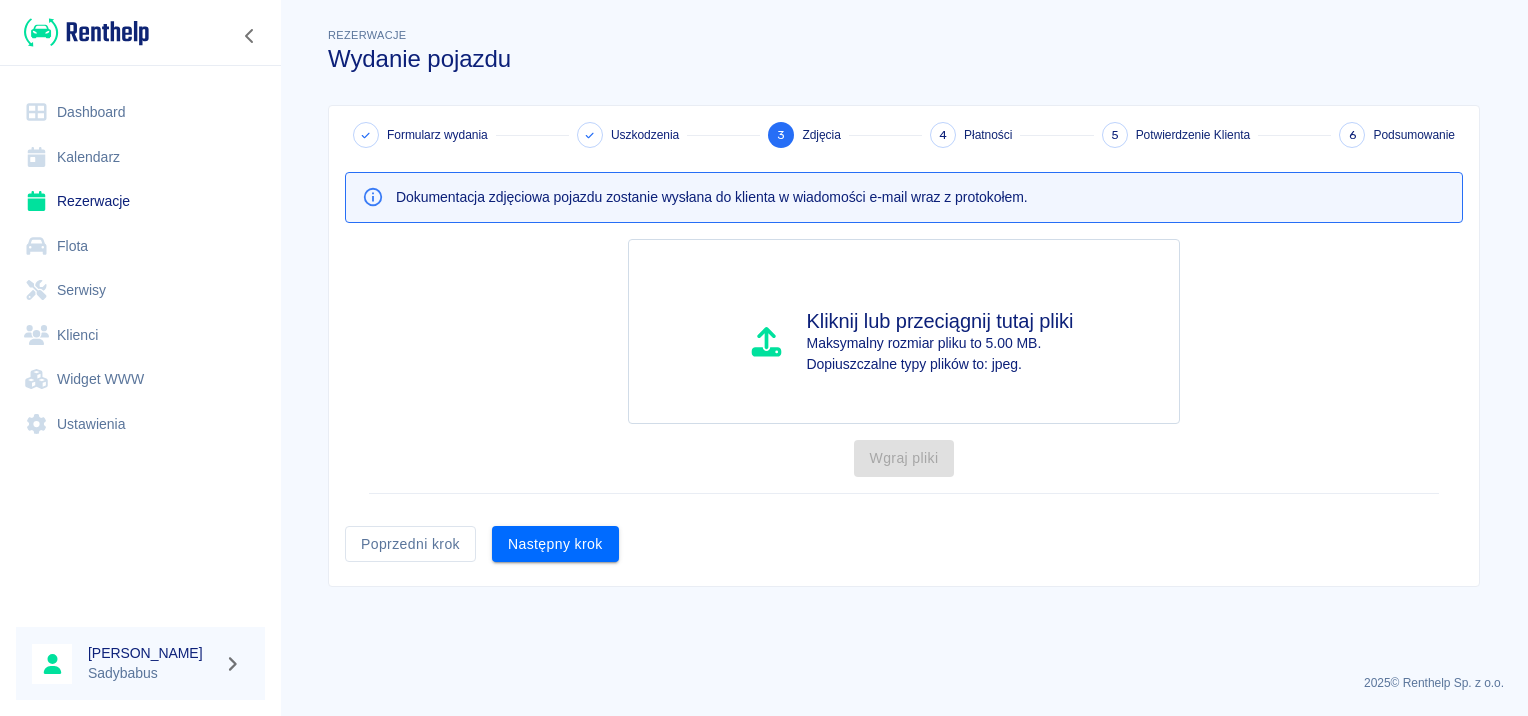 click on "Następny krok" at bounding box center (555, 544) 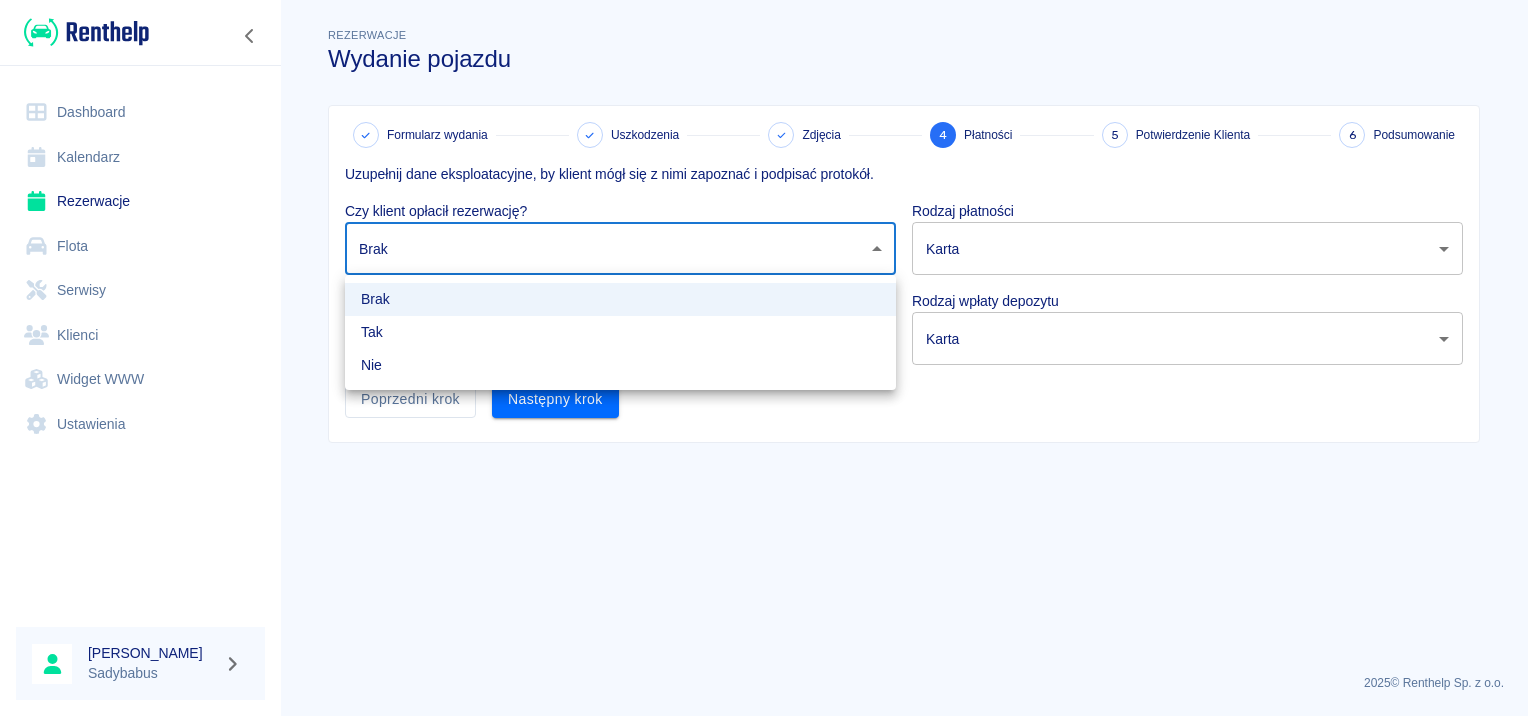 click on "Używamy plików Cookies, by zapewnić Ci najlepsze możliwe doświadczenie. Aby dowiedzieć się więcej, zapoznaj się z naszą Polityką Prywatności.  Polityka Prywatności Rozumiem Dashboard Kalendarz Rezerwacje Flota Serwisy Klienci Widget WWW Ustawienia Anna Jarosławska Sadybabus Rezerwacje Wydanie pojazdu Formularz wydania Uszkodzenia Zdjęcia 4 Płatności 5 Potwierdzenie Klienta 6 Podsumowanie Uzupełnij dane eksploatacyjne, by klient mógł się z nimi zapoznać i podpisać protokół. Czy klient opłacił rezerwację? Brak none ​ Rodzaj płatności Karta card ​ Czy klient wpłacił depozyt? Brak none ​ Rodzaj wpłaty depozytu Karta terminal_card_authorization ​ Poprzedni krok Następny krok 2025  © Renthelp Sp. z o.o. Wydanie pojazdu | Renthelp Brak Tak Nie" at bounding box center (764, 358) 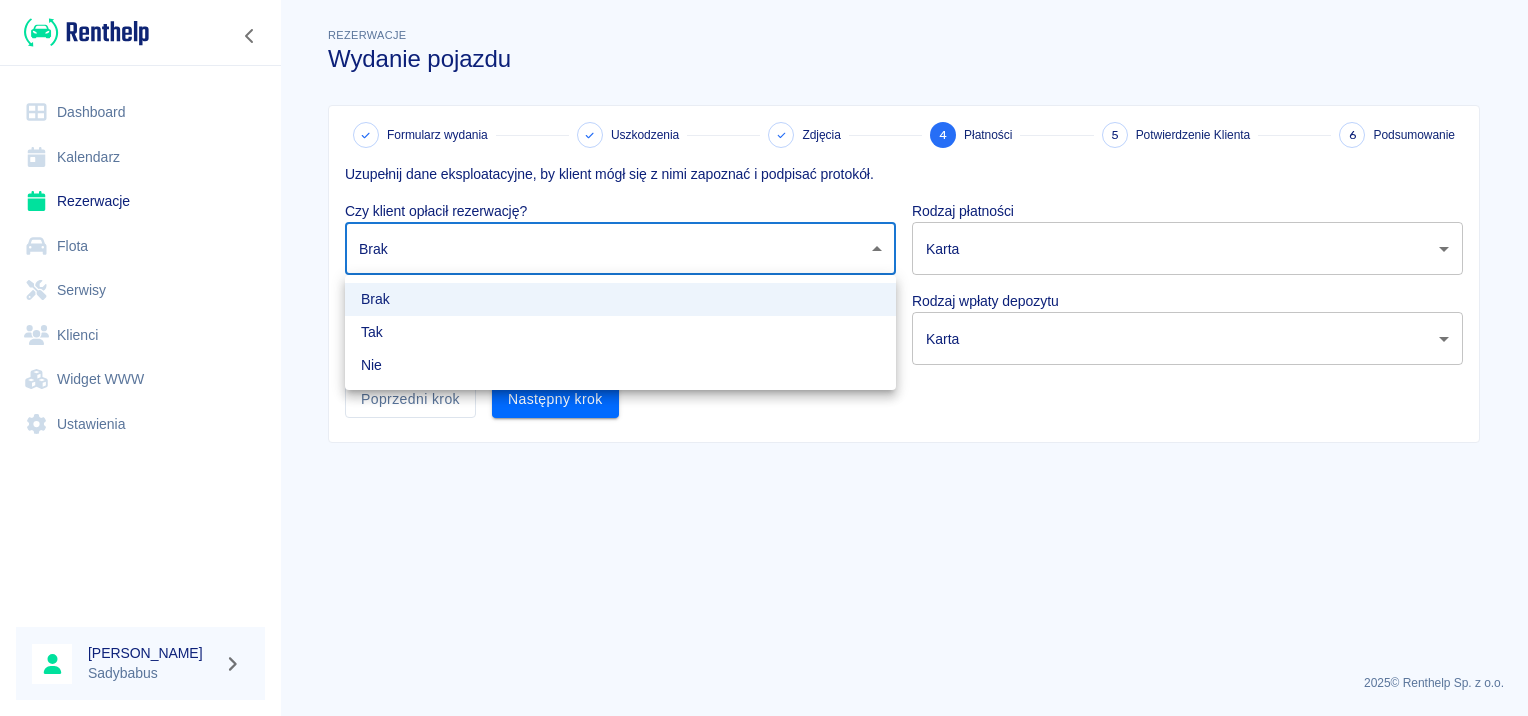 click on "Tak" at bounding box center (620, 332) 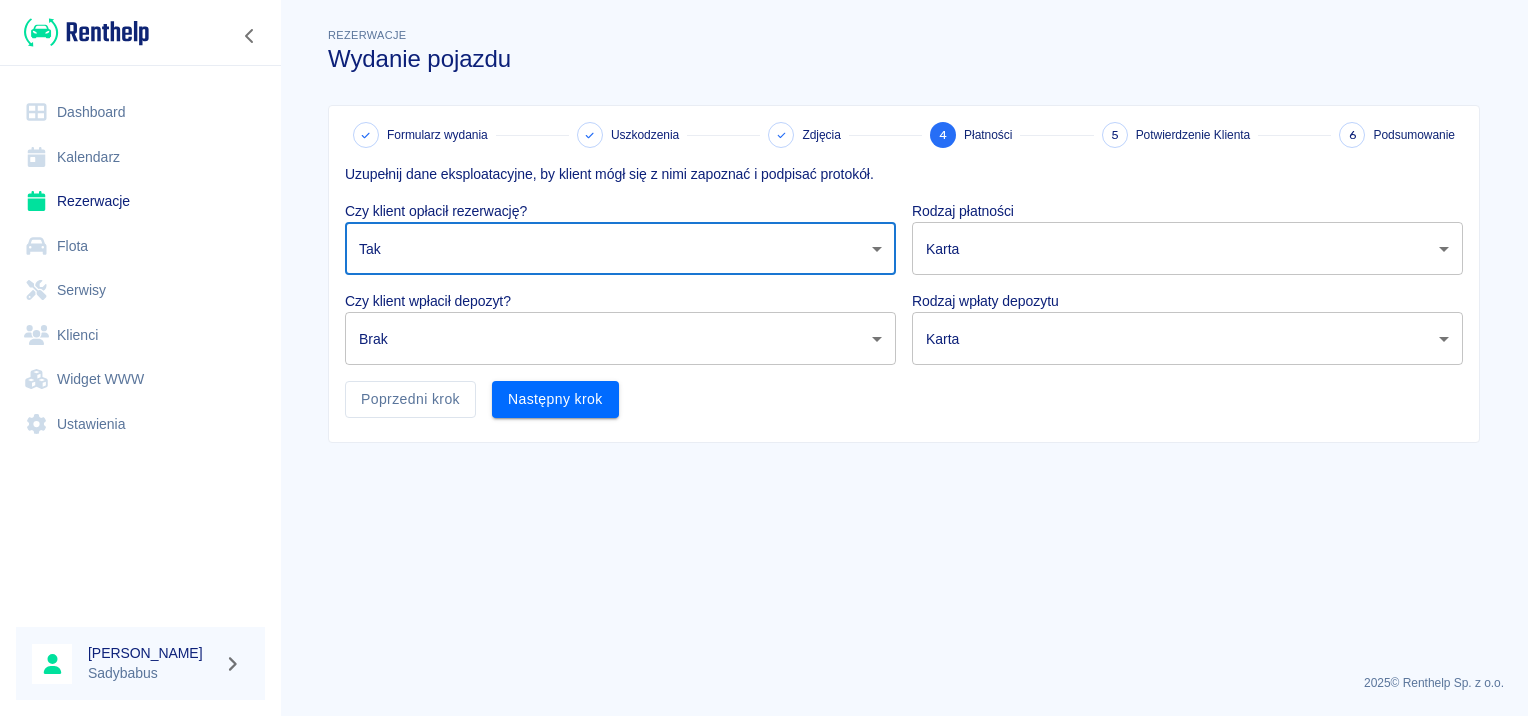 click on "Używamy plików Cookies, by zapewnić Ci najlepsze możliwe doświadczenie. Aby dowiedzieć się więcej, zapoznaj się z naszą Polityką Prywatności.  Polityka Prywatności Rozumiem Dashboard Kalendarz Rezerwacje Flota Serwisy Klienci Widget WWW Ustawienia Anna Jarosławska Sadybabus Rezerwacje Wydanie pojazdu Formularz wydania Uszkodzenia Zdjęcia 4 Płatności 5 Potwierdzenie Klienta 6 Podsumowanie Uzupełnij dane eksploatacyjne, by klient mógł się z nimi zapoznać i podpisać protokół. Czy klient opłacił rezerwację? Tak true ​ Rodzaj płatności Karta card ​ Czy klient wpłacił depozyt? Brak none ​ Rodzaj wpłaty depozytu Karta terminal_card_authorization ​ Poprzedni krok Następny krok 2025  © Renthelp Sp. z o.o. Wydanie pojazdu | Renthelp" at bounding box center (764, 358) 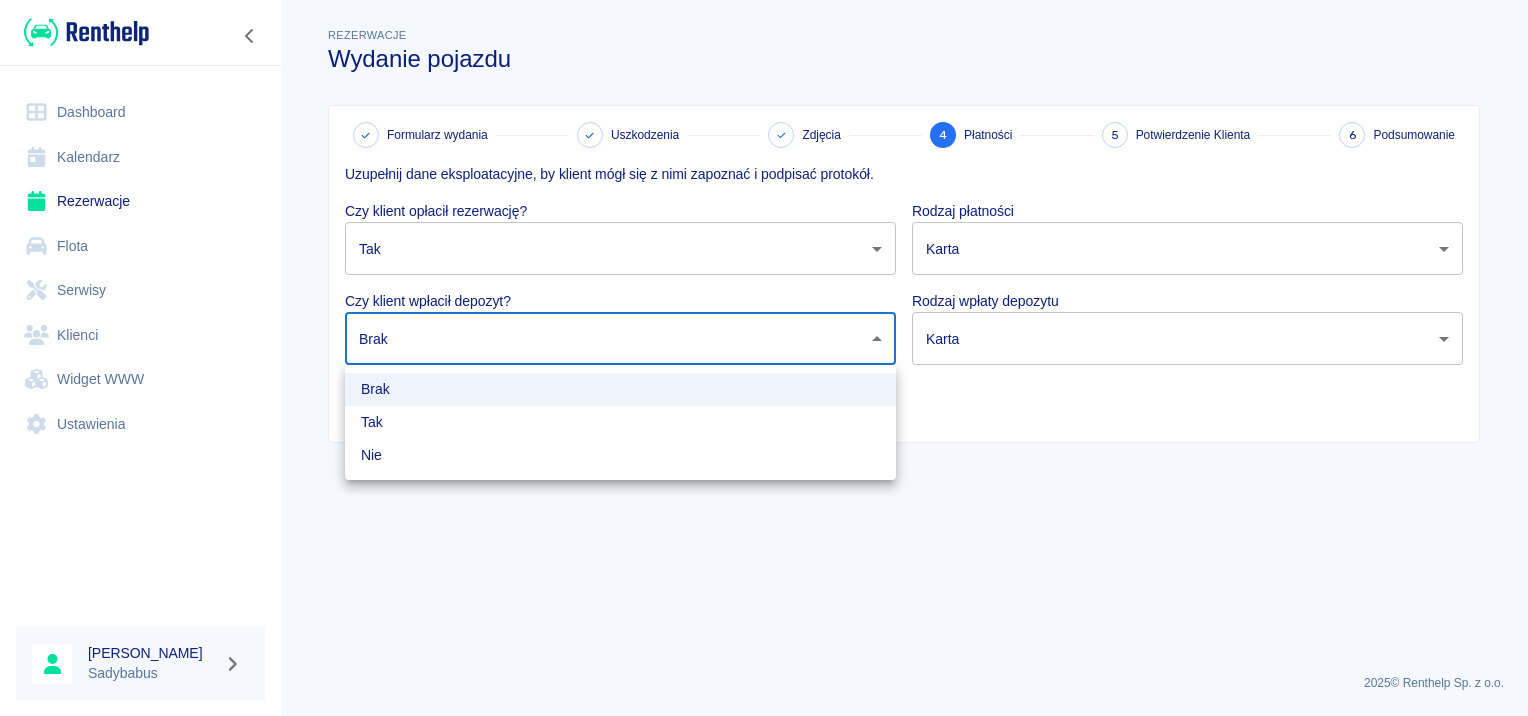 click on "Tak" at bounding box center [620, 422] 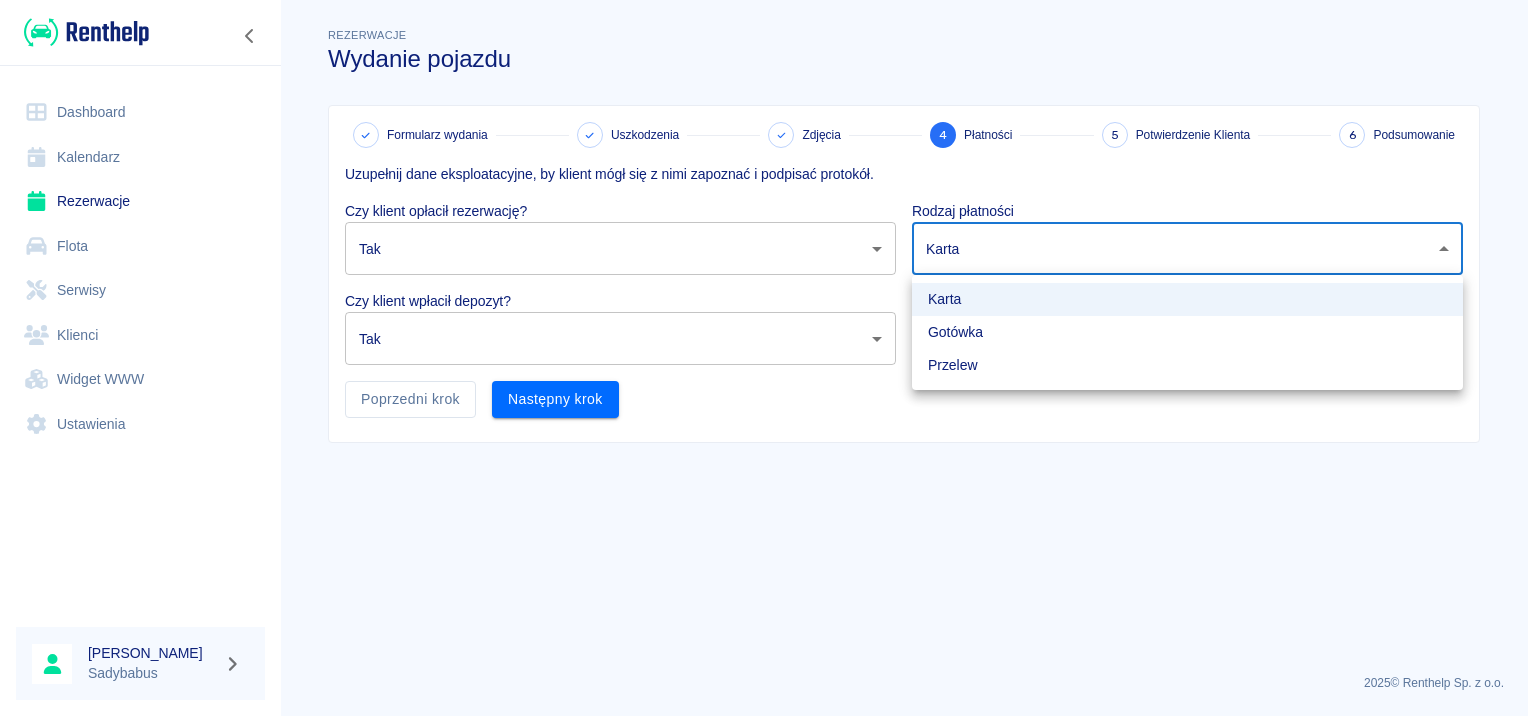 click on "Używamy plików Cookies, by zapewnić Ci najlepsze możliwe doświadczenie. Aby dowiedzieć się więcej, zapoznaj się z naszą Polityką Prywatności.  Polityka Prywatności Rozumiem Dashboard Kalendarz Rezerwacje Flota Serwisy Klienci Widget WWW Ustawienia Anna Jarosławska Sadybabus Rezerwacje Wydanie pojazdu Formularz wydania Uszkodzenia Zdjęcia 4 Płatności 5 Potwierdzenie Klienta 6 Podsumowanie Uzupełnij dane eksploatacyjne, by klient mógł się z nimi zapoznać i podpisać protokół. Czy klient opłacił rezerwację? Tak true ​ Rodzaj płatności Karta card ​ Czy klient wpłacił depozyt? Tak true ​ Rodzaj wpłaty depozytu Karta terminal_card_authorization ​ Poprzedni krok Następny krok 2025  © Renthelp Sp. z o.o. Wydanie pojazdu | Renthelp Karta Gotówka Przelew" at bounding box center (764, 358) 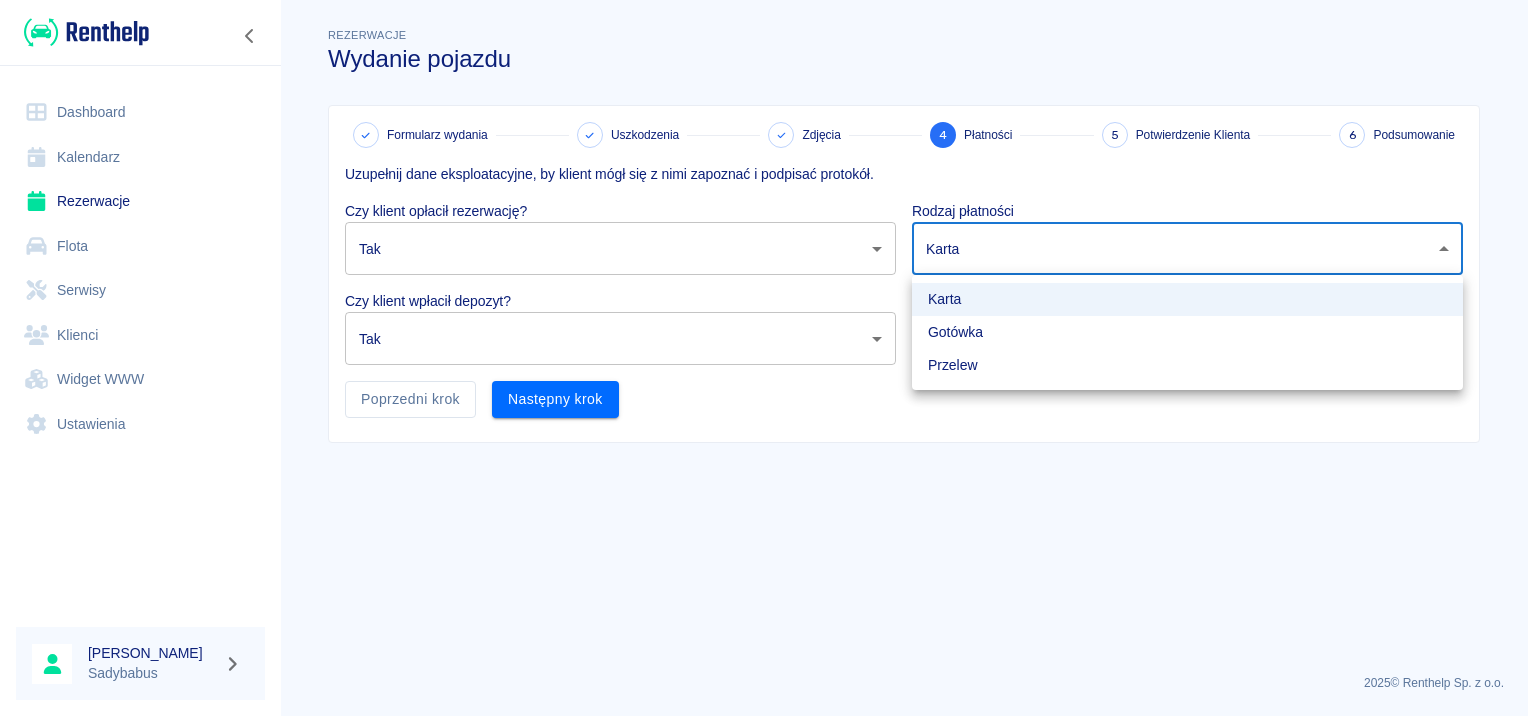 click on "Gotówka" at bounding box center [1187, 332] 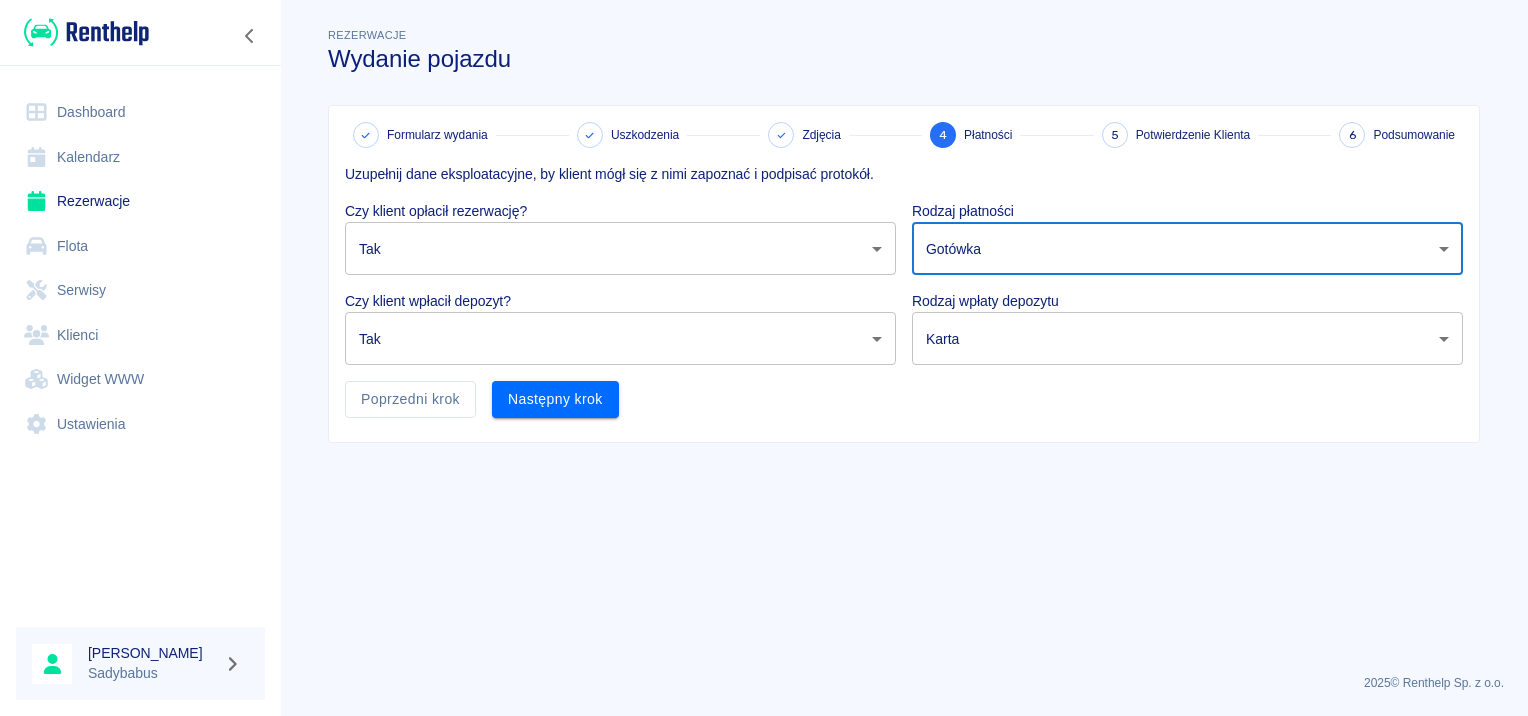 click on "Używamy plików Cookies, by zapewnić Ci najlepsze możliwe doświadczenie. Aby dowiedzieć się więcej, zapoznaj się z naszą Polityką Prywatności.  Polityka Prywatności Rozumiem Dashboard Kalendarz Rezerwacje Flota Serwisy Klienci Widget WWW Ustawienia Anna Jarosławska Sadybabus Rezerwacje Wydanie pojazdu Formularz wydania Uszkodzenia Zdjęcia 4 Płatności 5 Potwierdzenie Klienta 6 Podsumowanie Uzupełnij dane eksploatacyjne, by klient mógł się z nimi zapoznać i podpisać protokół. Czy klient opłacił rezerwację? Tak true ​ Rodzaj płatności Gotówka cash ​ Czy klient wpłacił depozyt? Tak true ​ Rodzaj wpłaty depozytu Karta terminal_card_authorization ​ Poprzedni krok Następny krok 2025  © Renthelp Sp. z o.o. Wydanie pojazdu | Renthelp" at bounding box center (764, 358) 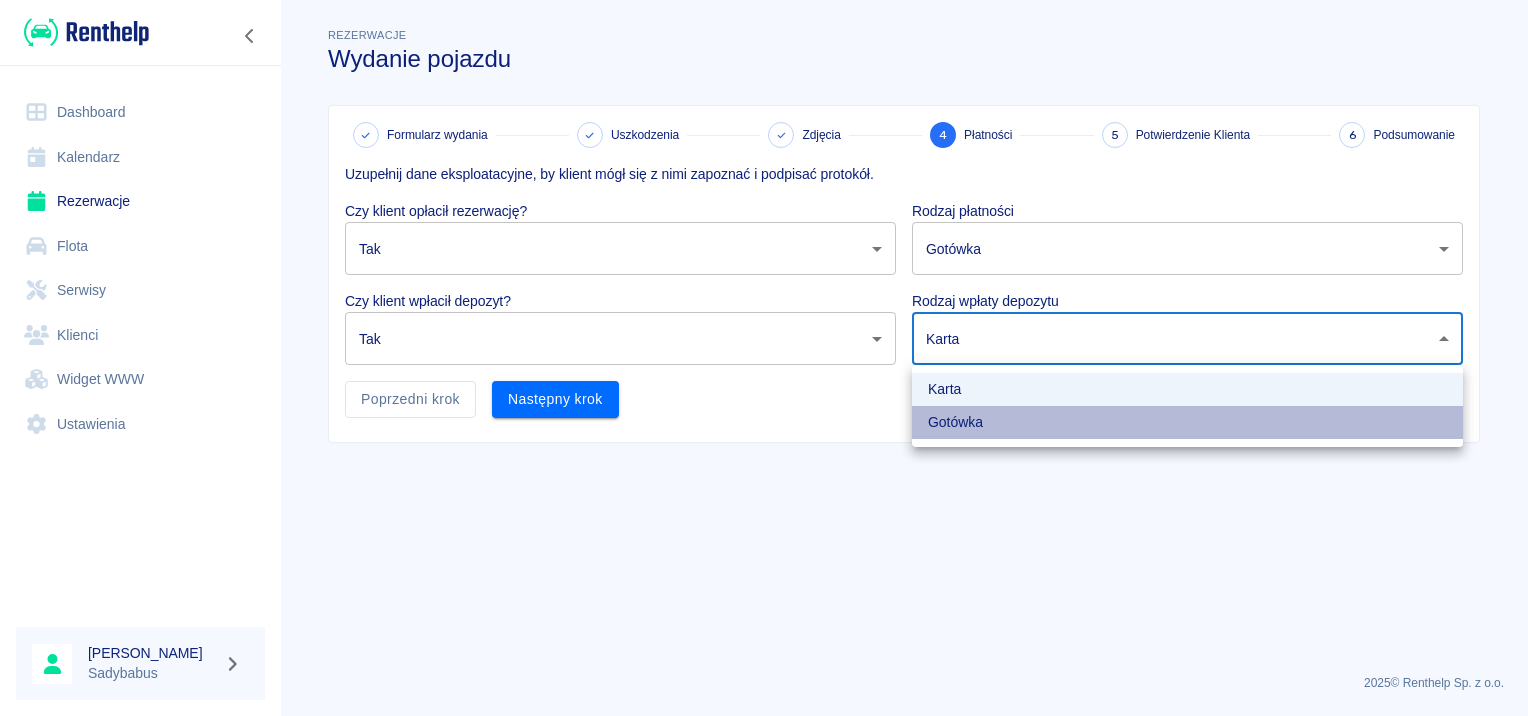 click on "Gotówka" at bounding box center [1187, 422] 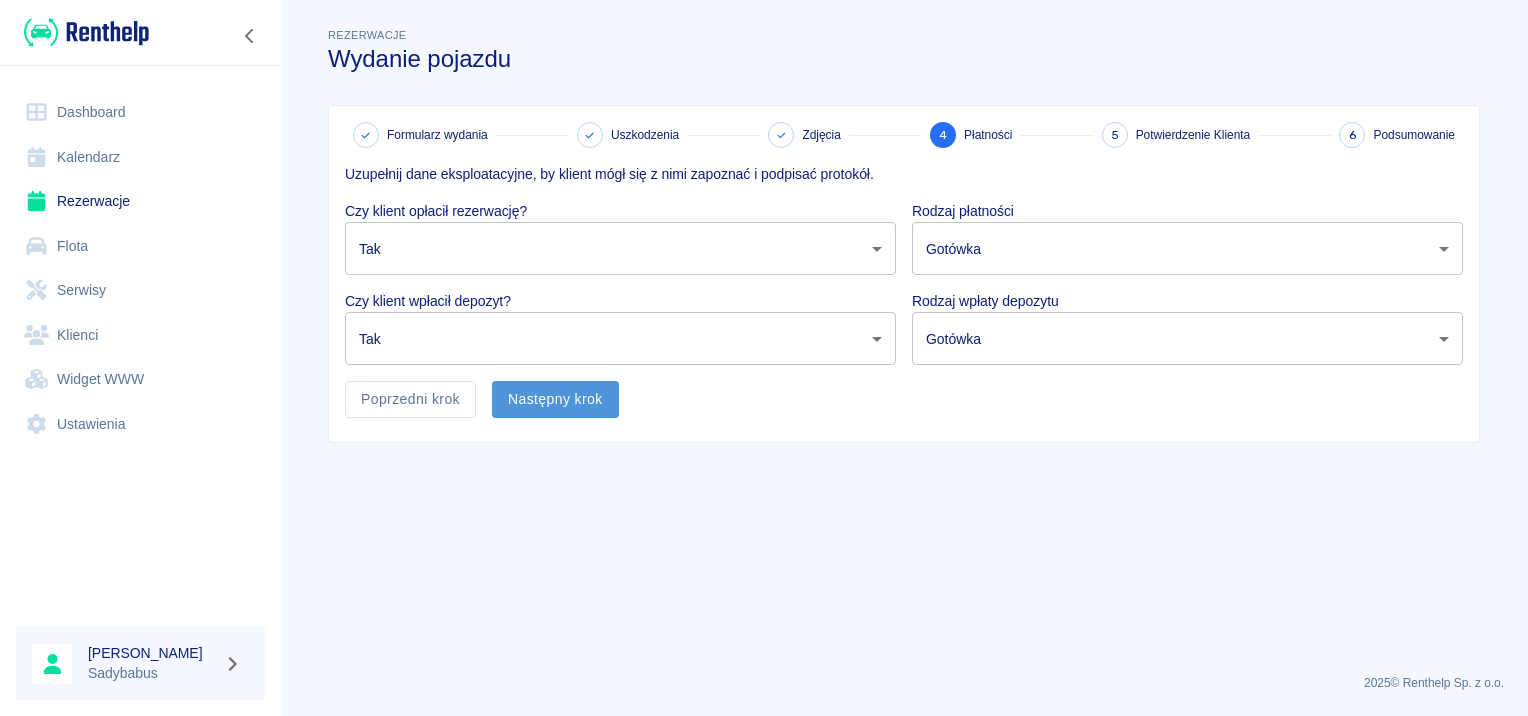 click on "Następny krok" at bounding box center (555, 399) 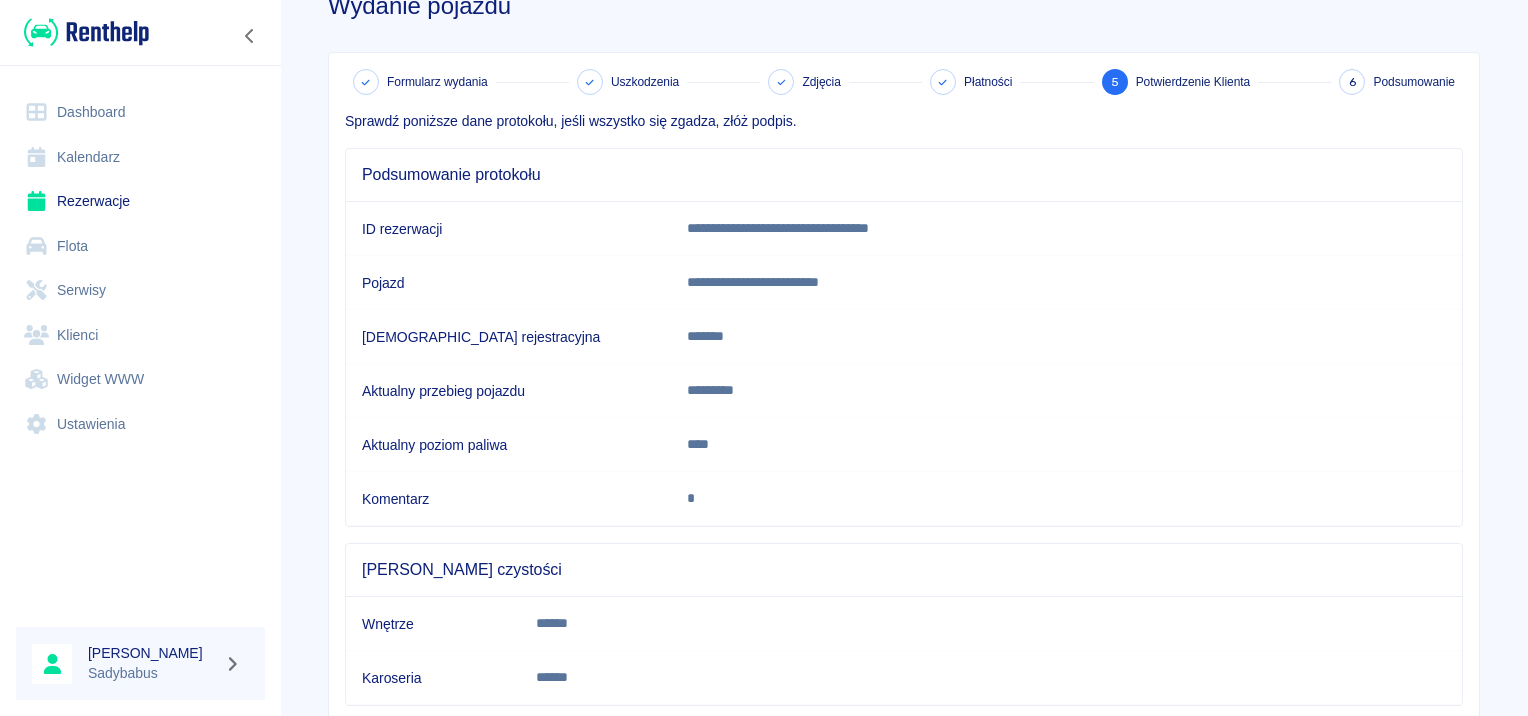 scroll, scrollTop: 175, scrollLeft: 0, axis: vertical 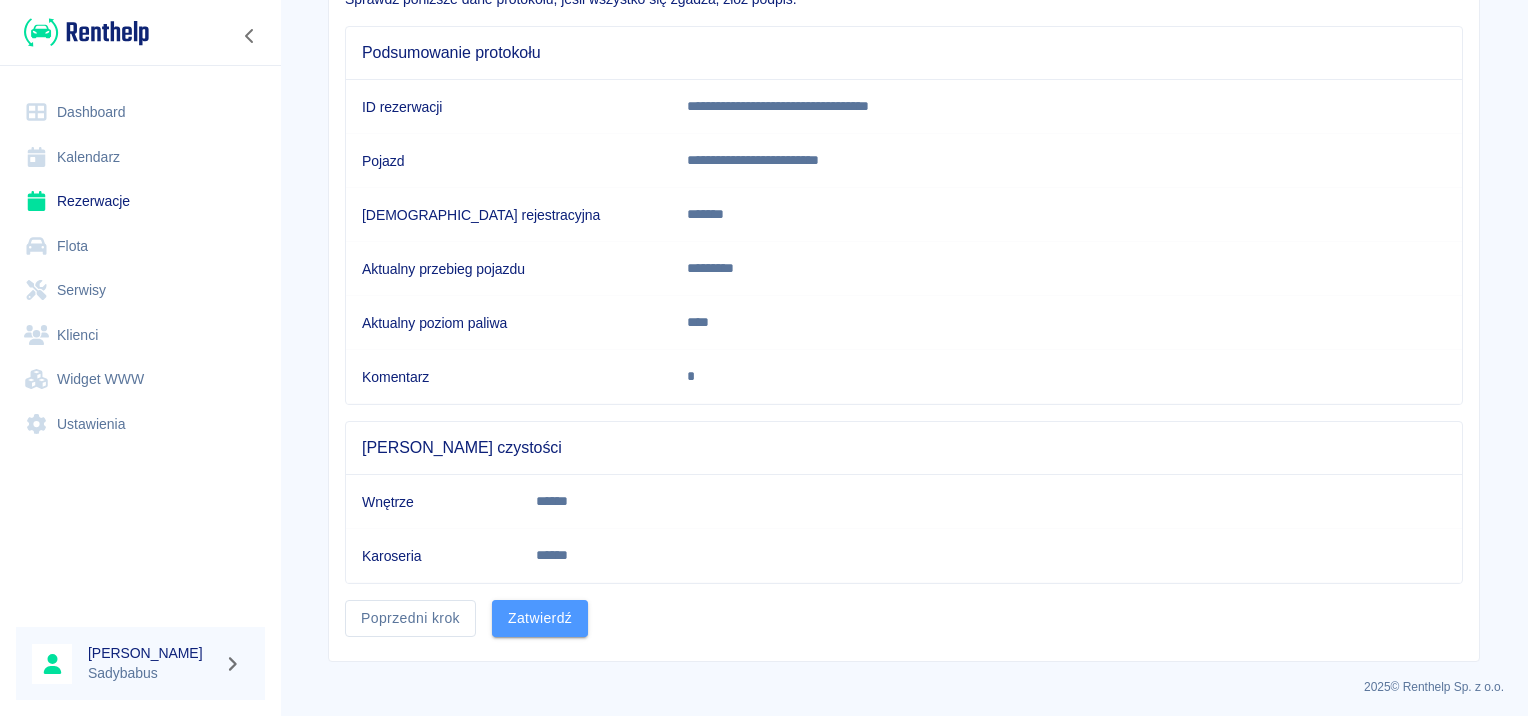 drag, startPoint x: 538, startPoint y: 609, endPoint x: 670, endPoint y: 612, distance: 132.03409 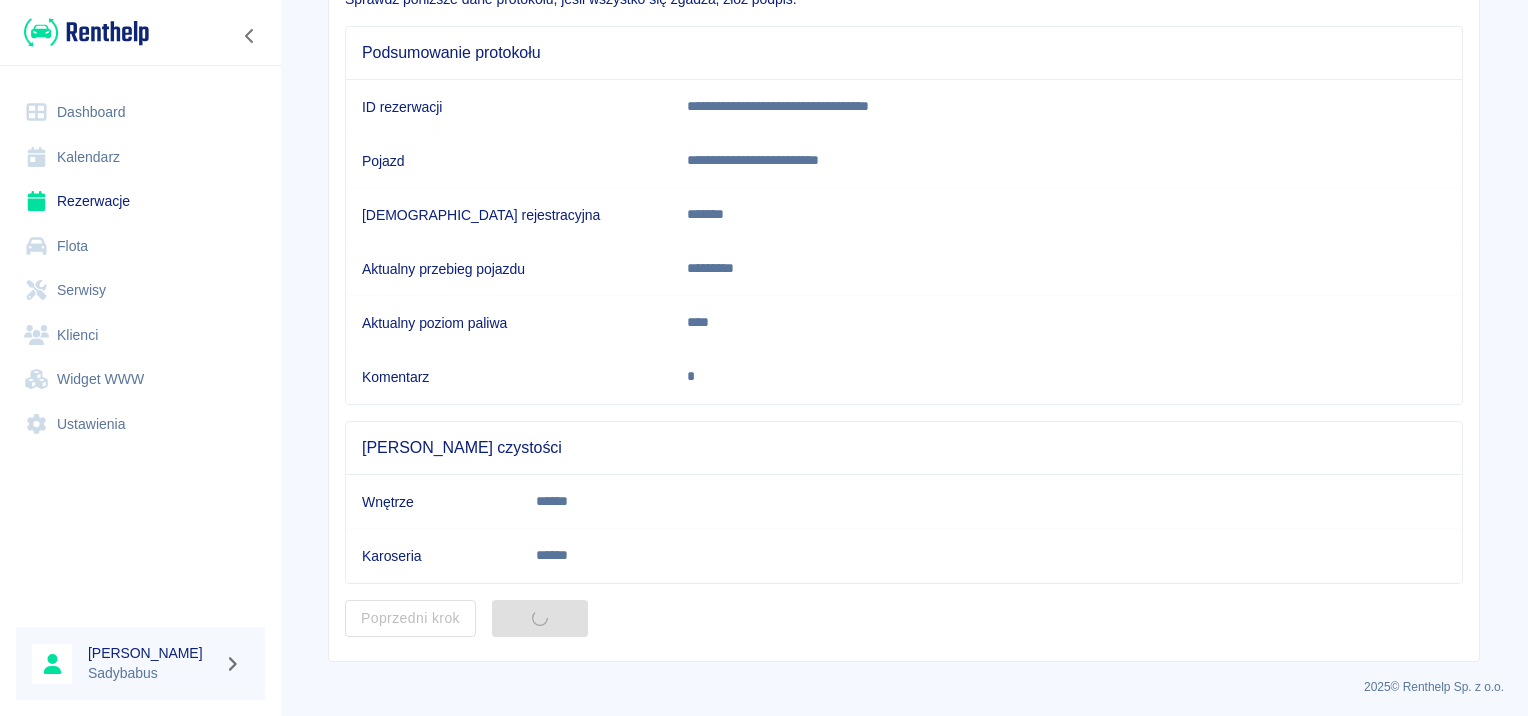 scroll, scrollTop: 0, scrollLeft: 0, axis: both 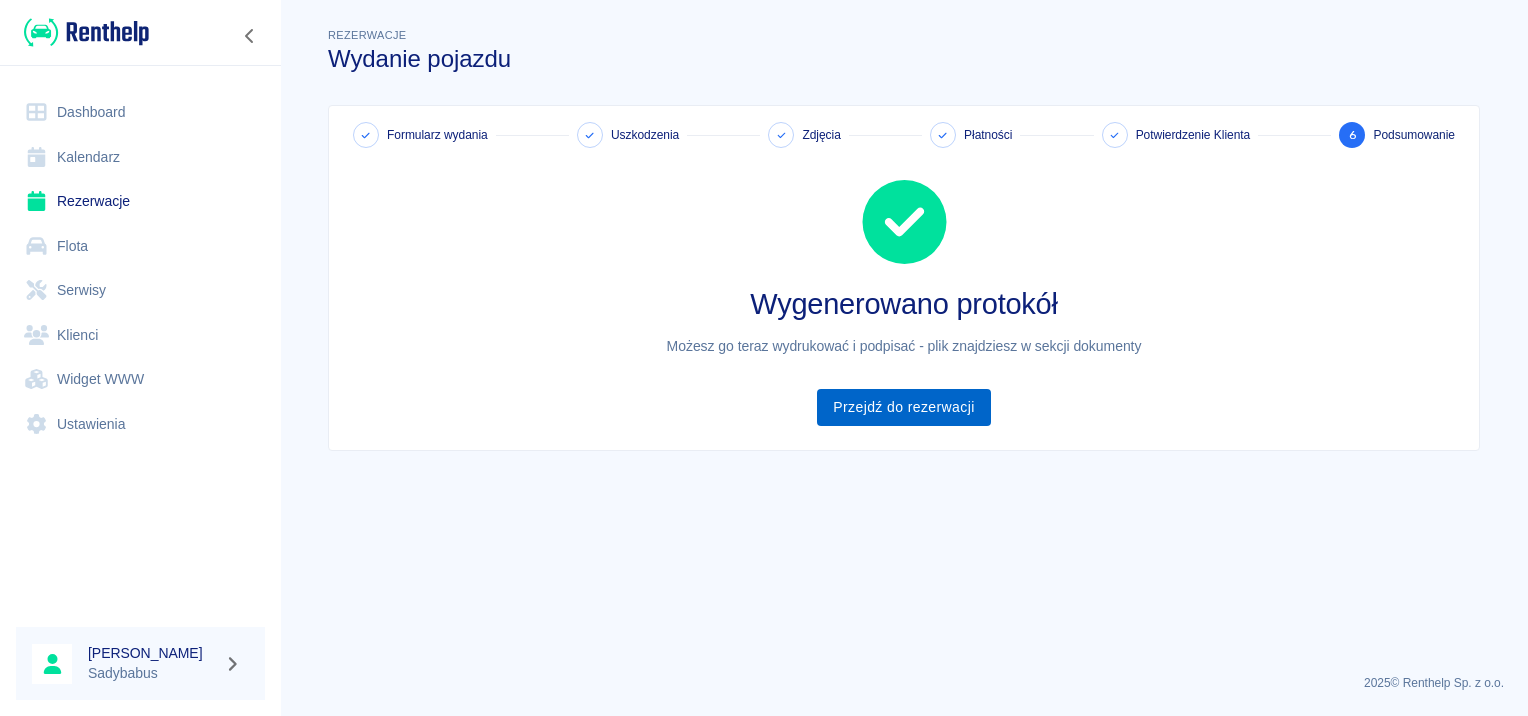click on "Przejdź do rezerwacji" at bounding box center (903, 407) 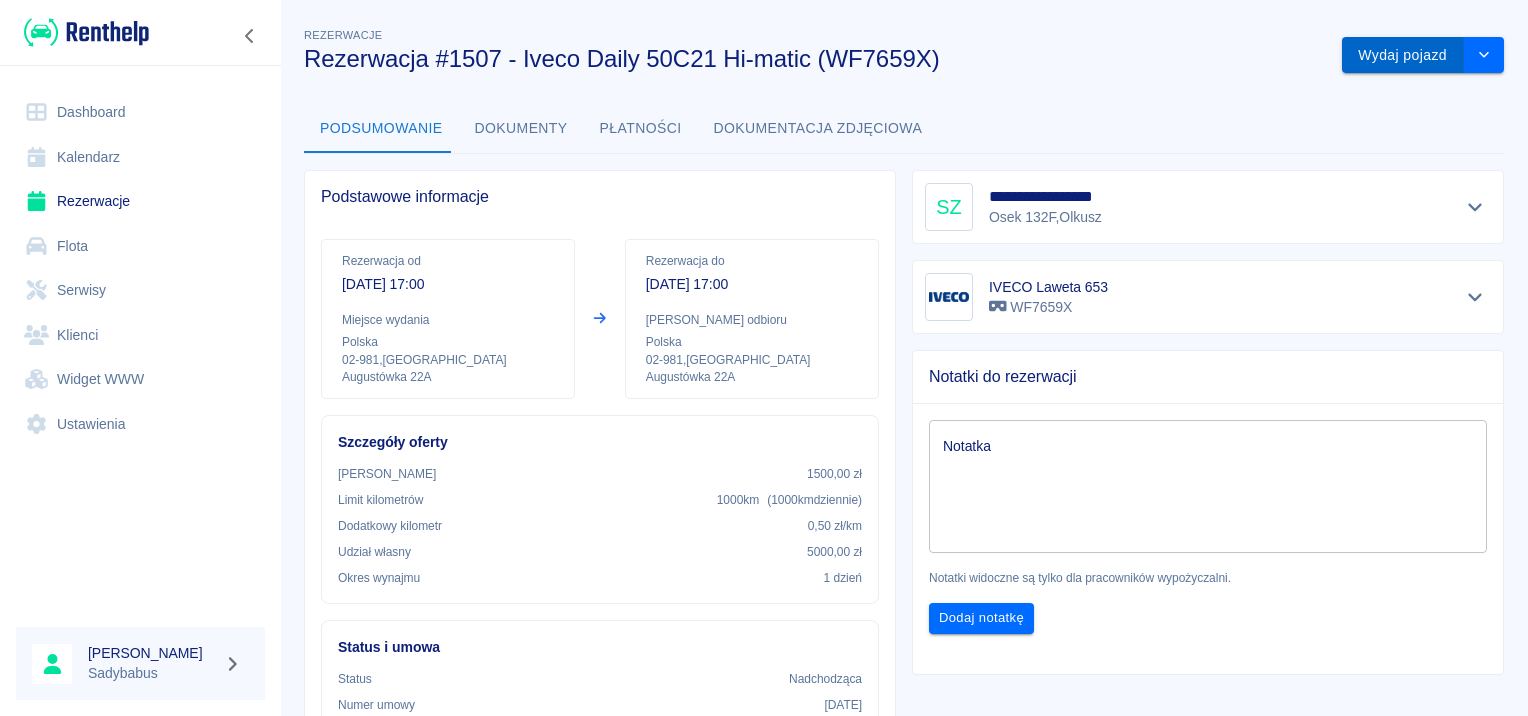 click on "Wydaj pojazd" at bounding box center [1403, 55] 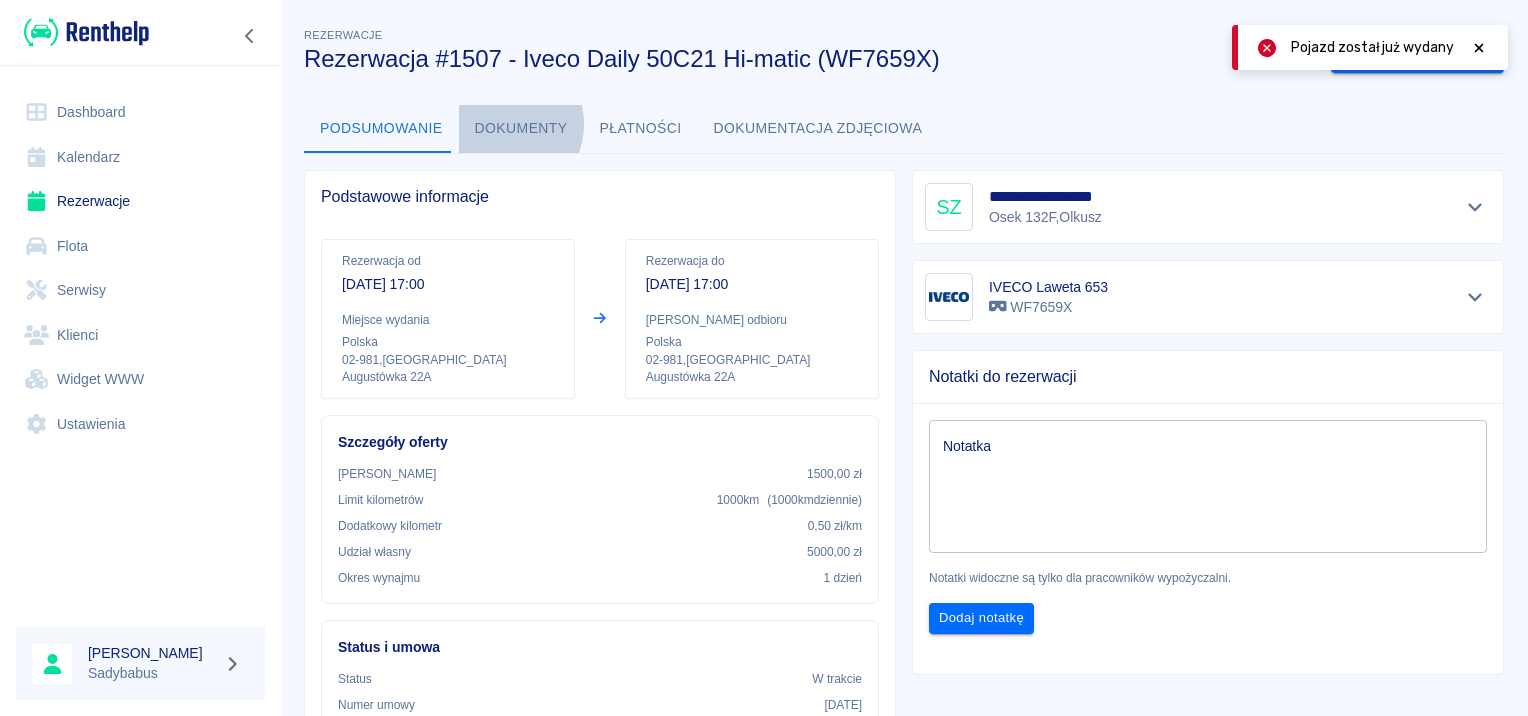 drag, startPoint x: 490, startPoint y: 124, endPoint x: 580, endPoint y: 130, distance: 90.199776 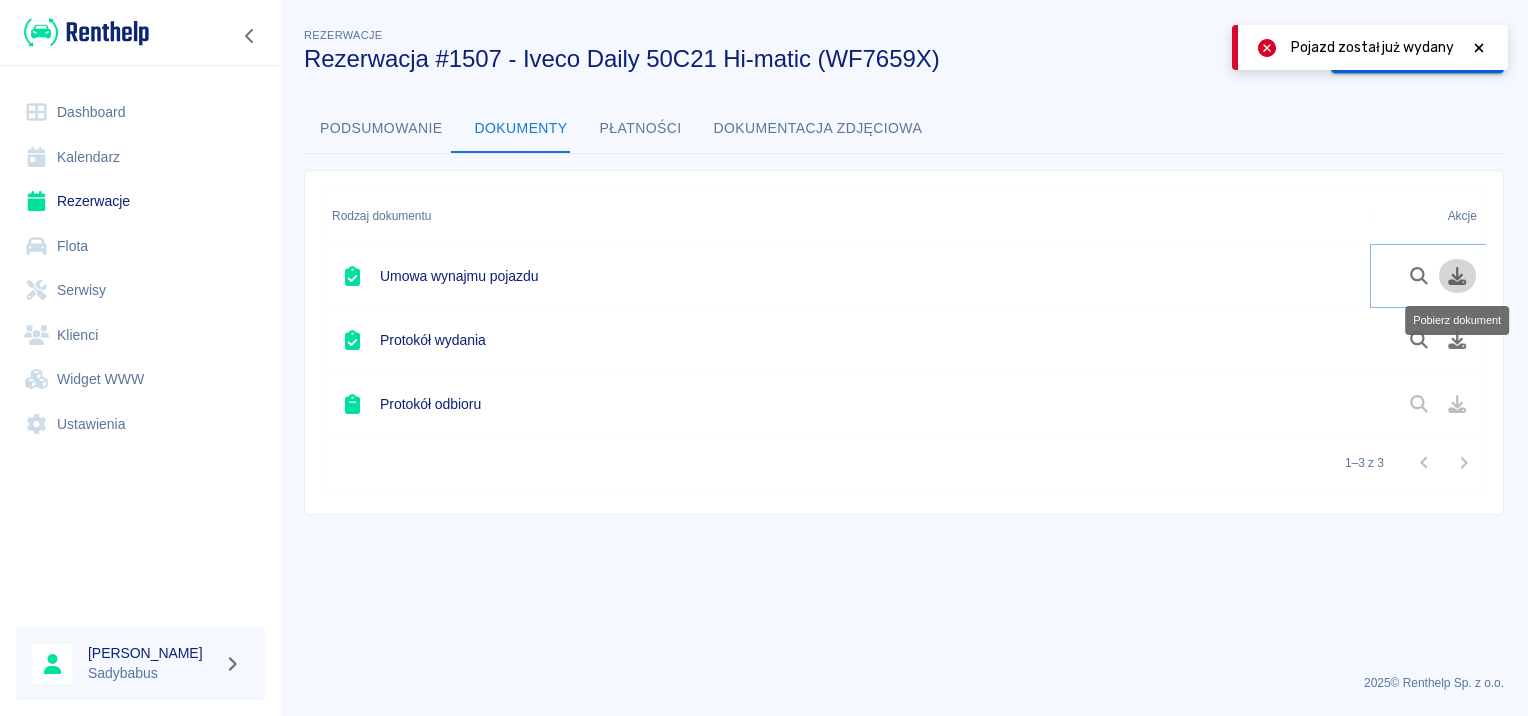 click 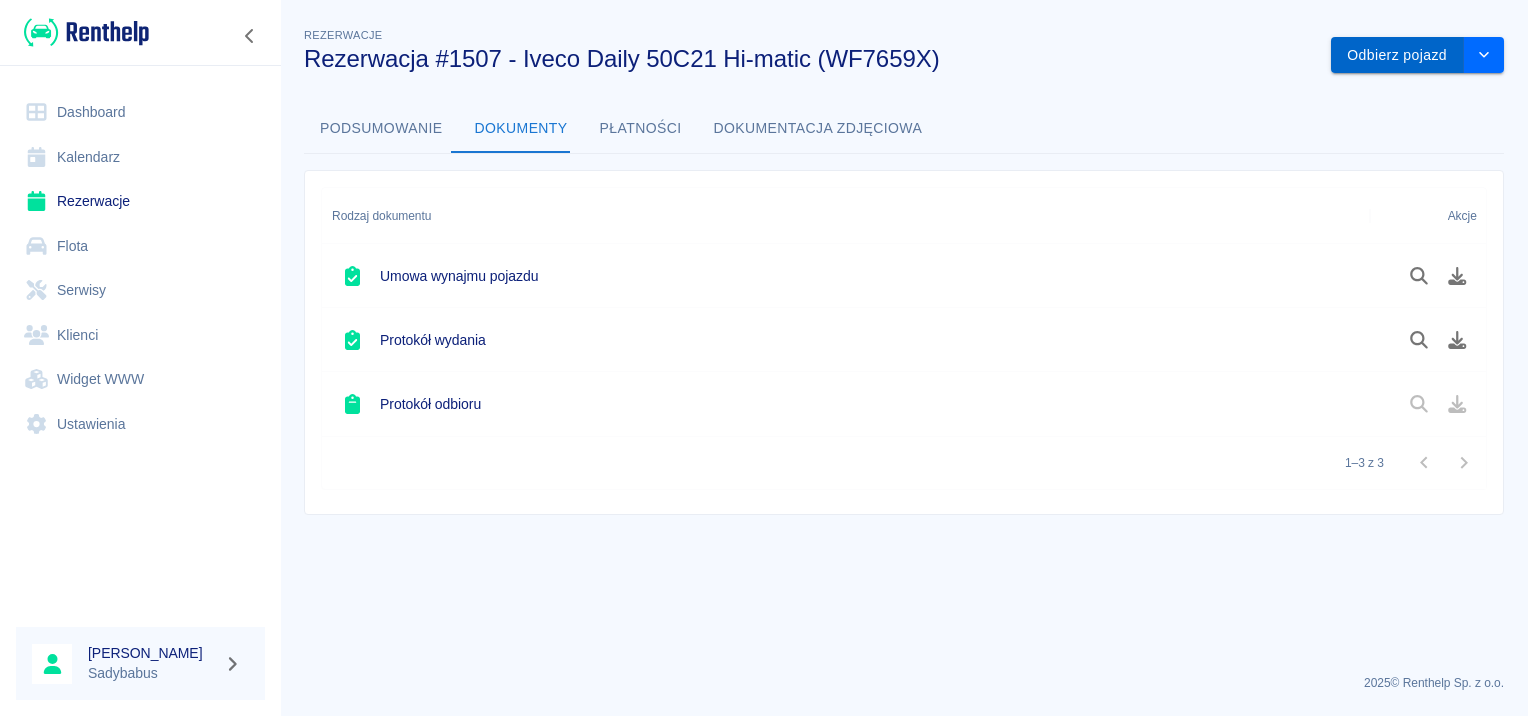 click on "Odbierz pojazd" at bounding box center [1397, 55] 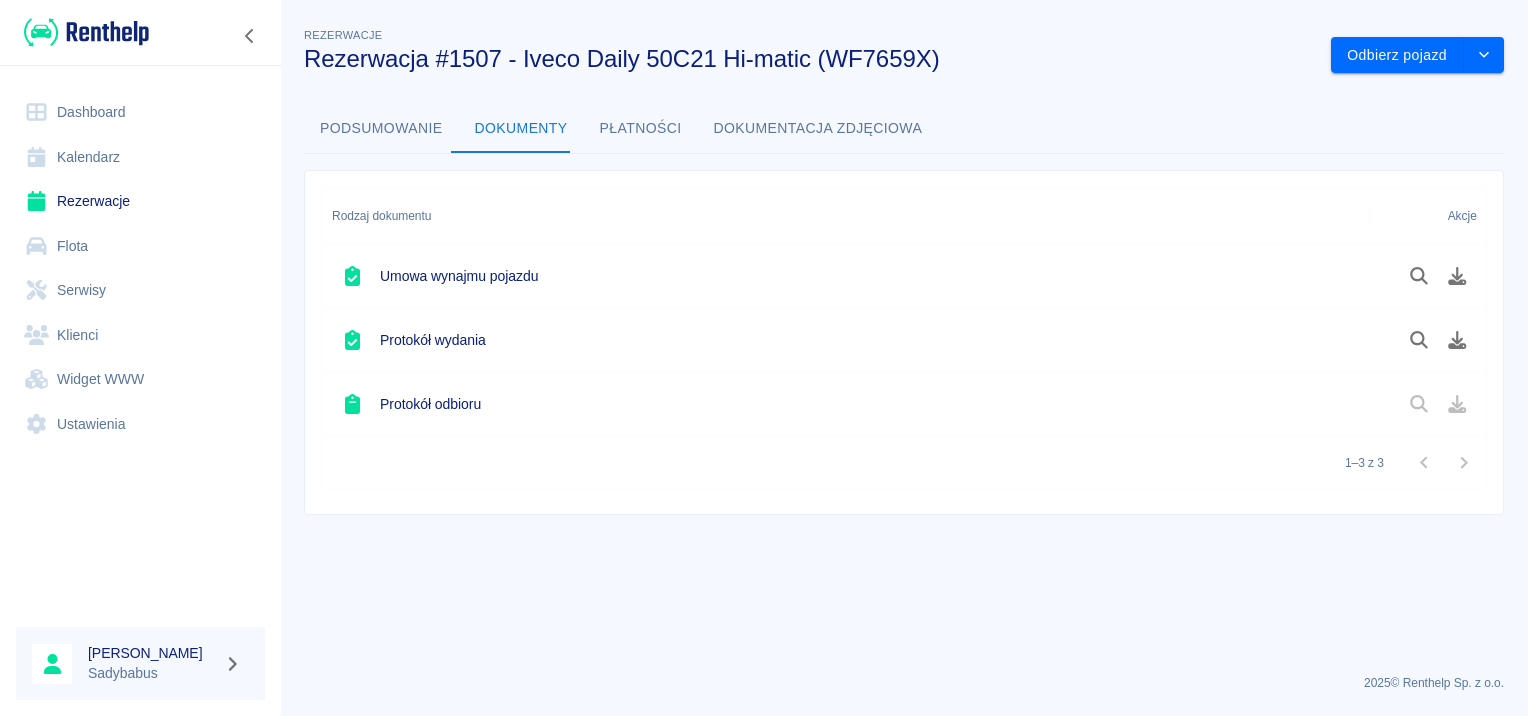 scroll, scrollTop: 0, scrollLeft: 0, axis: both 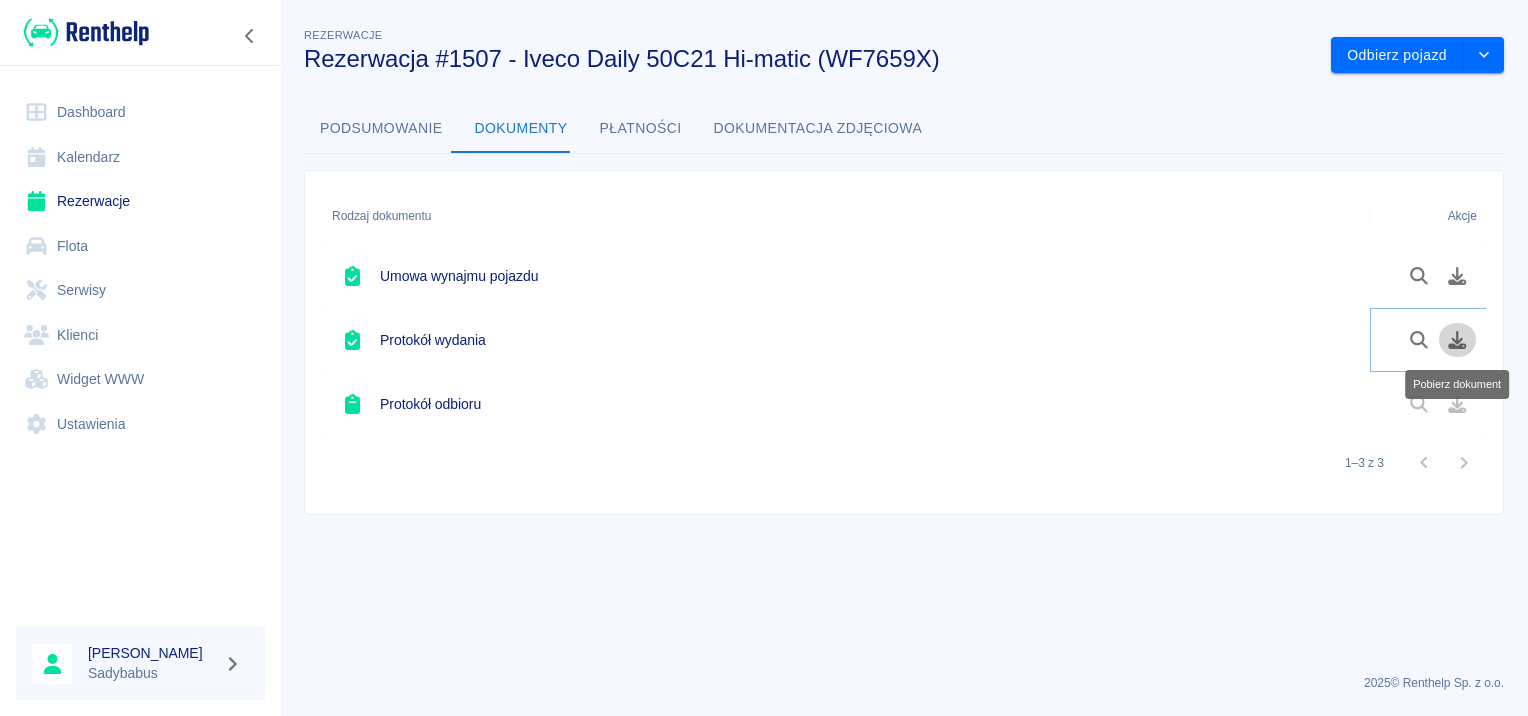 click 